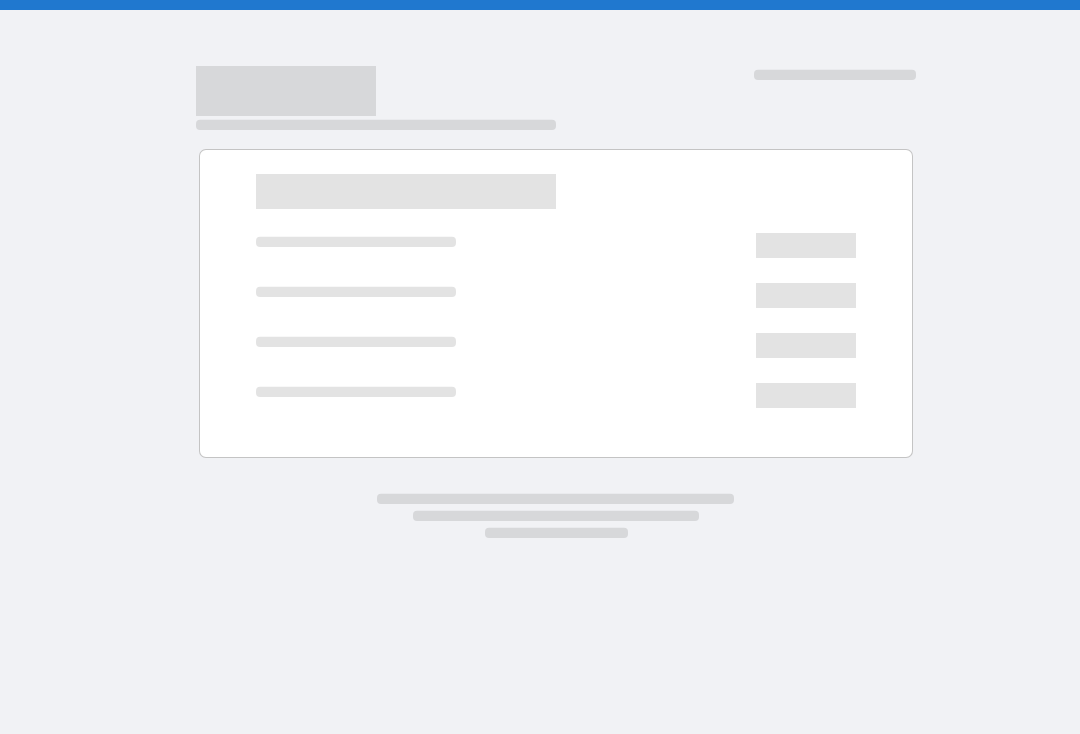 scroll, scrollTop: 0, scrollLeft: 0, axis: both 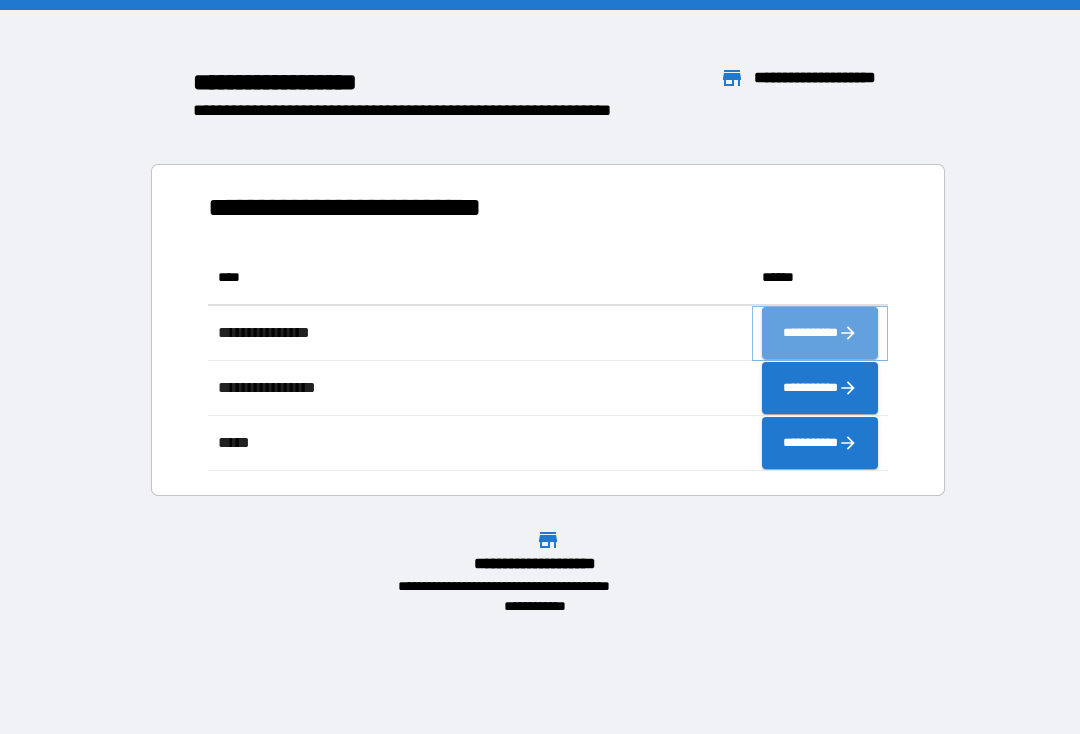 click 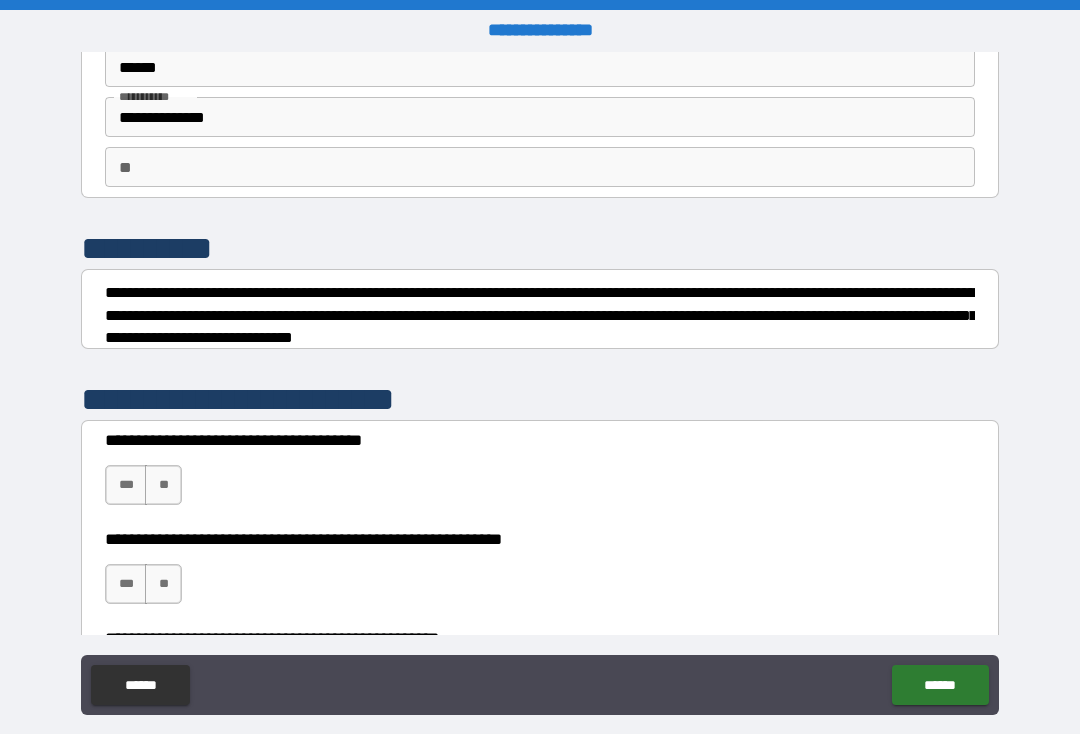 scroll, scrollTop: 96, scrollLeft: 0, axis: vertical 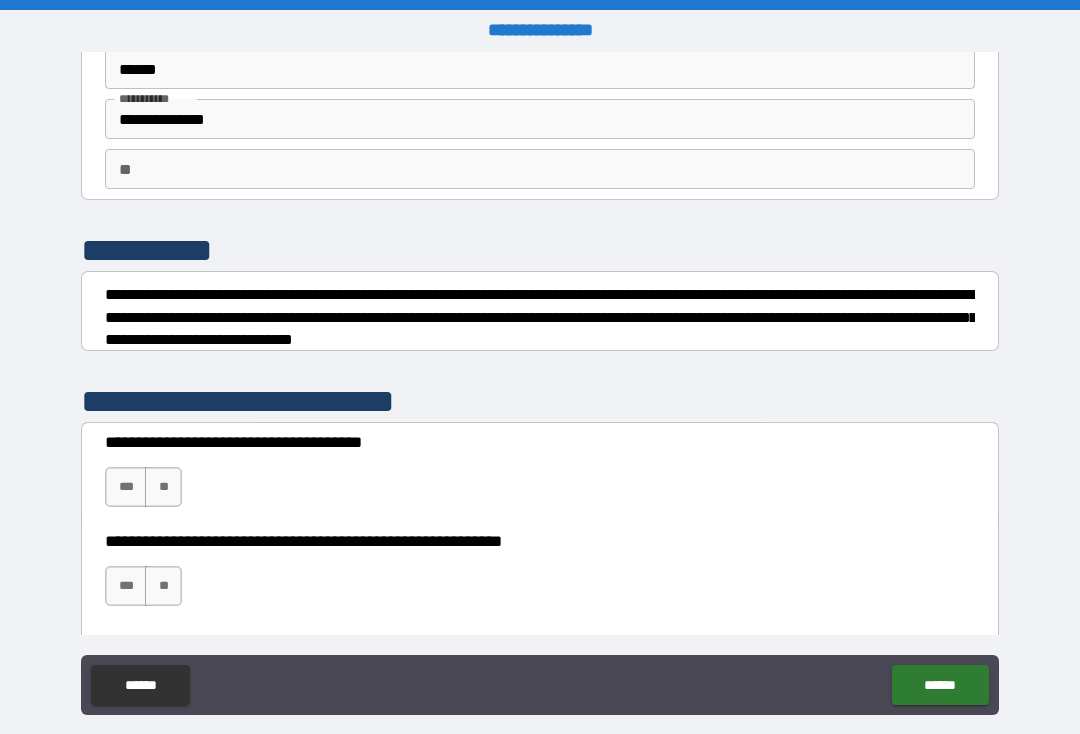 click on "**" at bounding box center (540, 169) 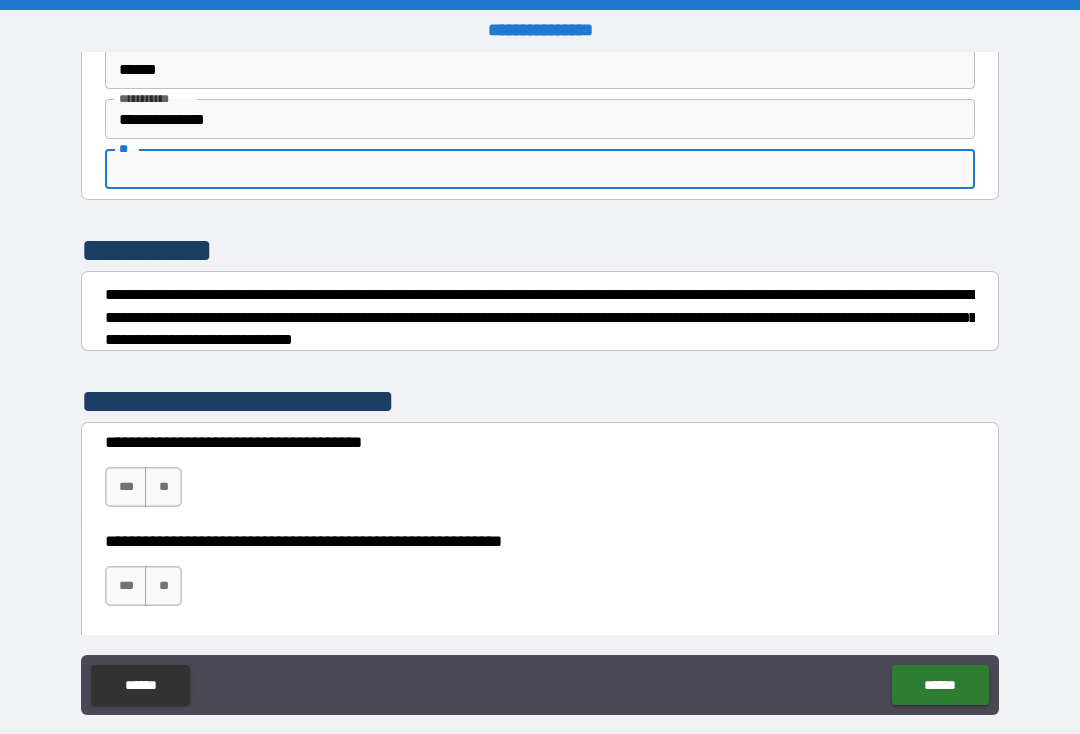 click on "**" at bounding box center [540, 169] 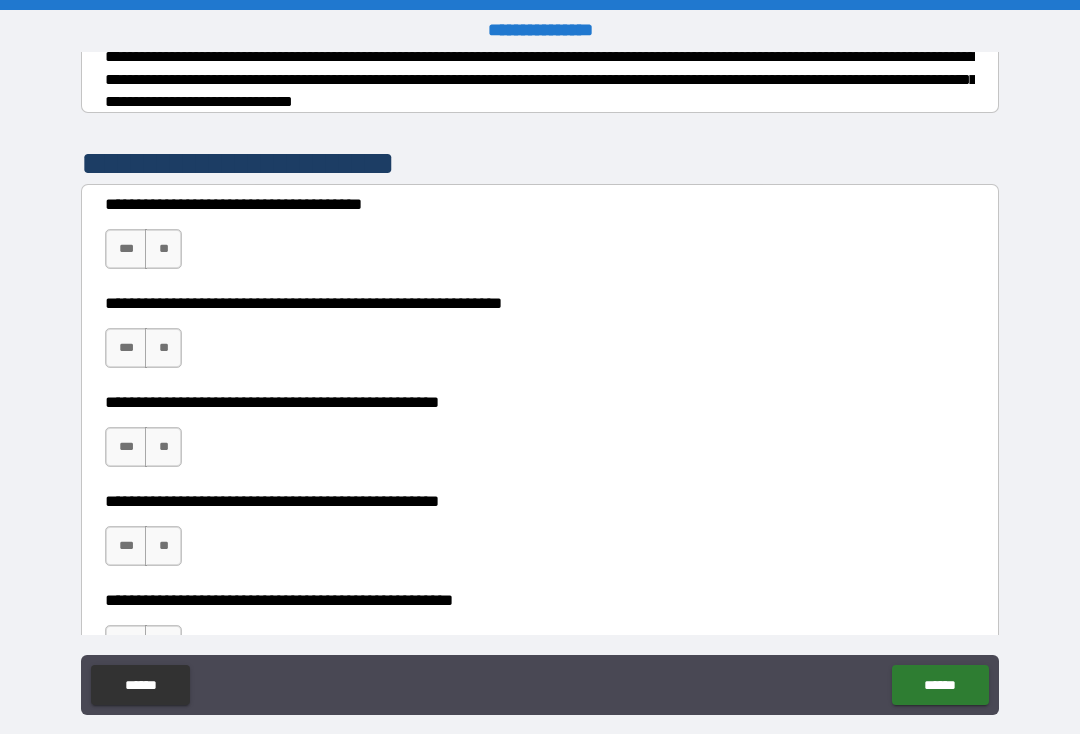 scroll, scrollTop: 361, scrollLeft: 0, axis: vertical 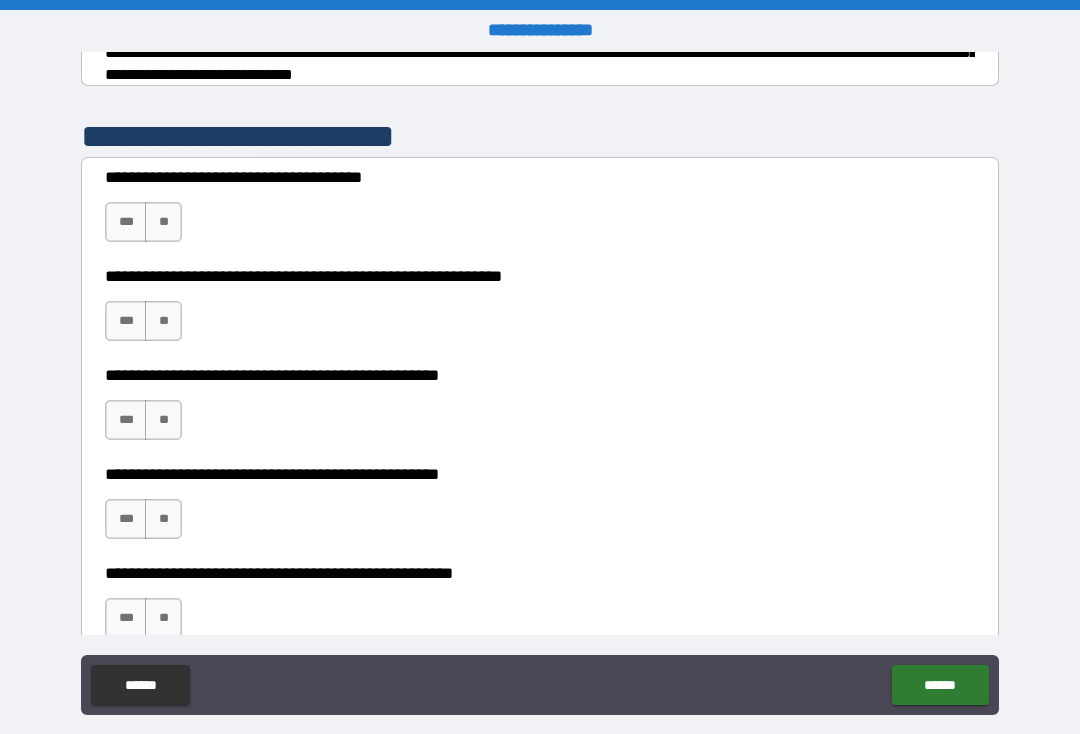 type on "*" 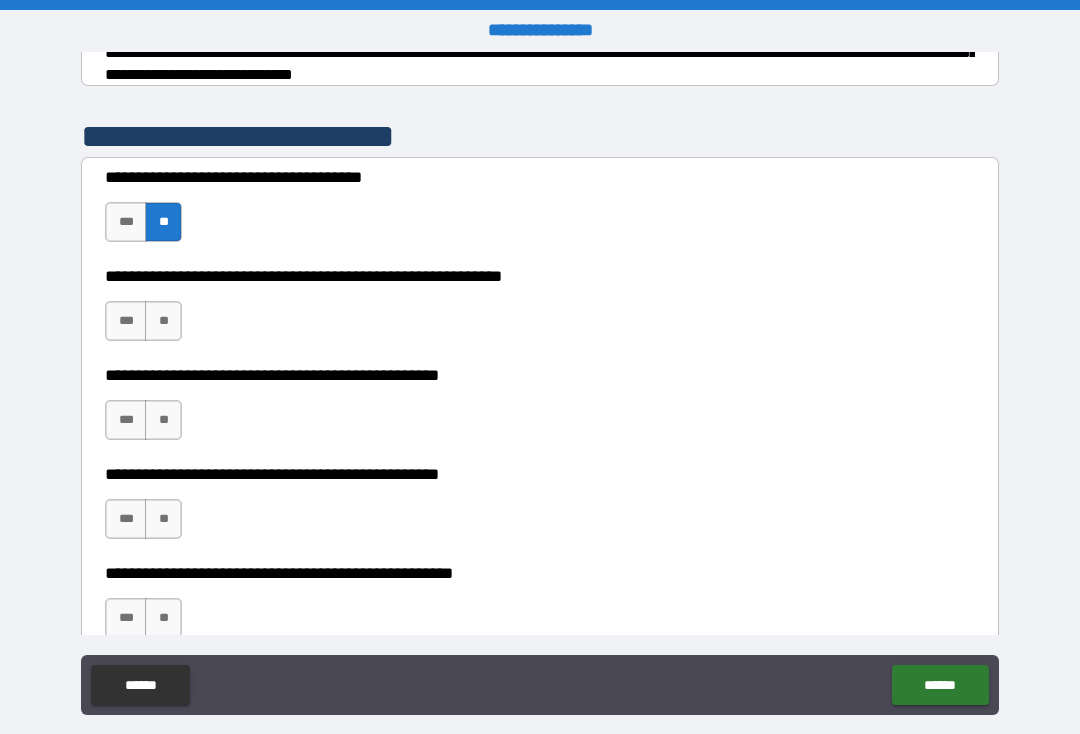 click on "**" at bounding box center (163, 321) 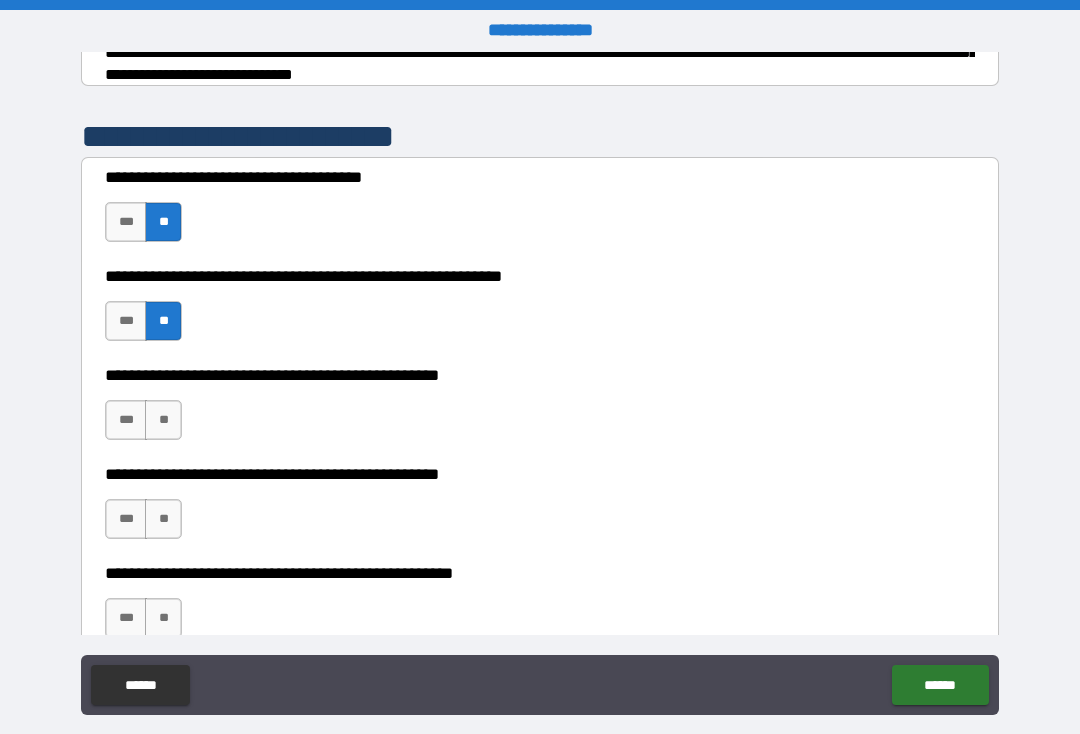 click on "**" at bounding box center (163, 420) 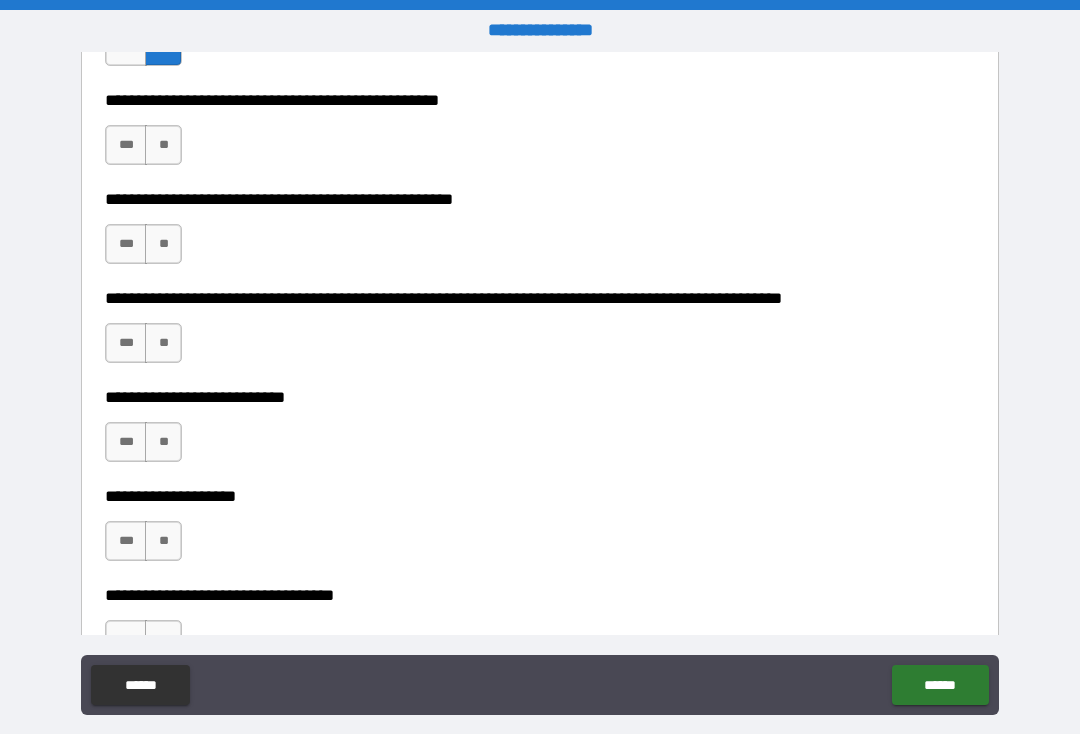 scroll, scrollTop: 734, scrollLeft: 0, axis: vertical 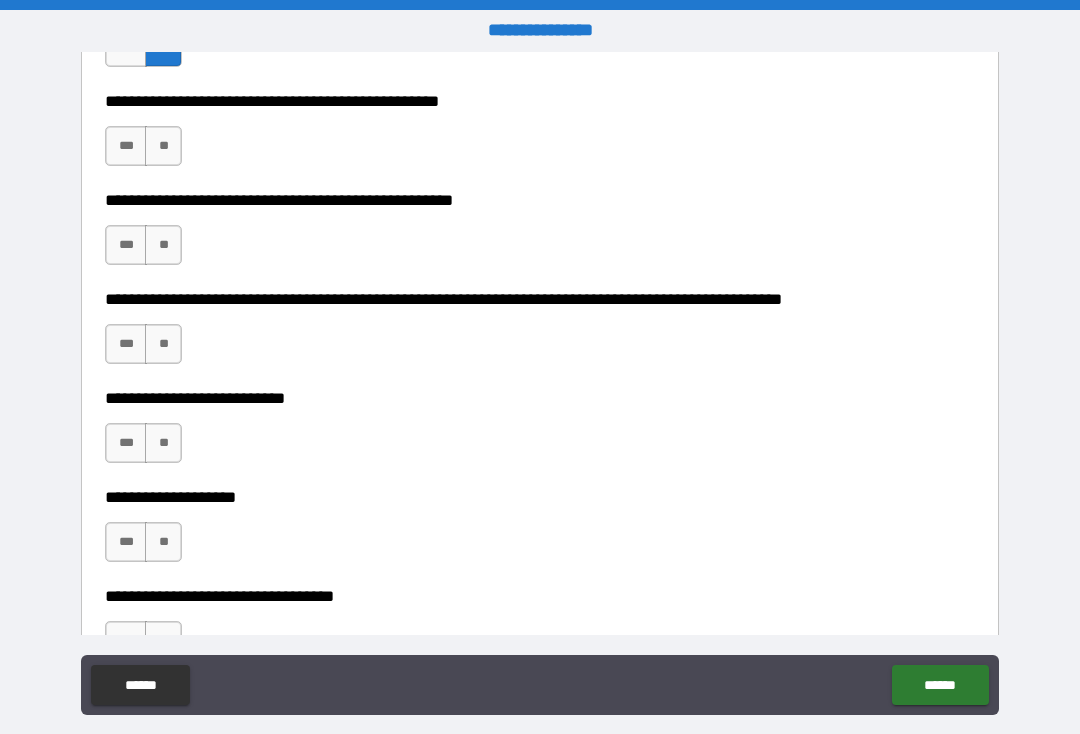 click on "***" at bounding box center [126, 146] 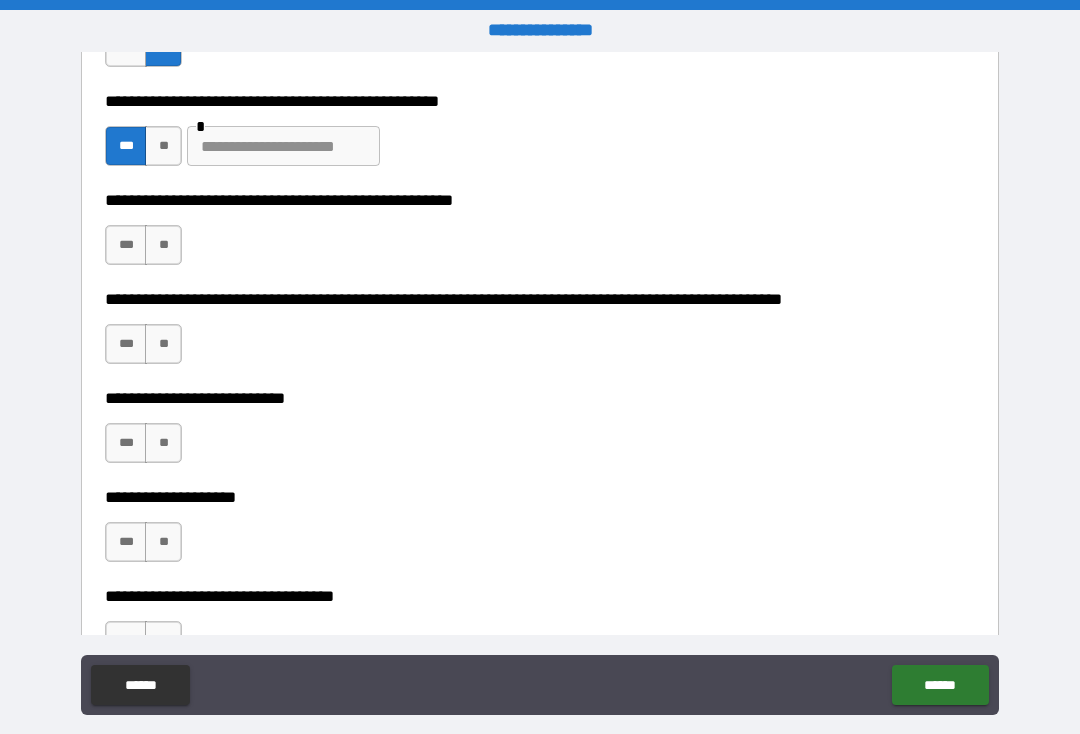 click at bounding box center (283, 146) 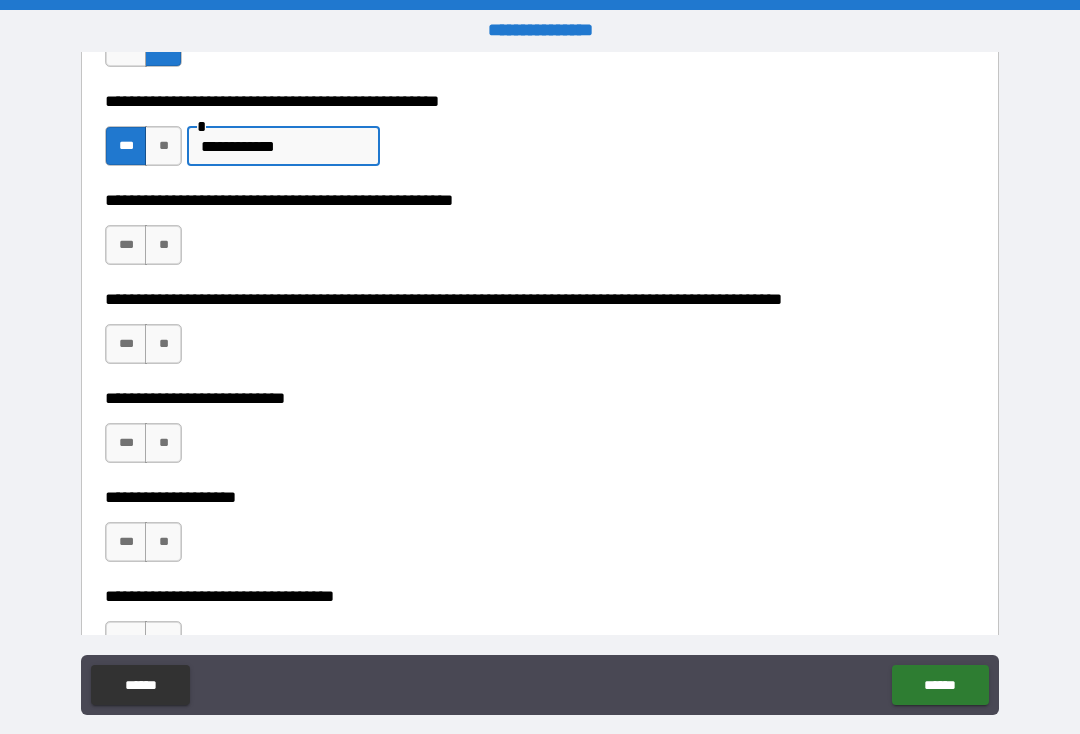 type on "**********" 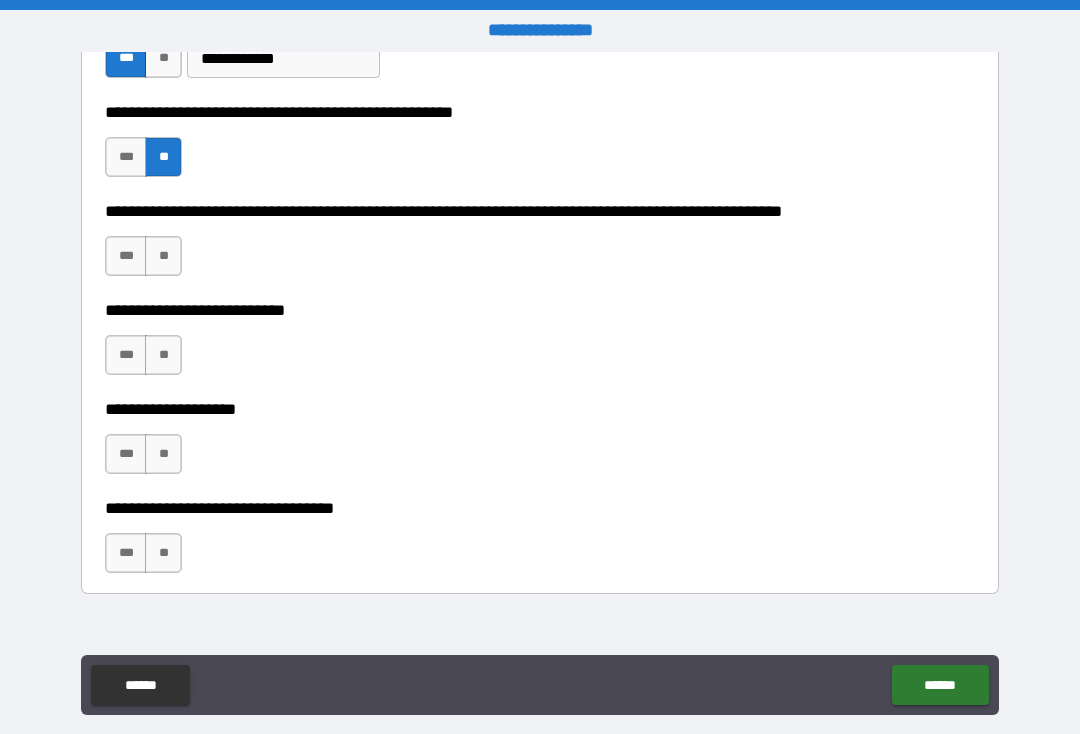 scroll, scrollTop: 831, scrollLeft: 0, axis: vertical 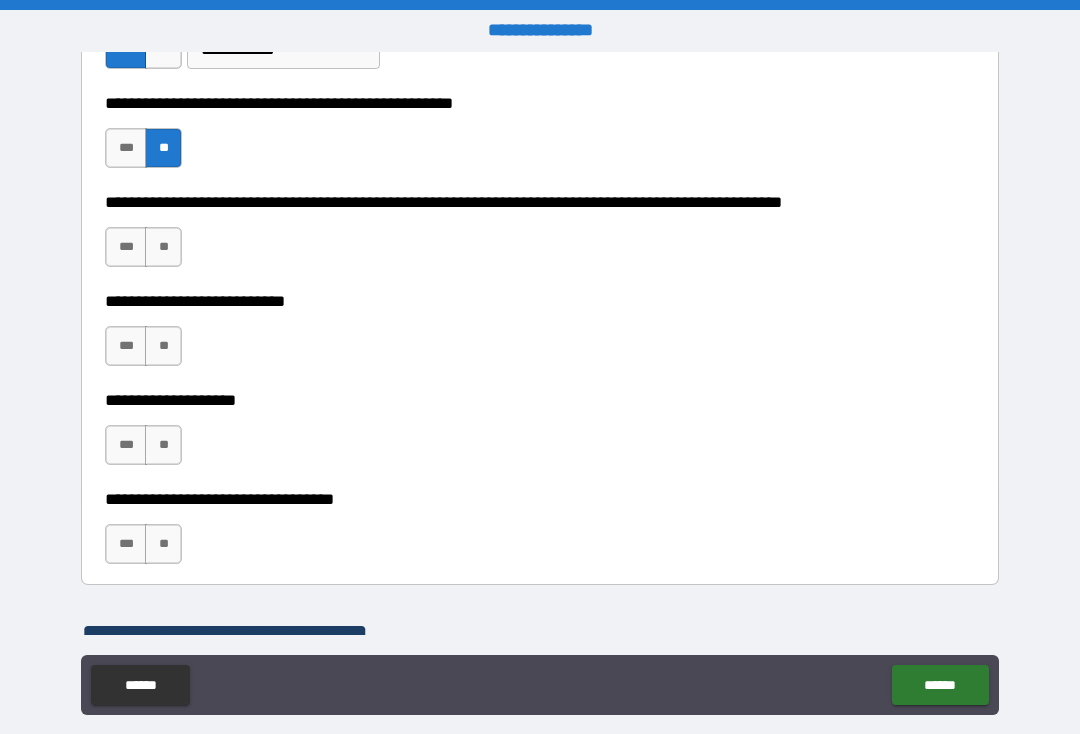 click on "**" at bounding box center (163, 247) 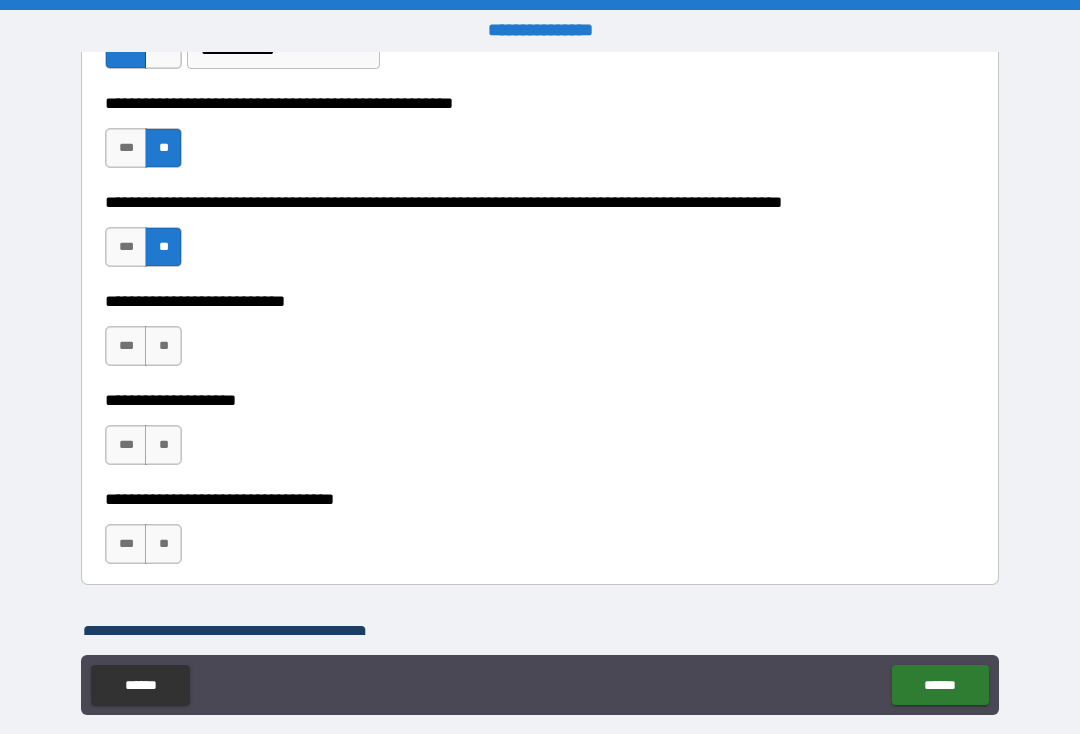 click on "**" at bounding box center (163, 346) 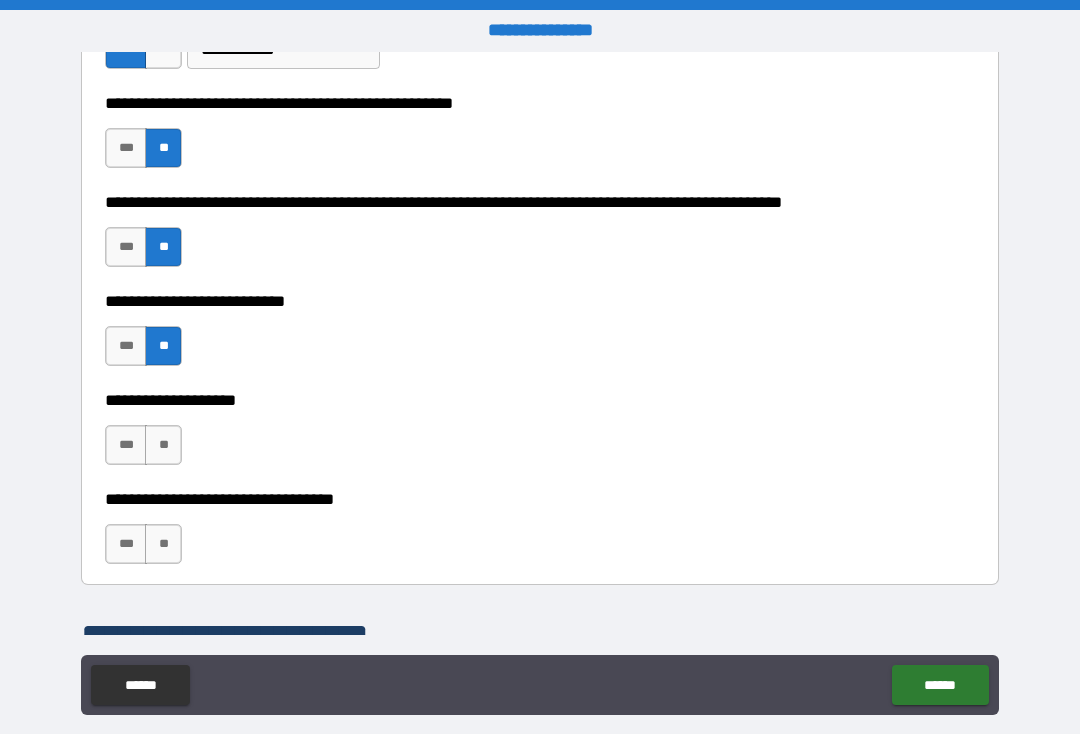 click on "**" at bounding box center [163, 445] 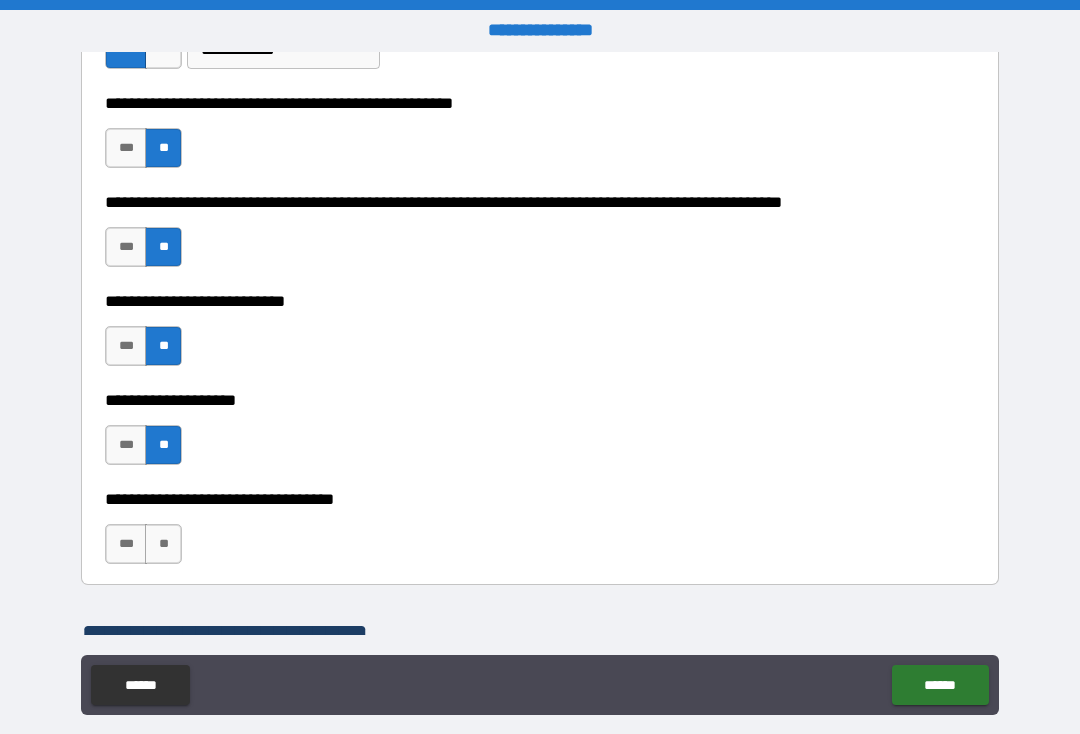click on "**" at bounding box center (163, 544) 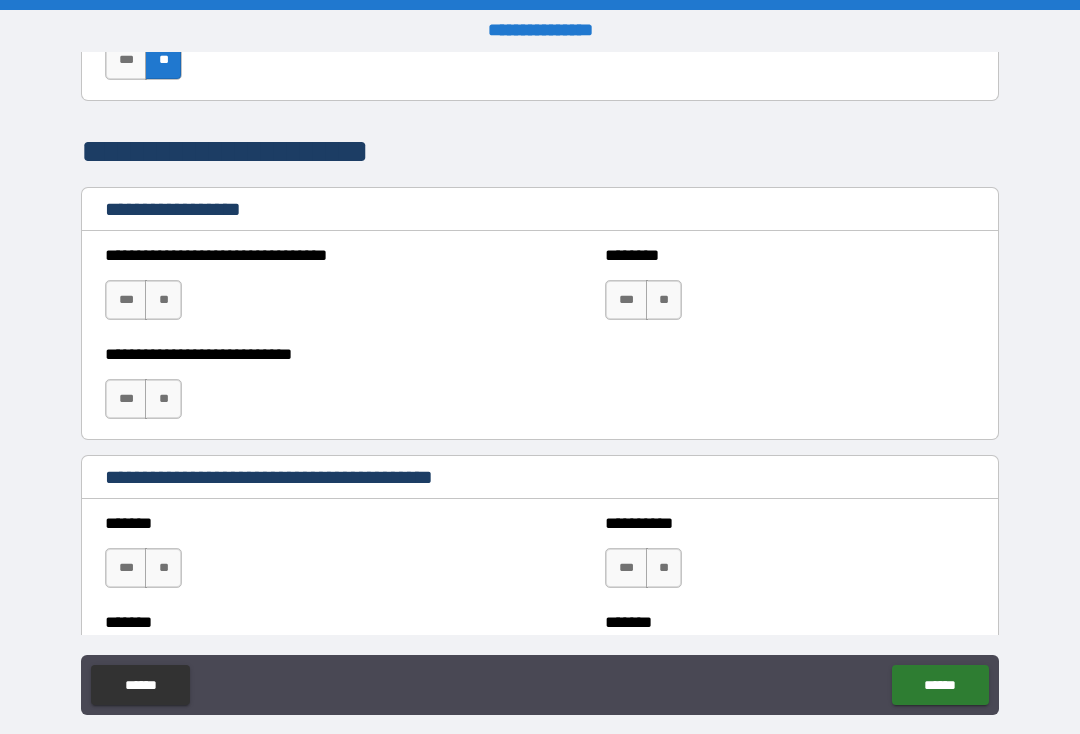 scroll, scrollTop: 1317, scrollLeft: 0, axis: vertical 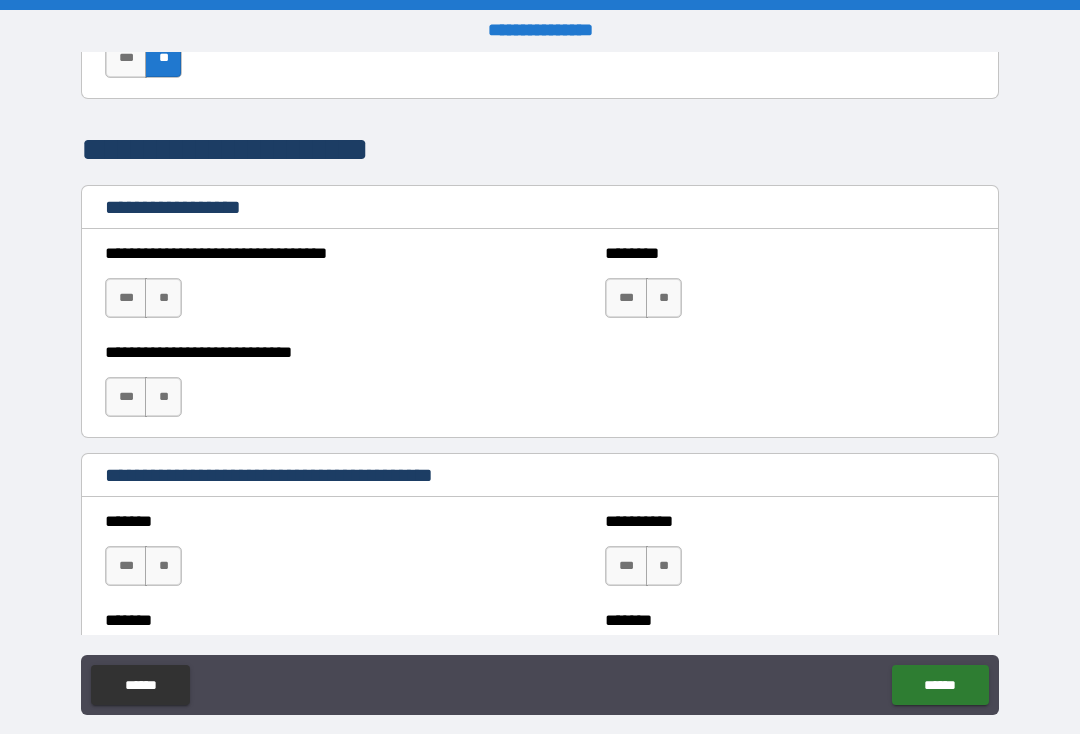 click on "**" at bounding box center [163, 298] 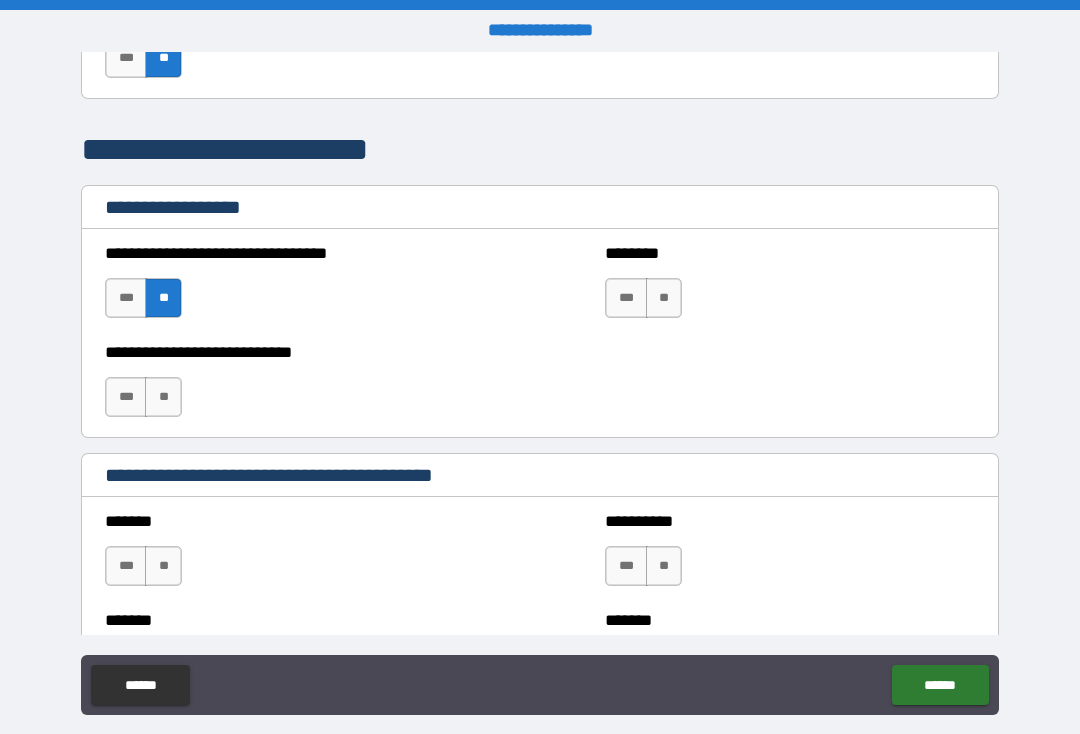 click on "**" at bounding box center [163, 397] 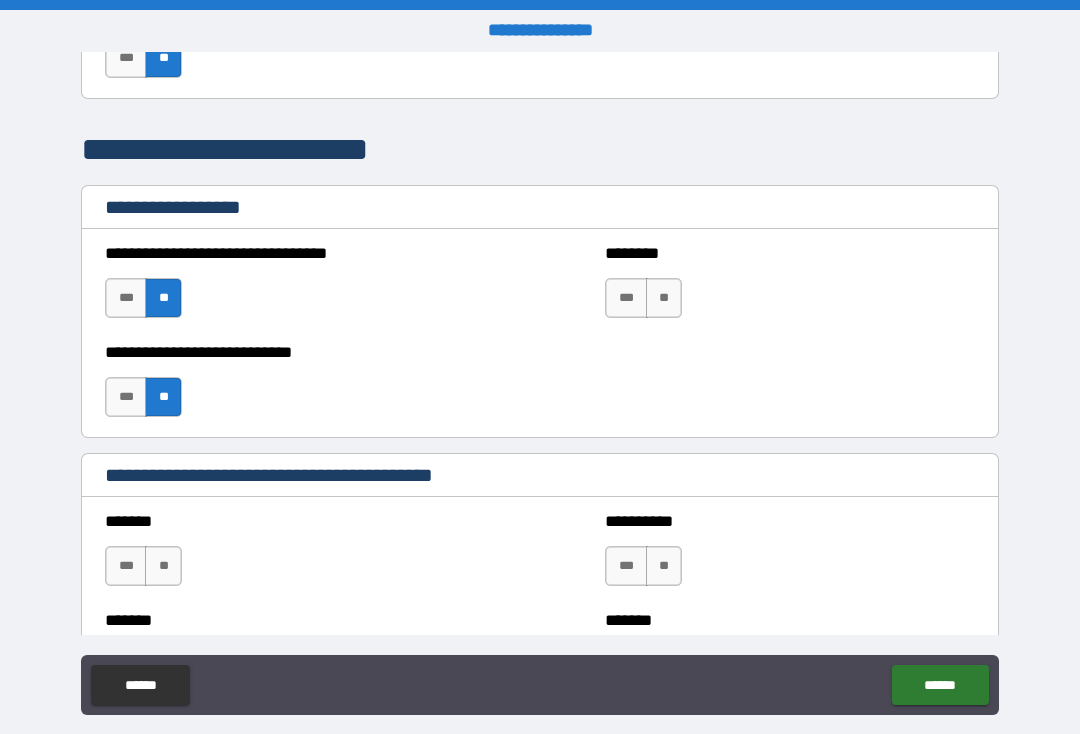 scroll, scrollTop: 1318, scrollLeft: 0, axis: vertical 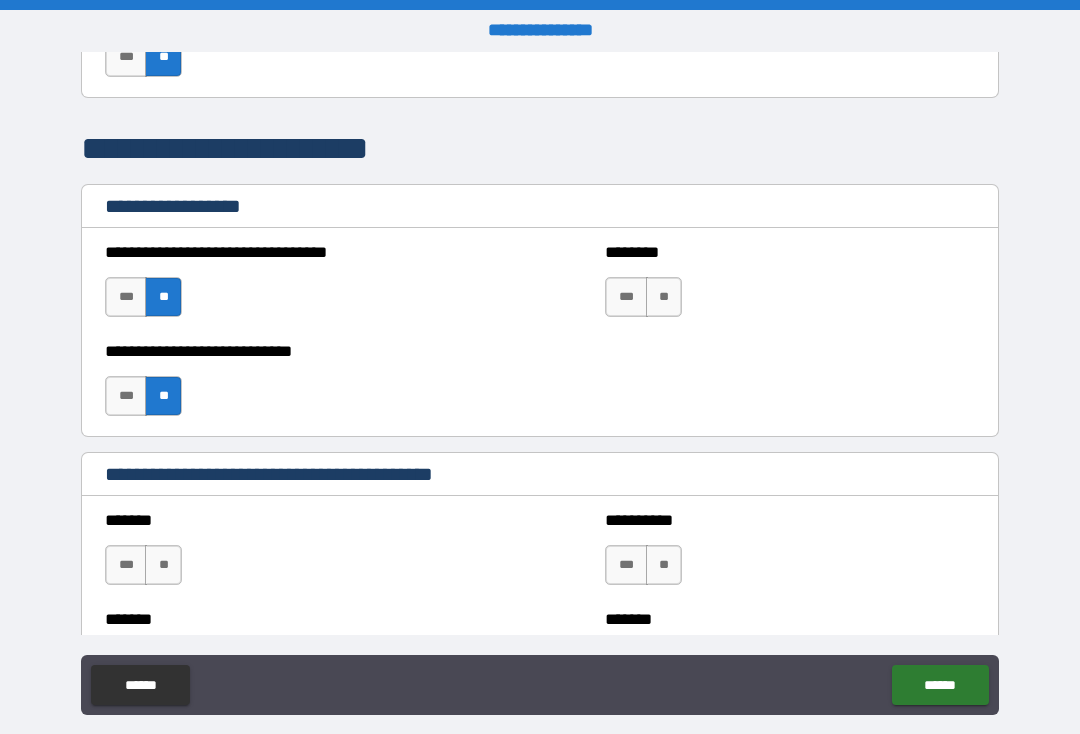 click on "**" at bounding box center [664, 297] 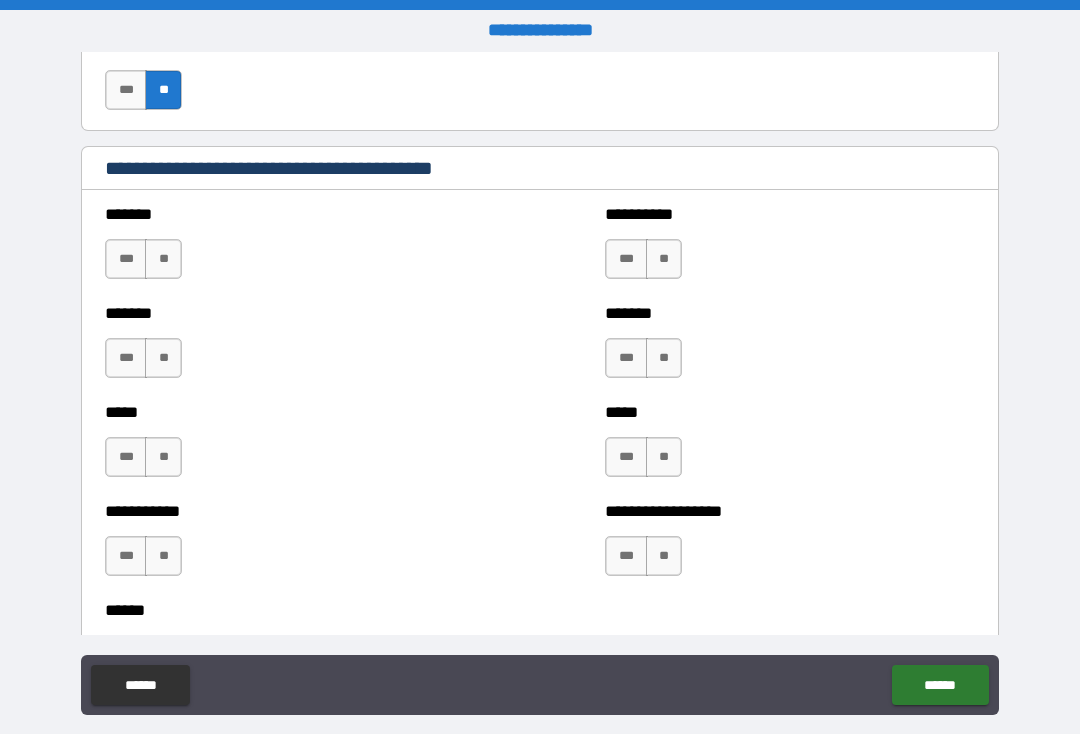 scroll, scrollTop: 1633, scrollLeft: 0, axis: vertical 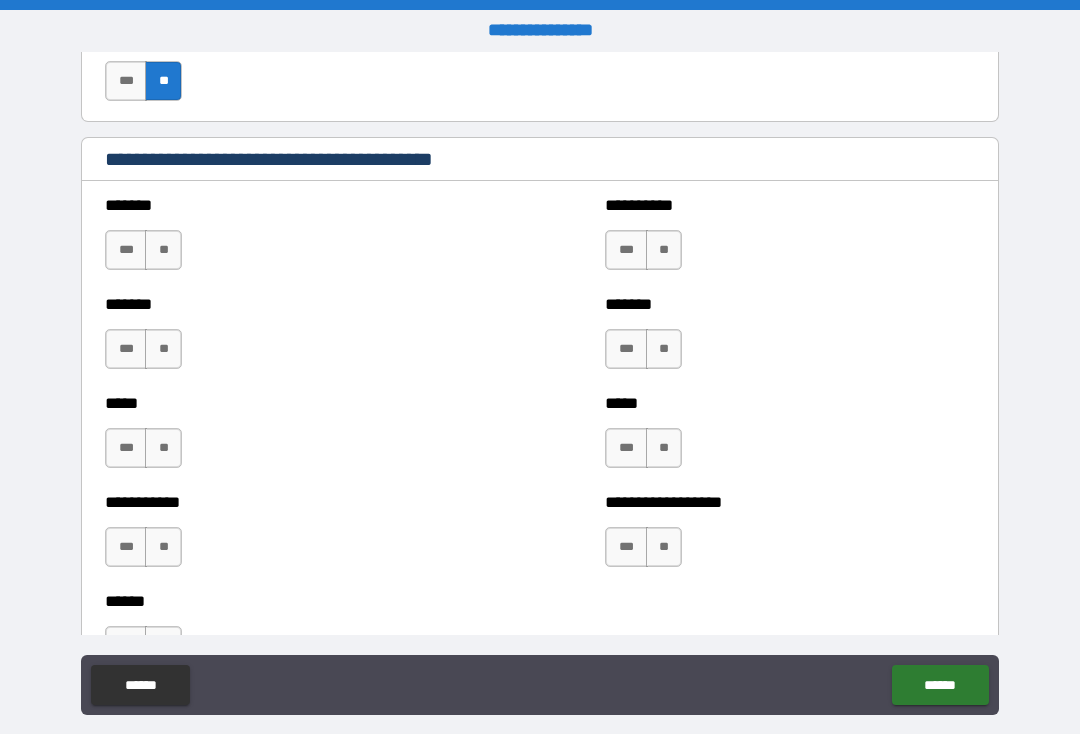 click on "**" at bounding box center (163, 250) 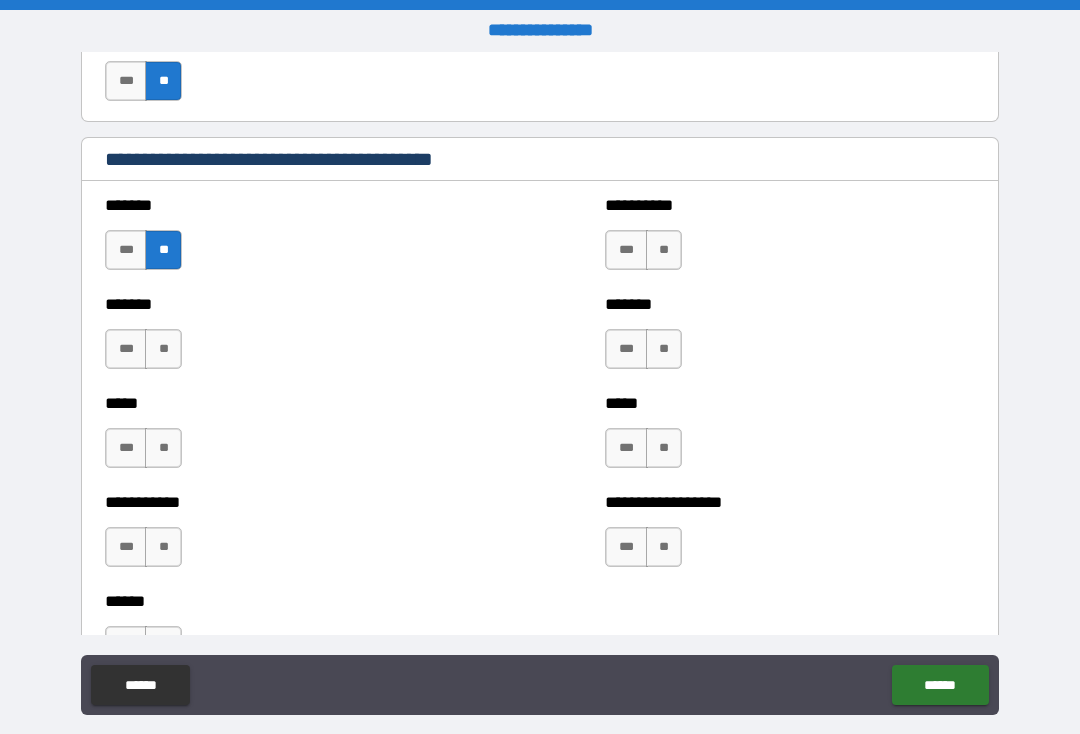 click on "**" at bounding box center [163, 349] 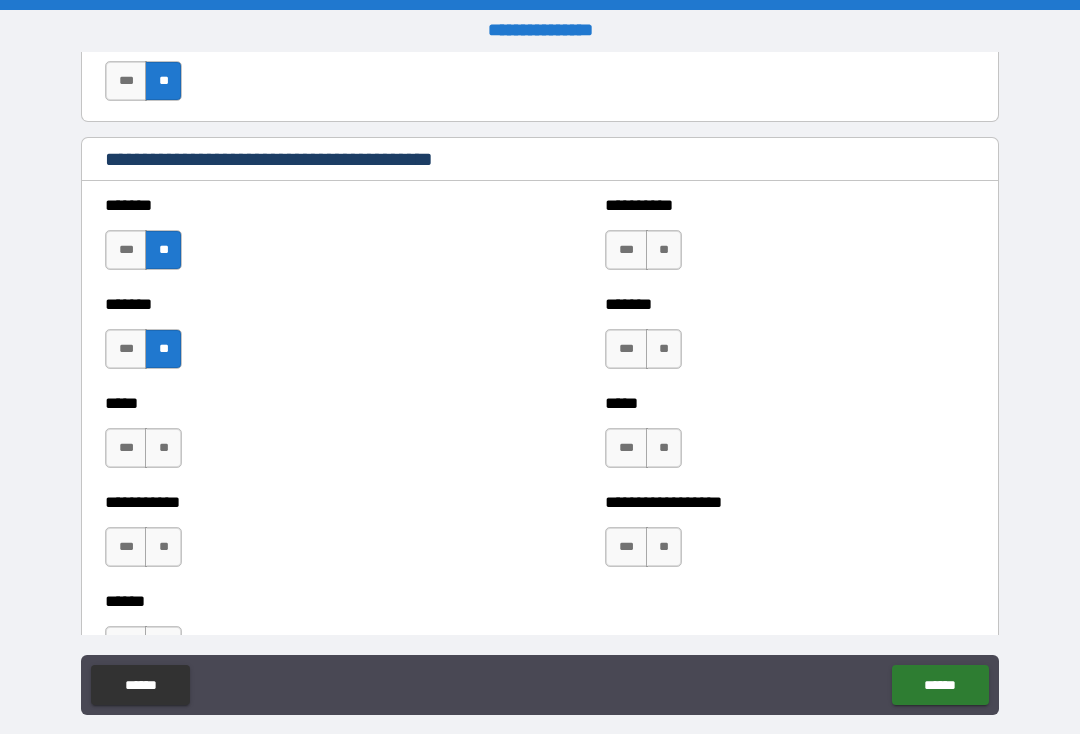 click on "**" at bounding box center [163, 448] 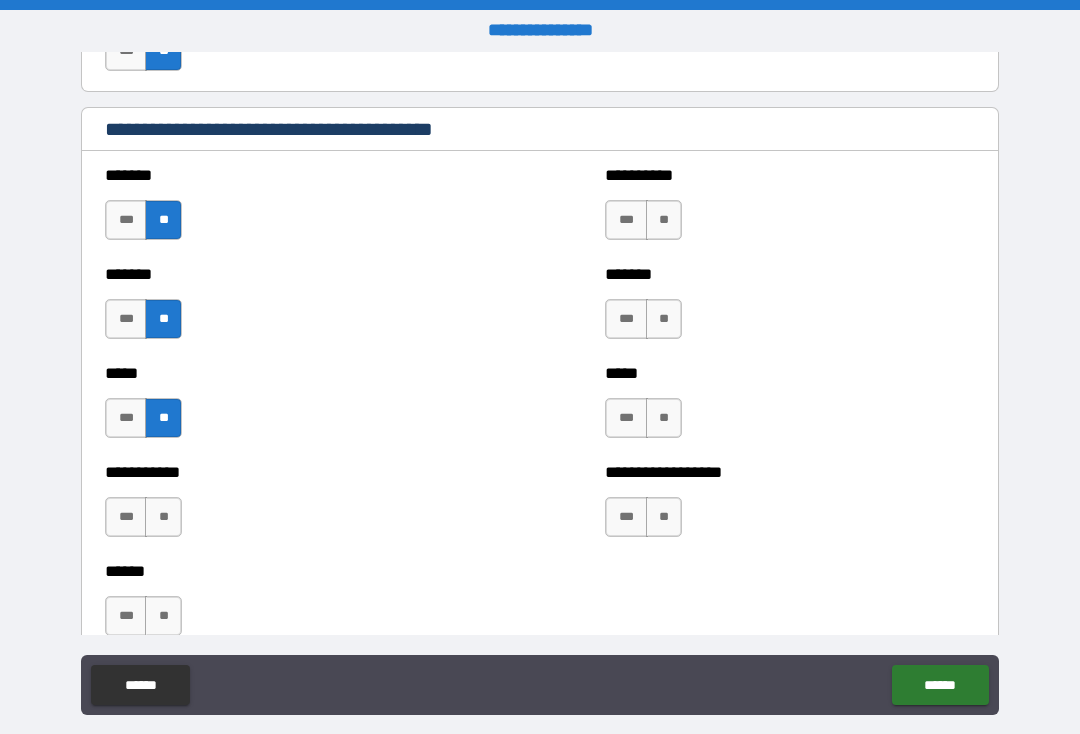 scroll, scrollTop: 1668, scrollLeft: 0, axis: vertical 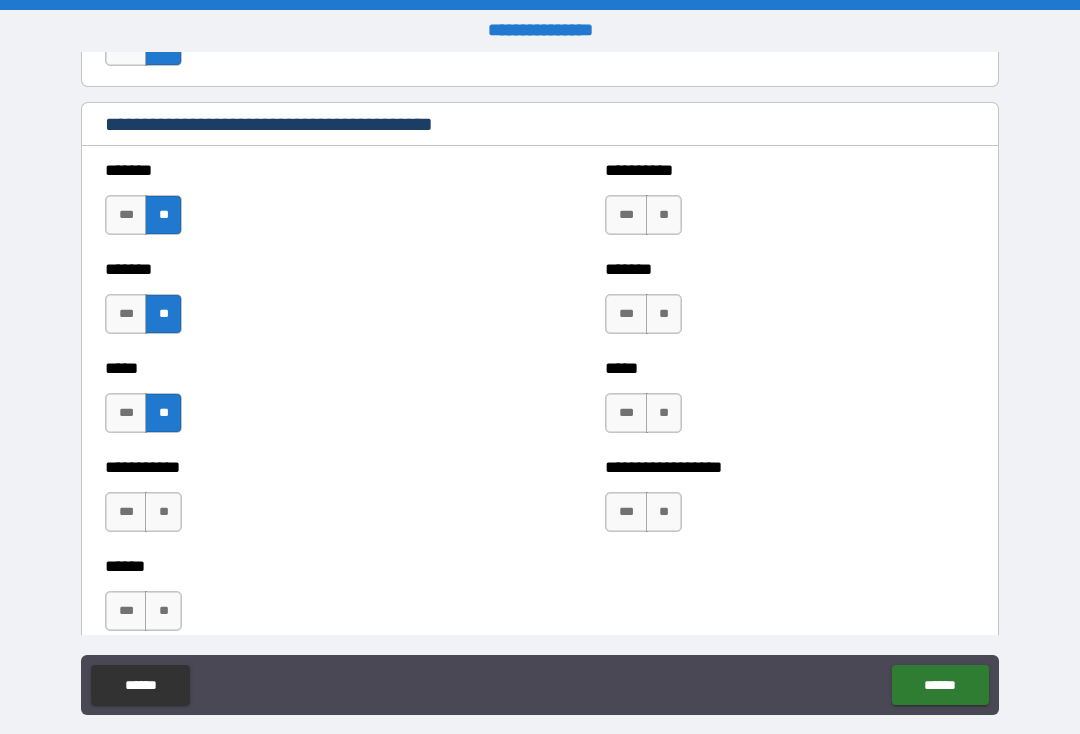 click on "**" at bounding box center [163, 512] 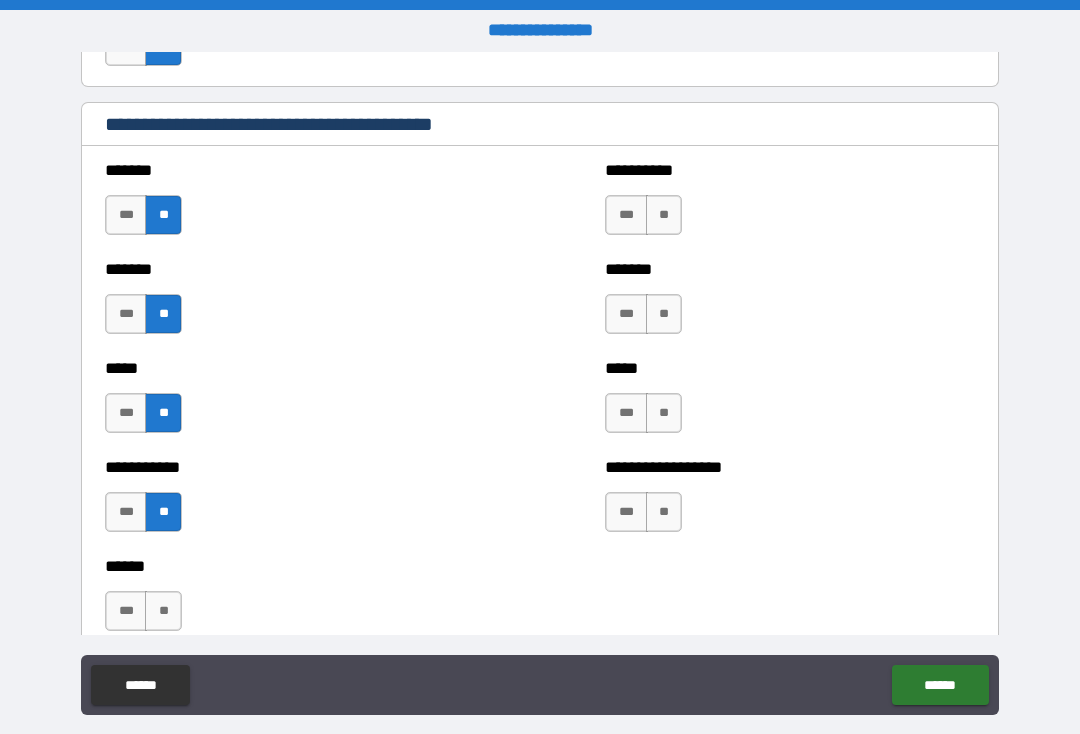 click on "**" at bounding box center [163, 611] 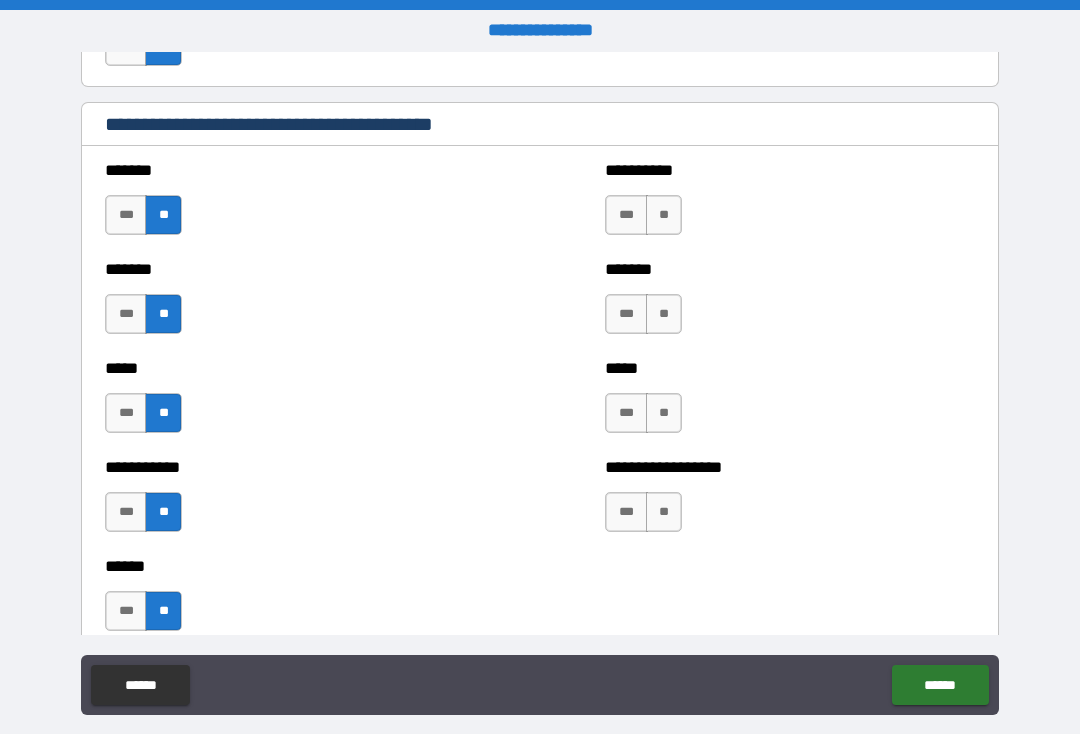 click on "**" at bounding box center [664, 215] 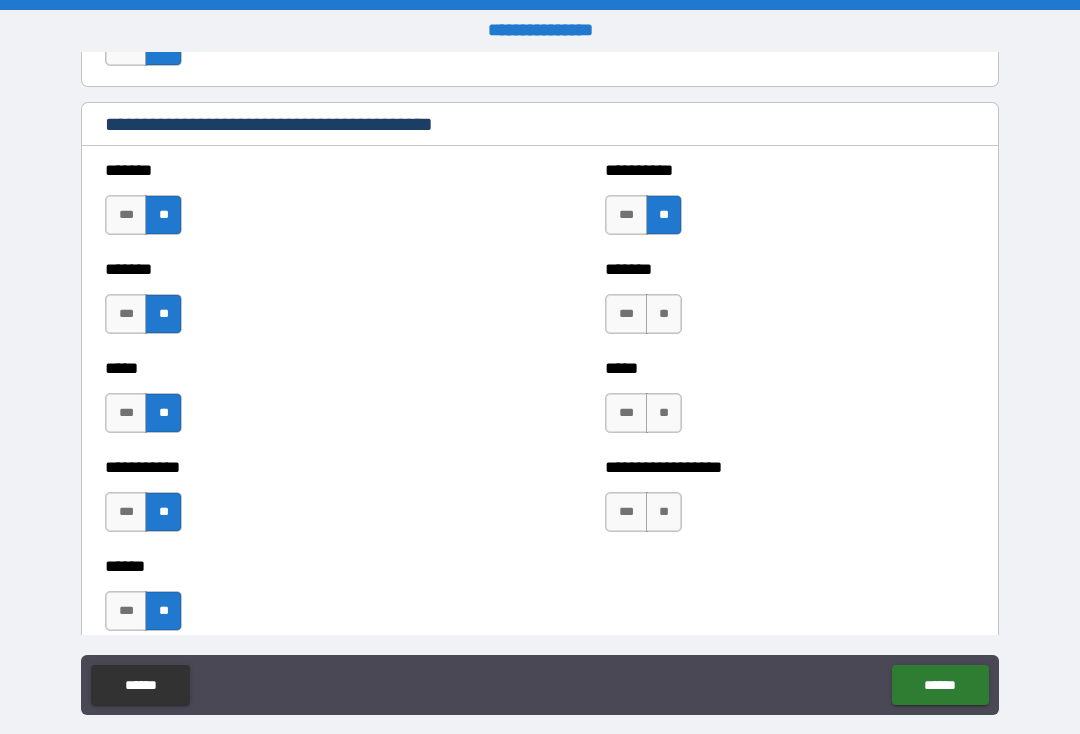 click on "**" at bounding box center [664, 314] 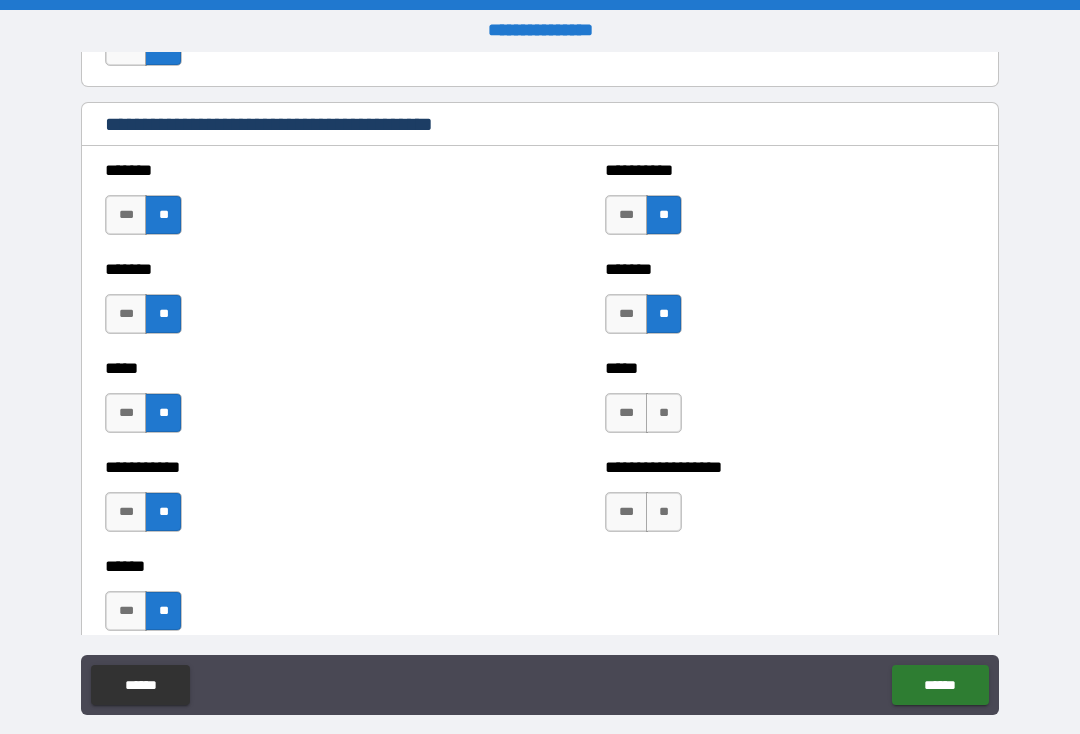 click on "**" at bounding box center (664, 413) 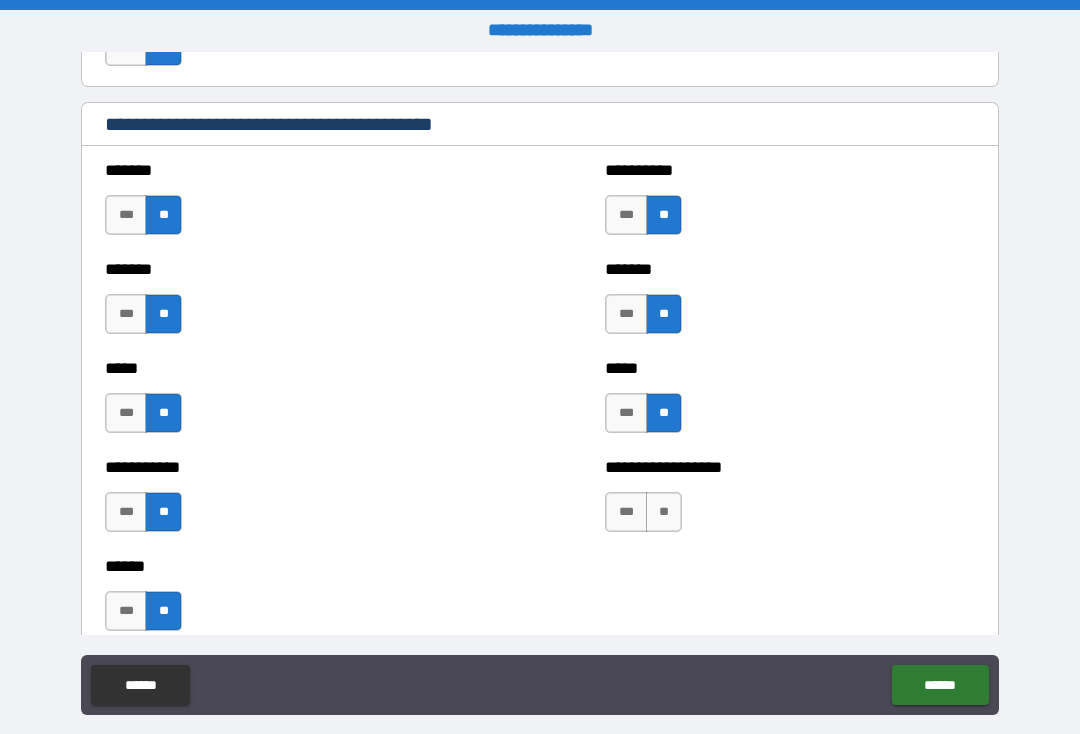 click on "**" at bounding box center (664, 512) 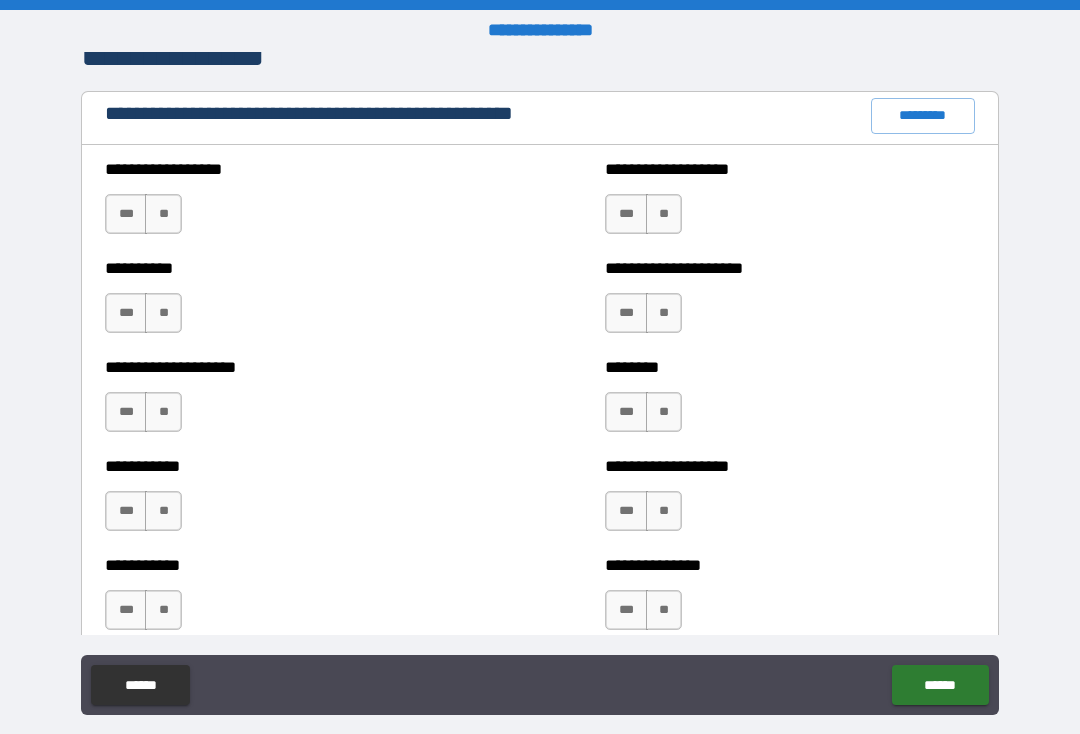 scroll, scrollTop: 2321, scrollLeft: 0, axis: vertical 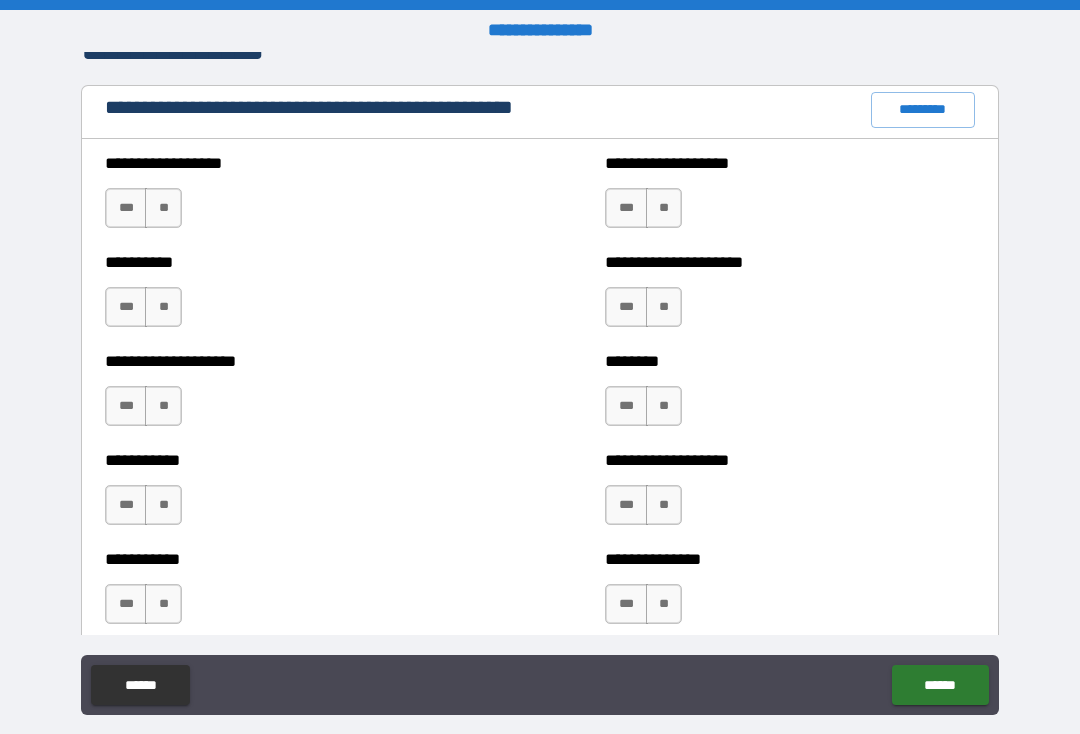 click on "**" at bounding box center [163, 208] 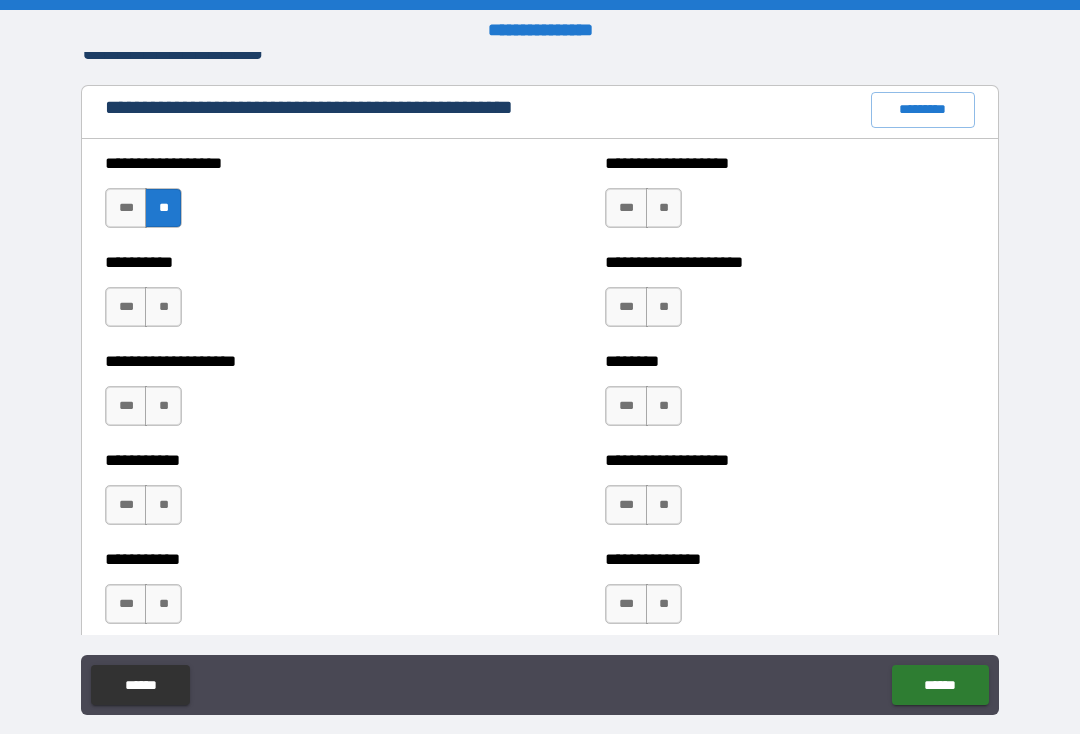 click on "**" at bounding box center (163, 307) 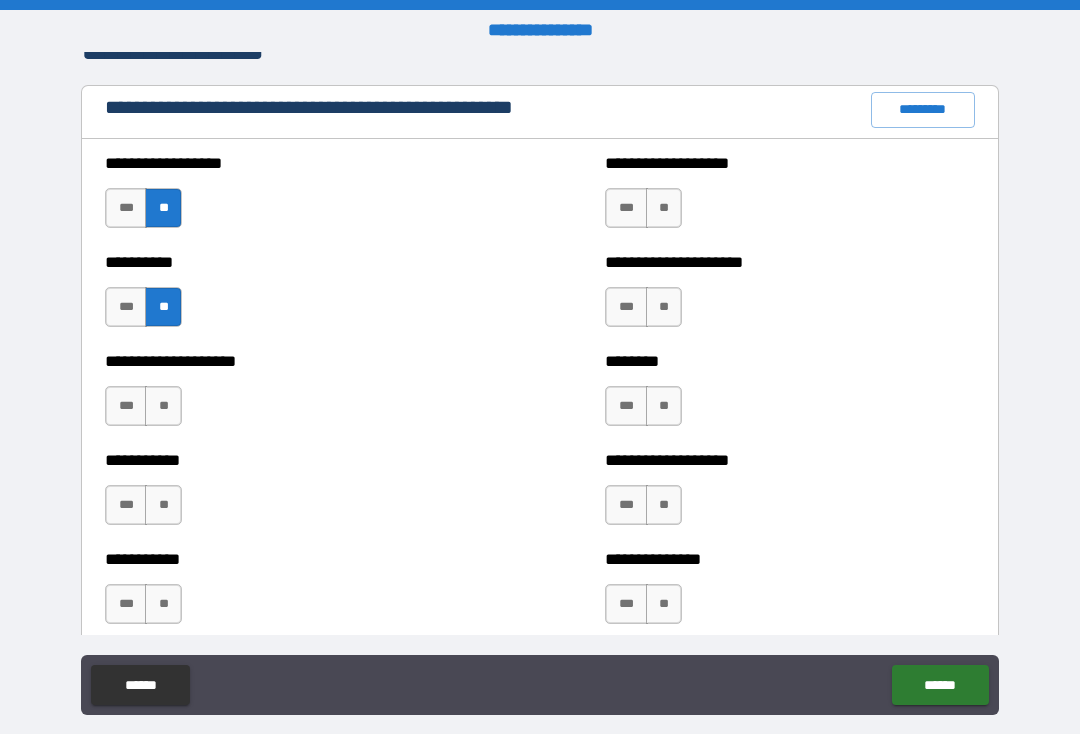 click on "**" at bounding box center [163, 505] 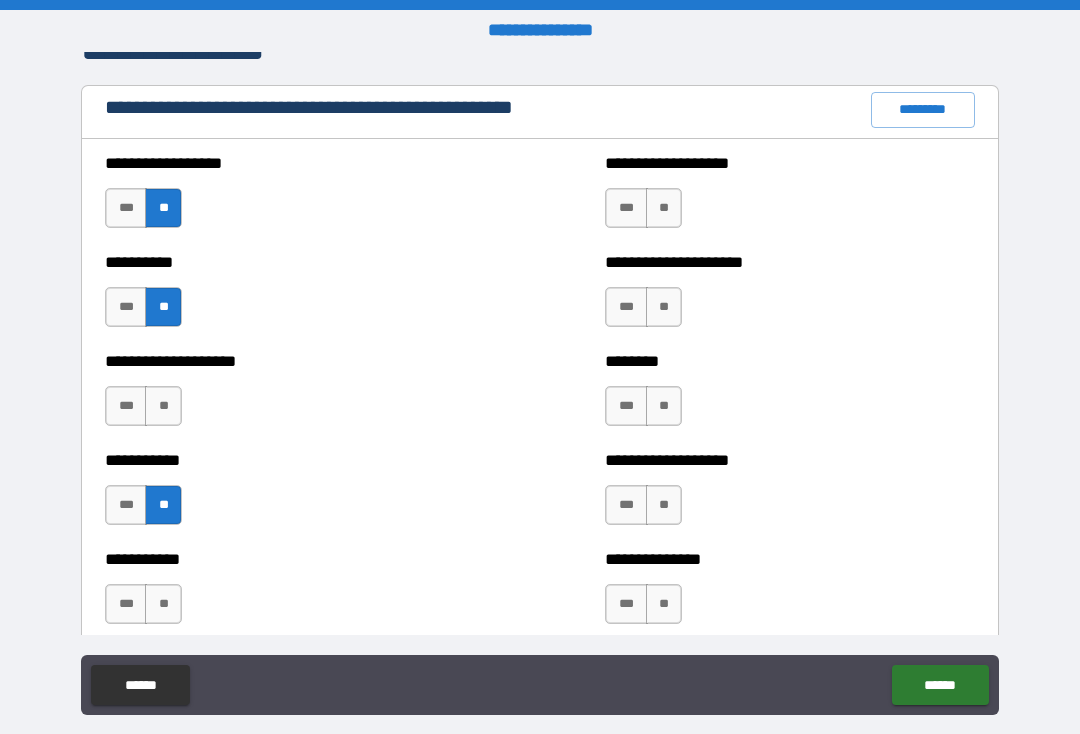 click on "**" at bounding box center (163, 604) 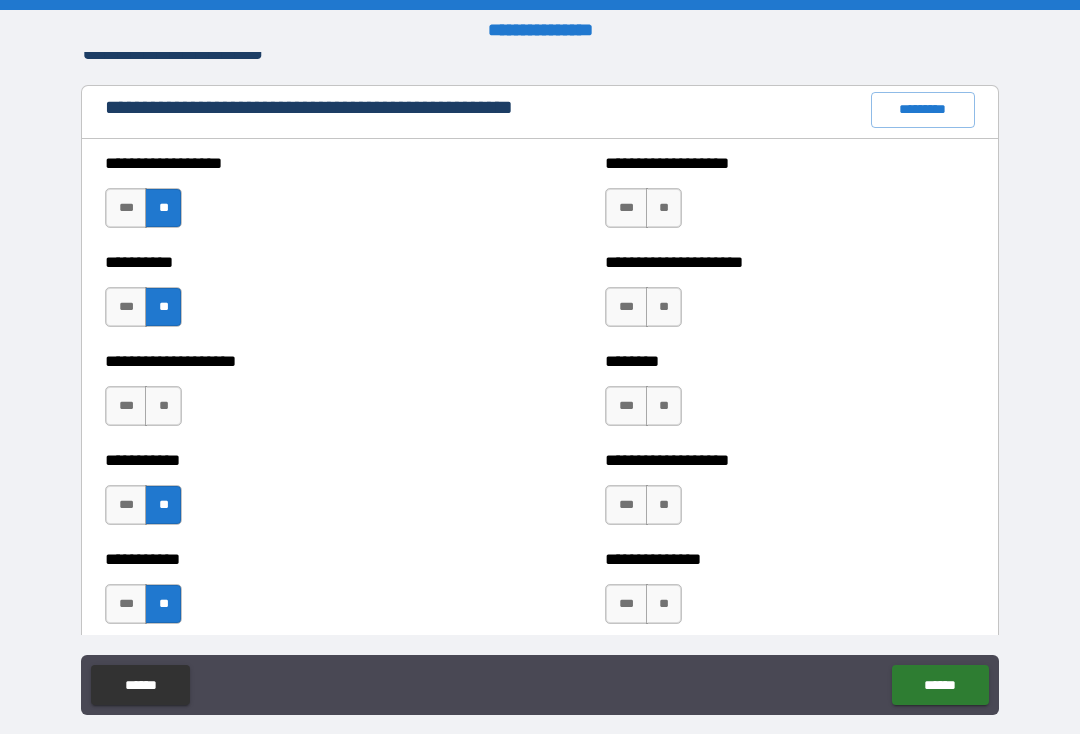 click on "**" at bounding box center [664, 208] 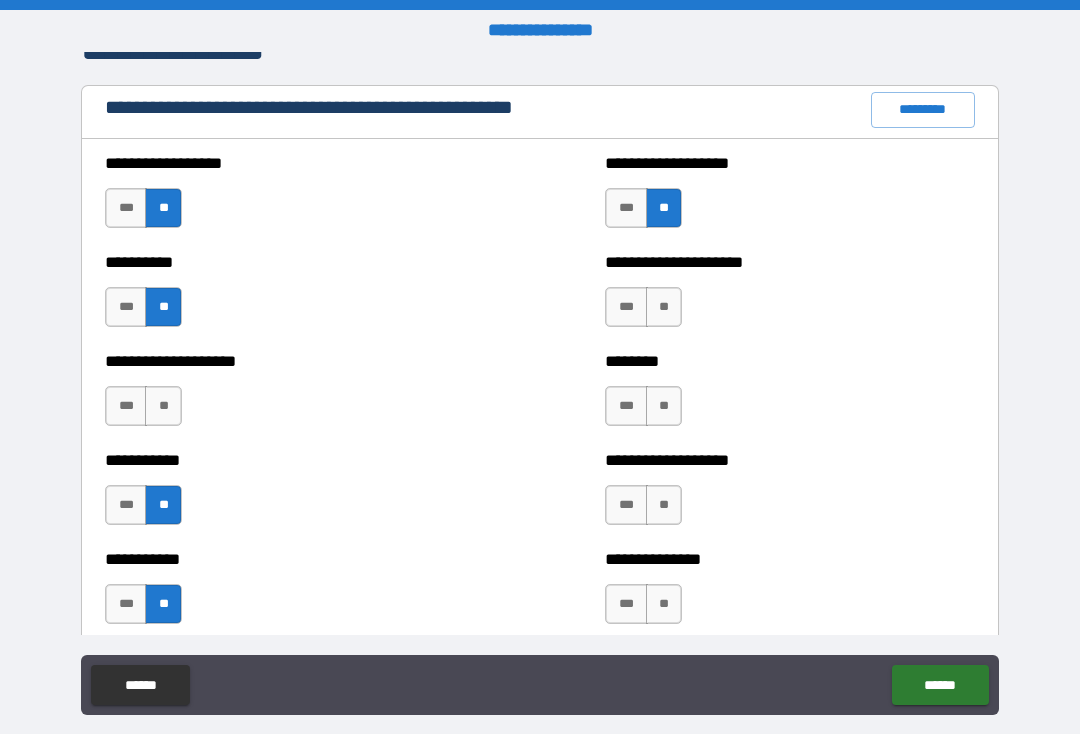 click on "**" at bounding box center (664, 307) 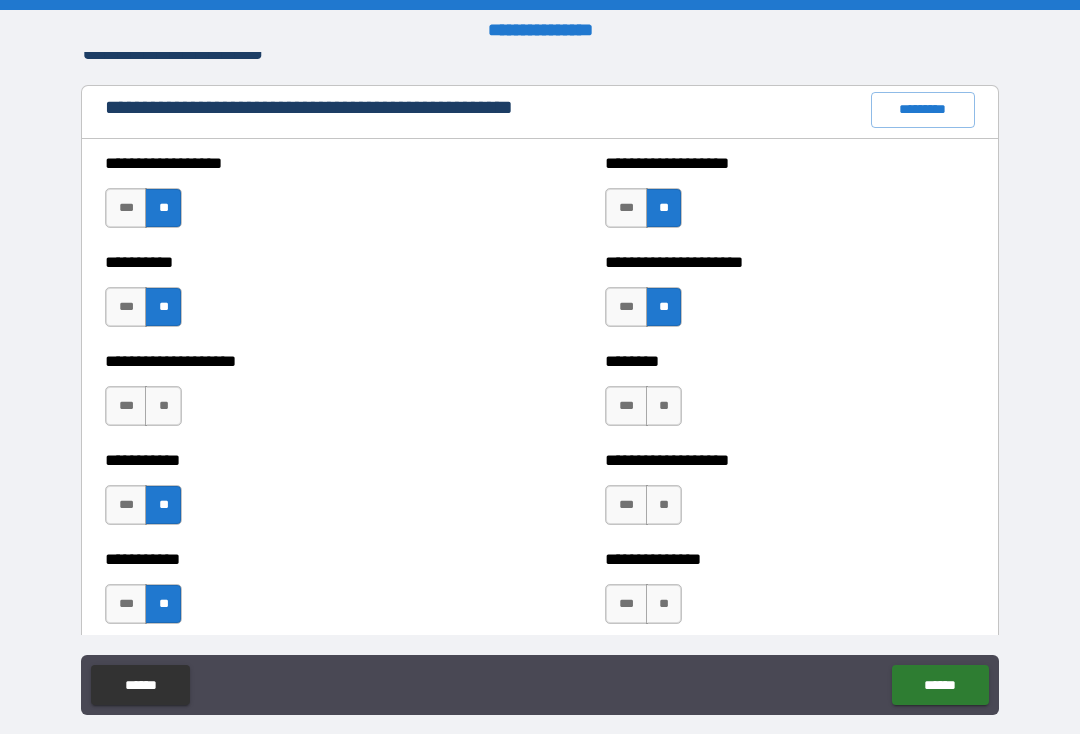 click on "**" at bounding box center [664, 406] 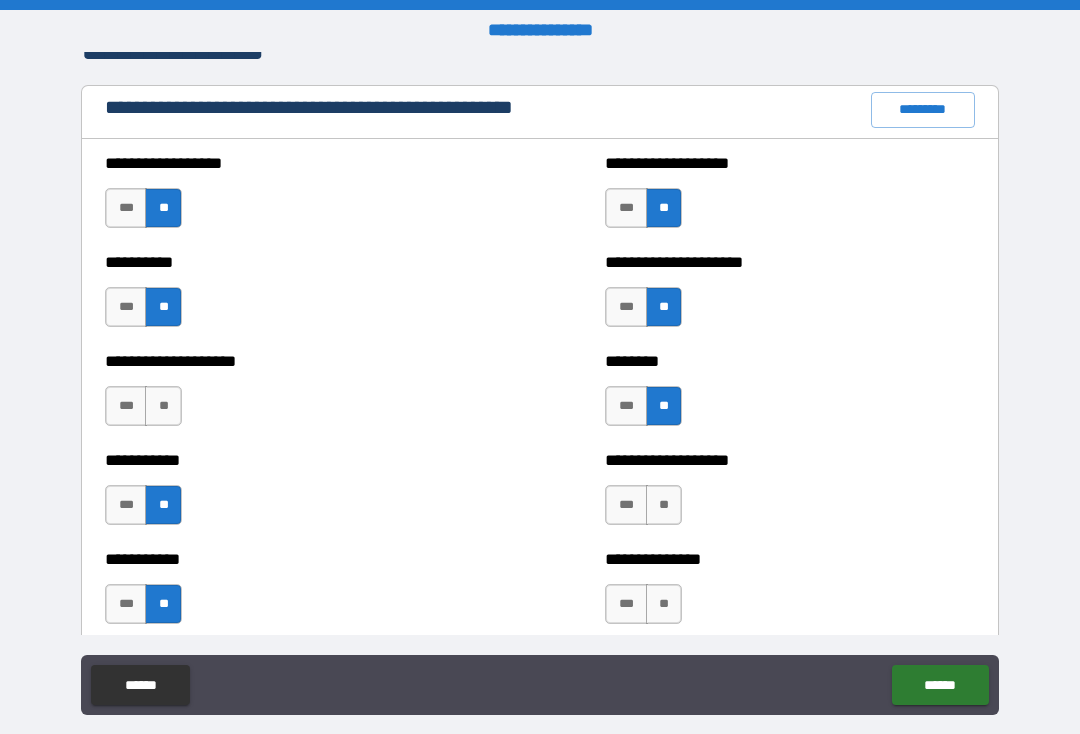 click on "**" at bounding box center [664, 505] 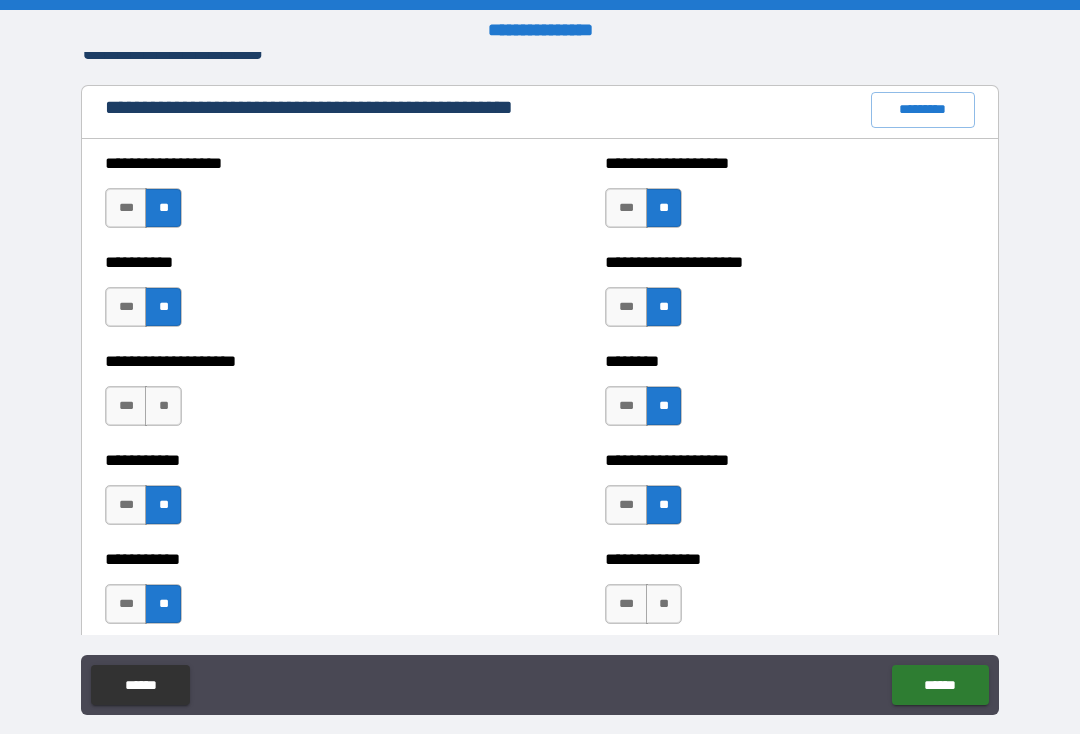 click on "**" at bounding box center [664, 604] 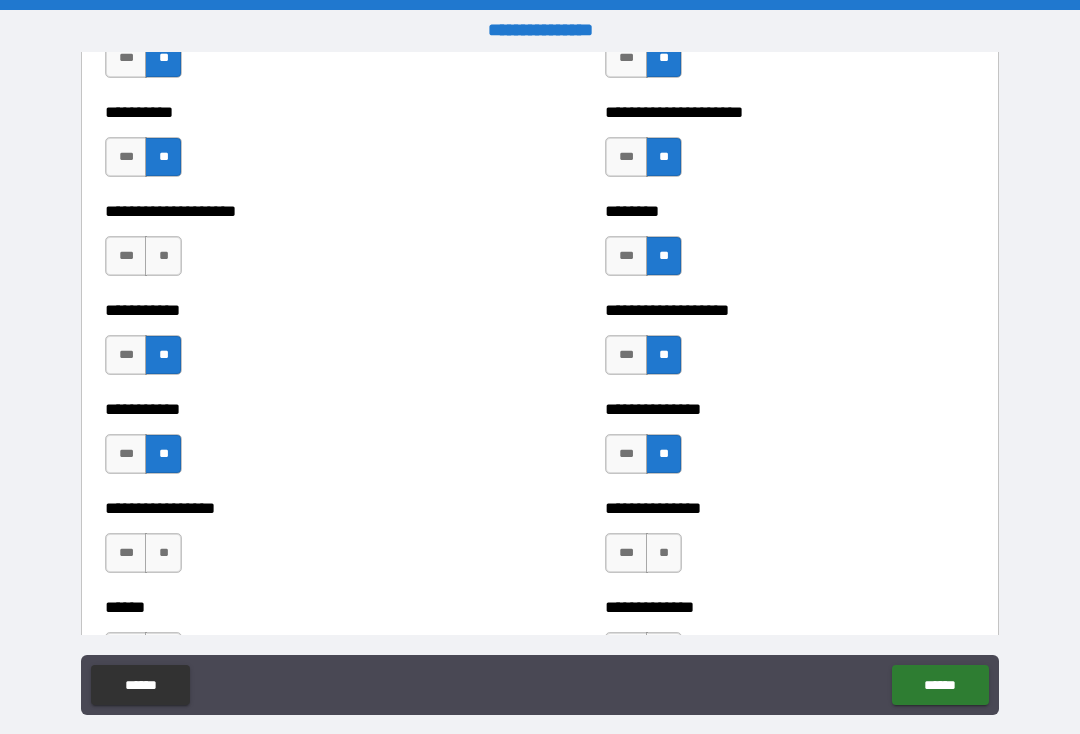 scroll, scrollTop: 2473, scrollLeft: 0, axis: vertical 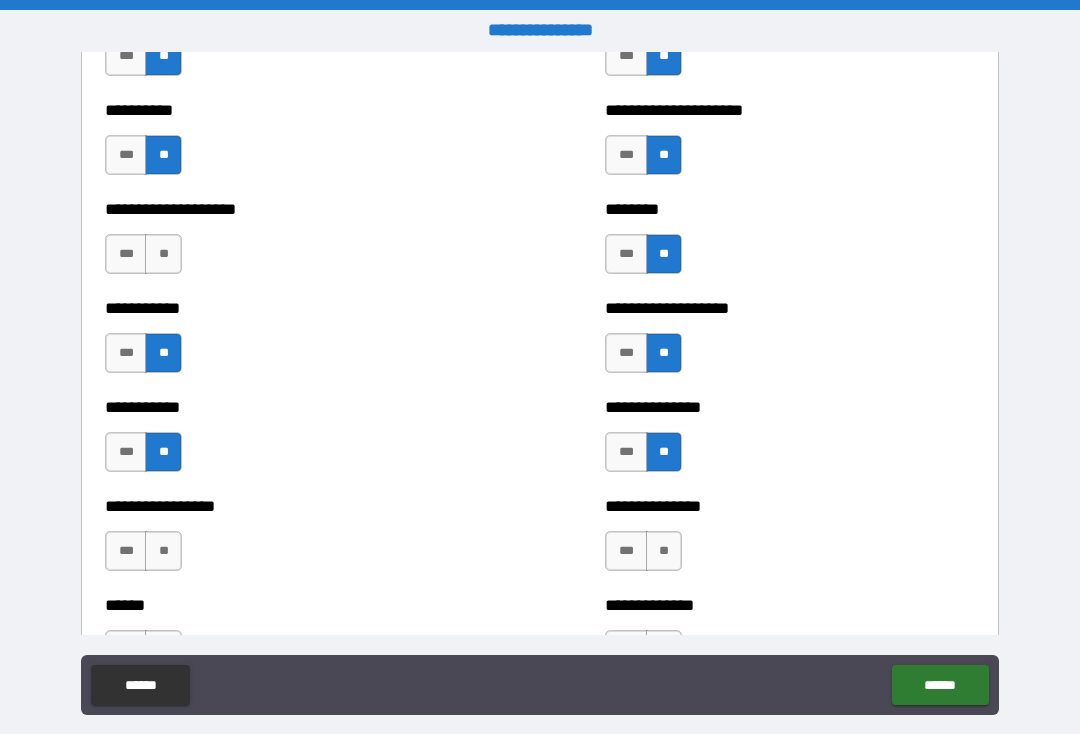 click on "**" at bounding box center [163, 254] 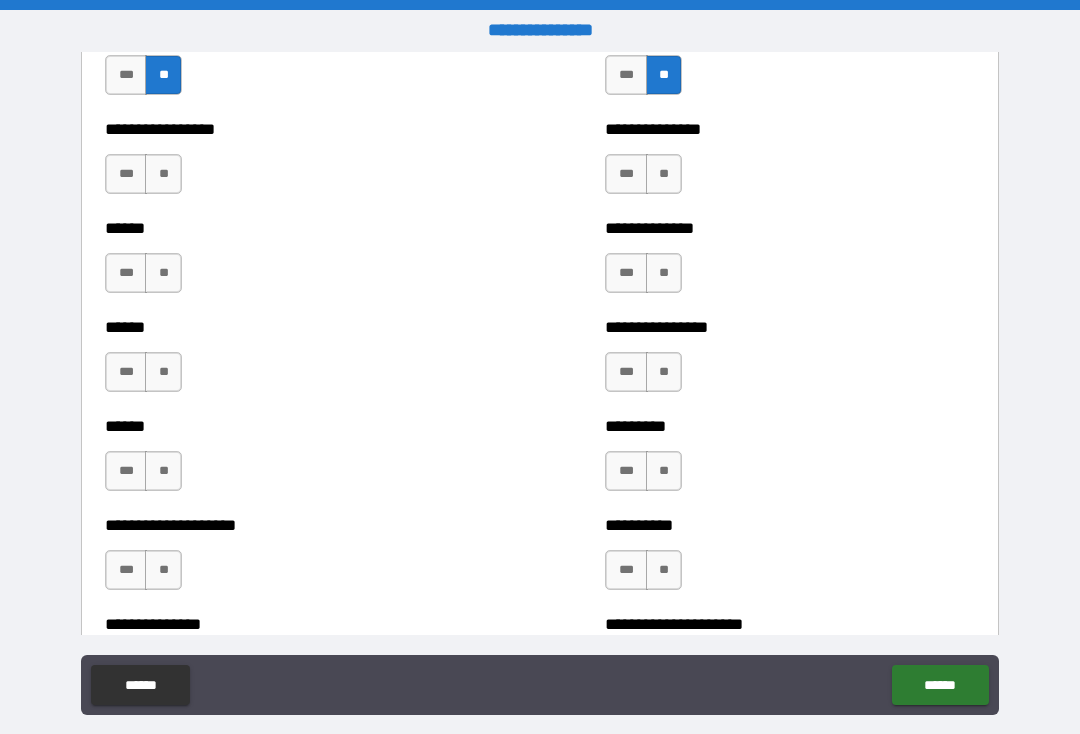 scroll, scrollTop: 2852, scrollLeft: 0, axis: vertical 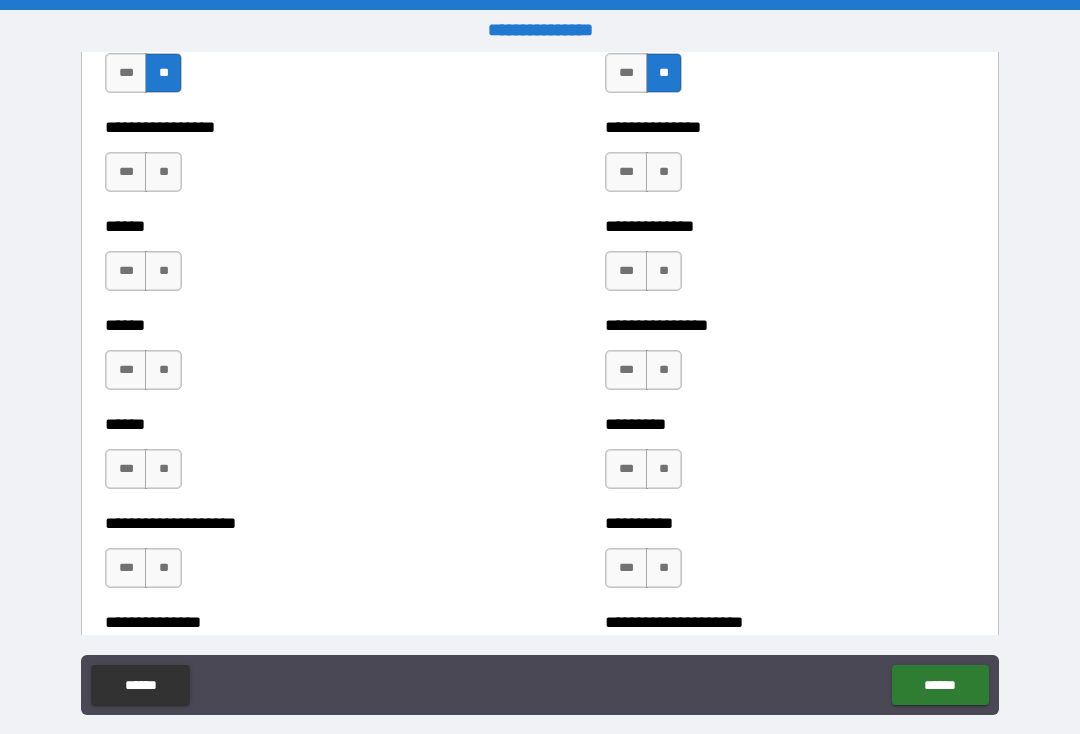 click on "**" at bounding box center [163, 172] 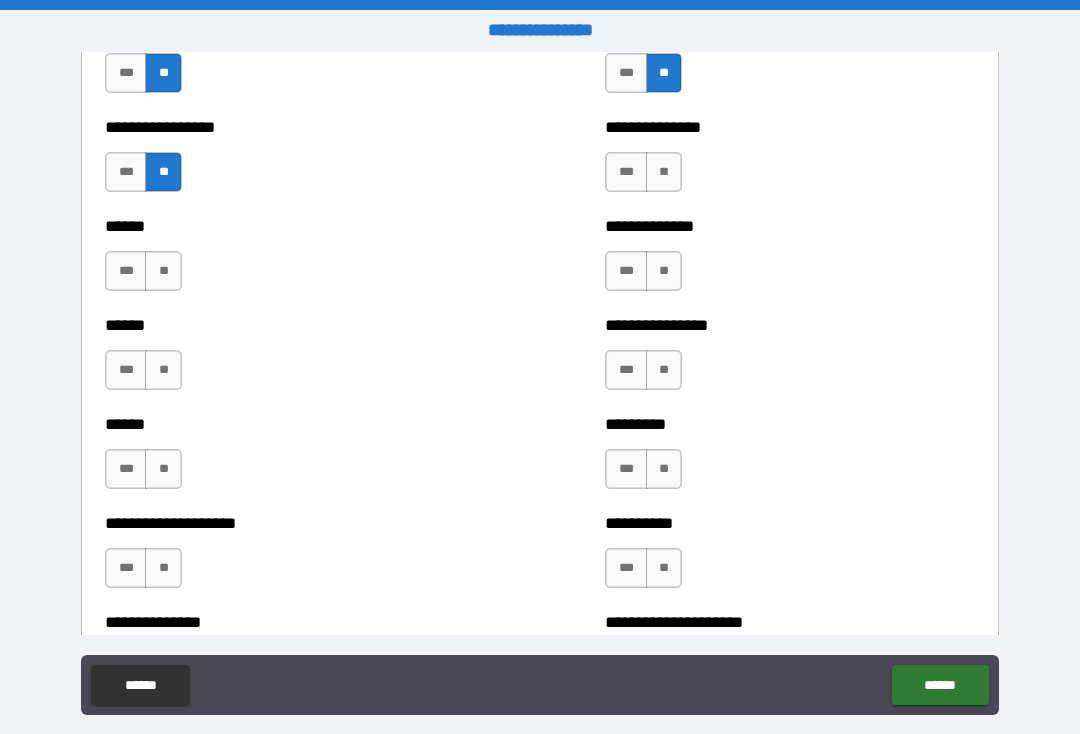 click on "**" at bounding box center [163, 271] 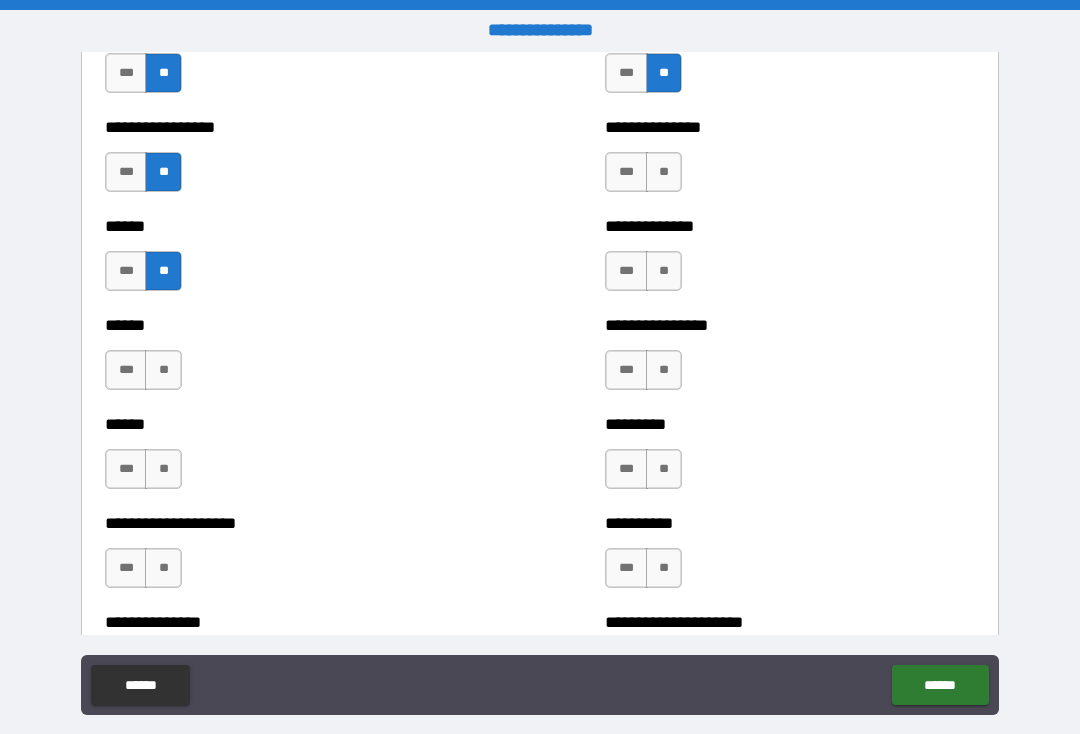 click on "**" at bounding box center (163, 370) 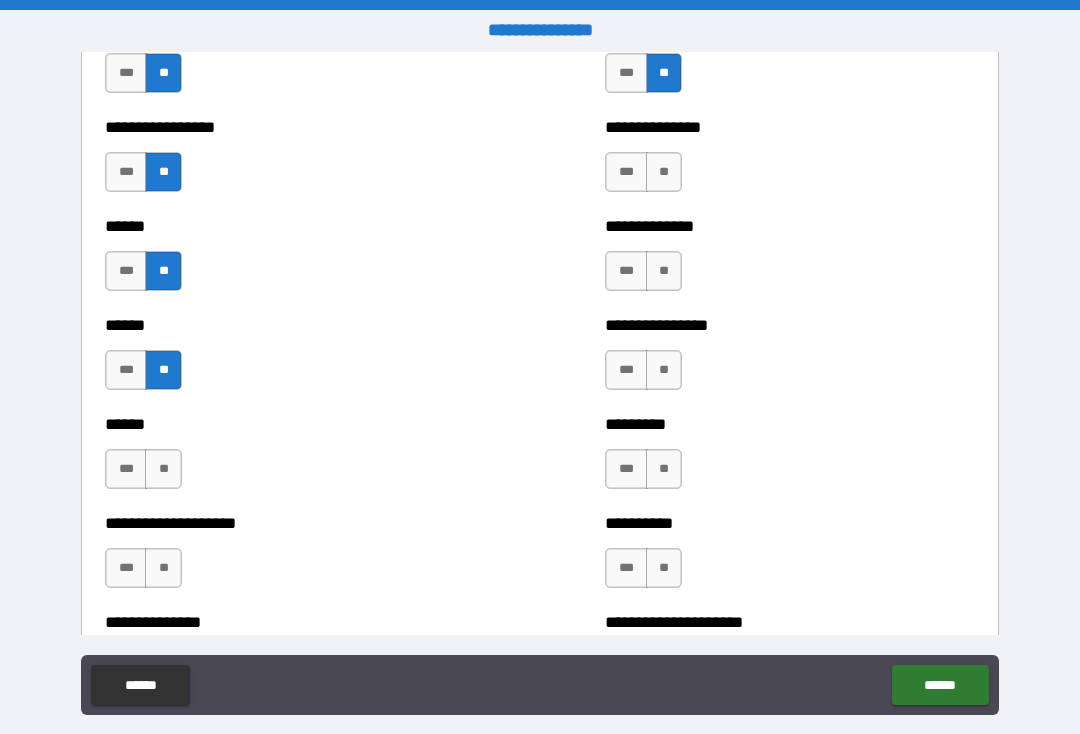 click on "**" at bounding box center (163, 469) 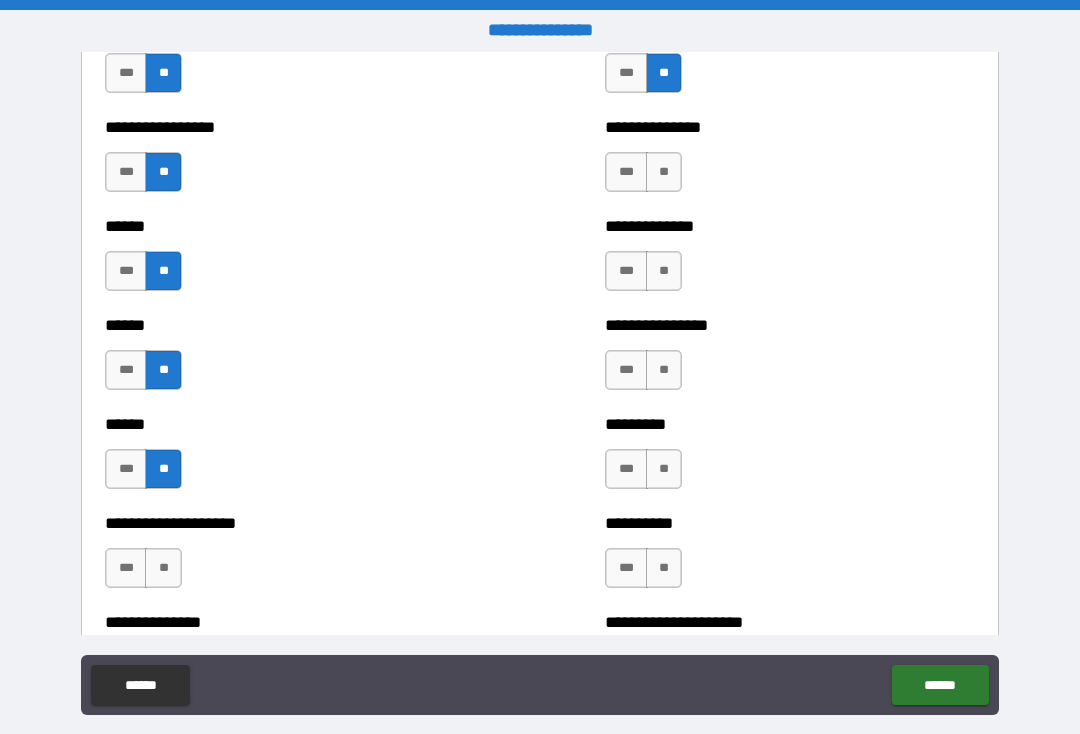 click on "**" at bounding box center [664, 172] 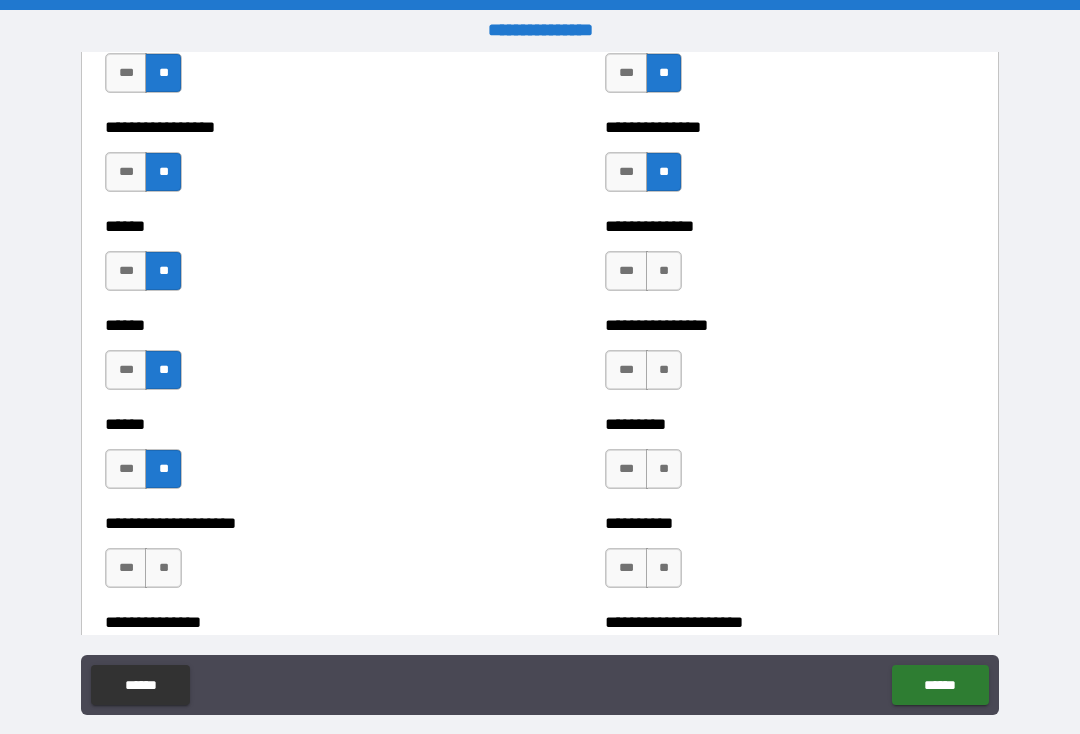 click on "**" at bounding box center (664, 271) 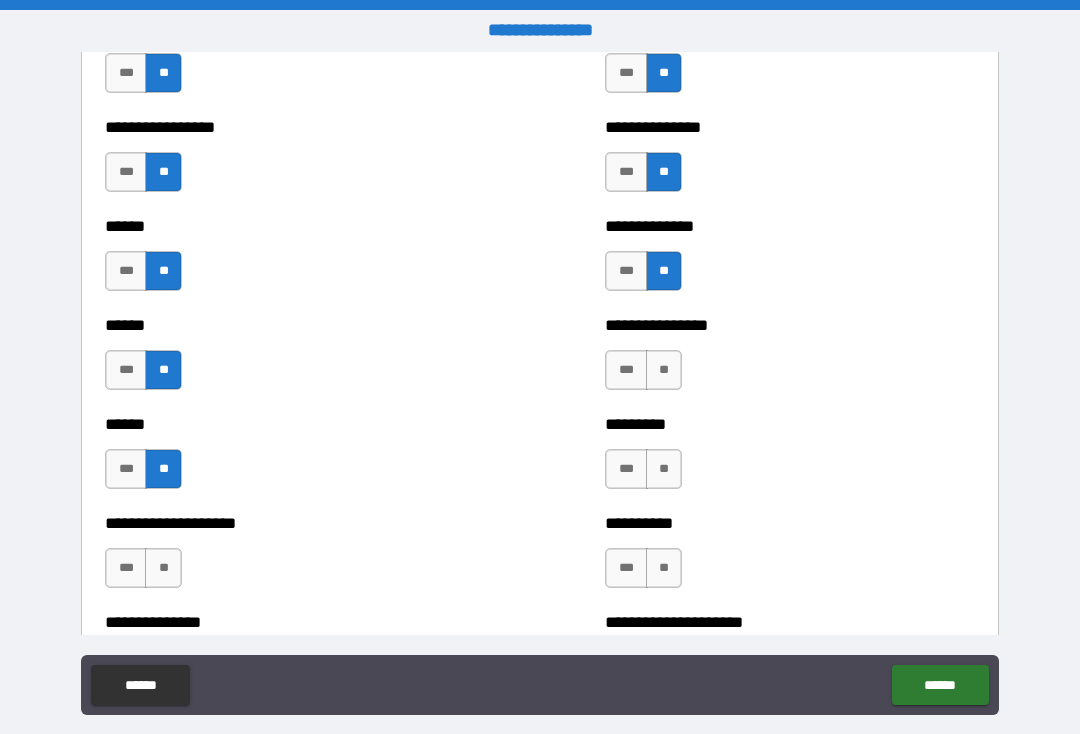 click on "**" at bounding box center [664, 370] 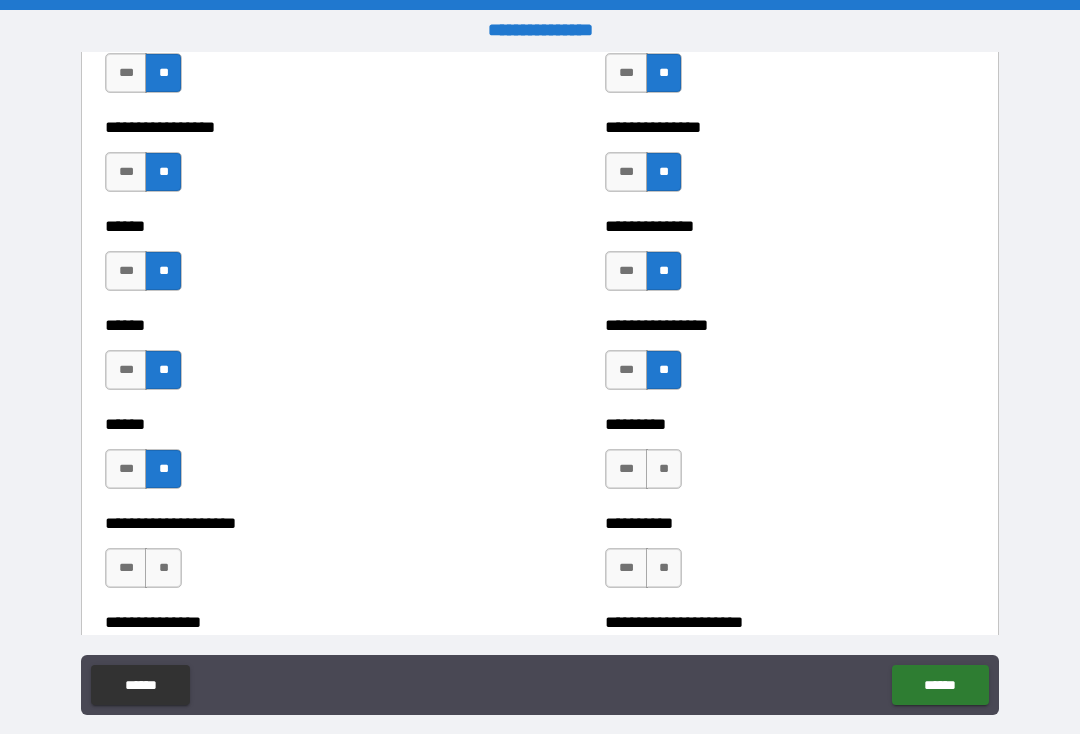click on "**" at bounding box center [664, 469] 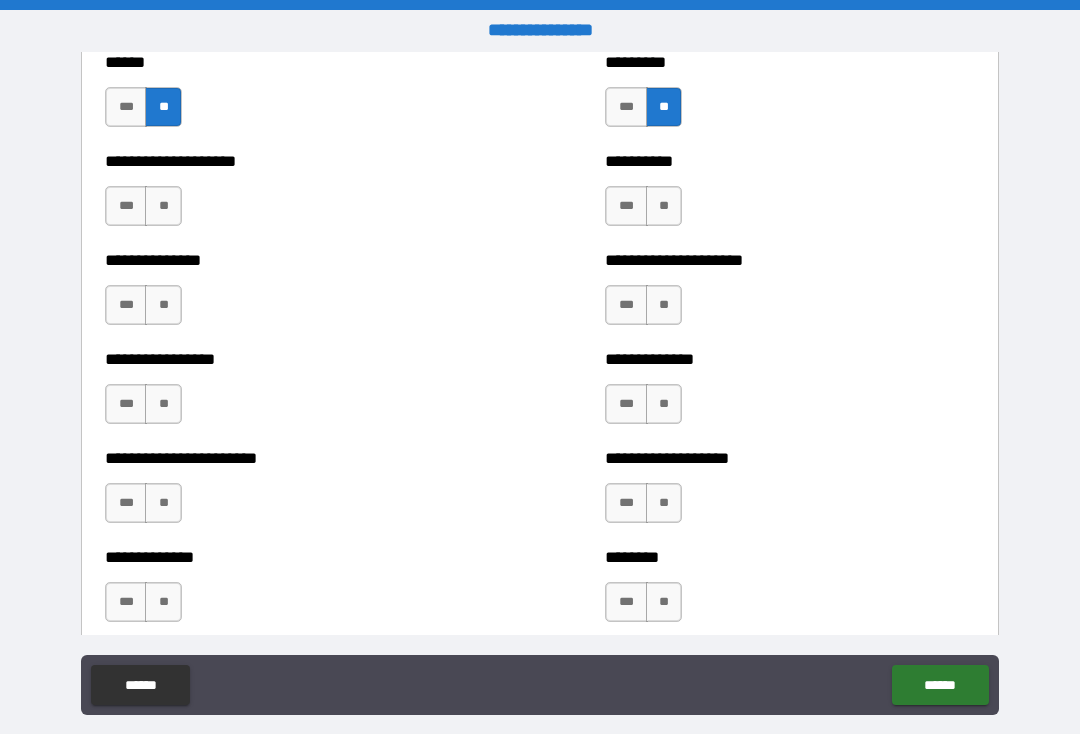 scroll, scrollTop: 3217, scrollLeft: 0, axis: vertical 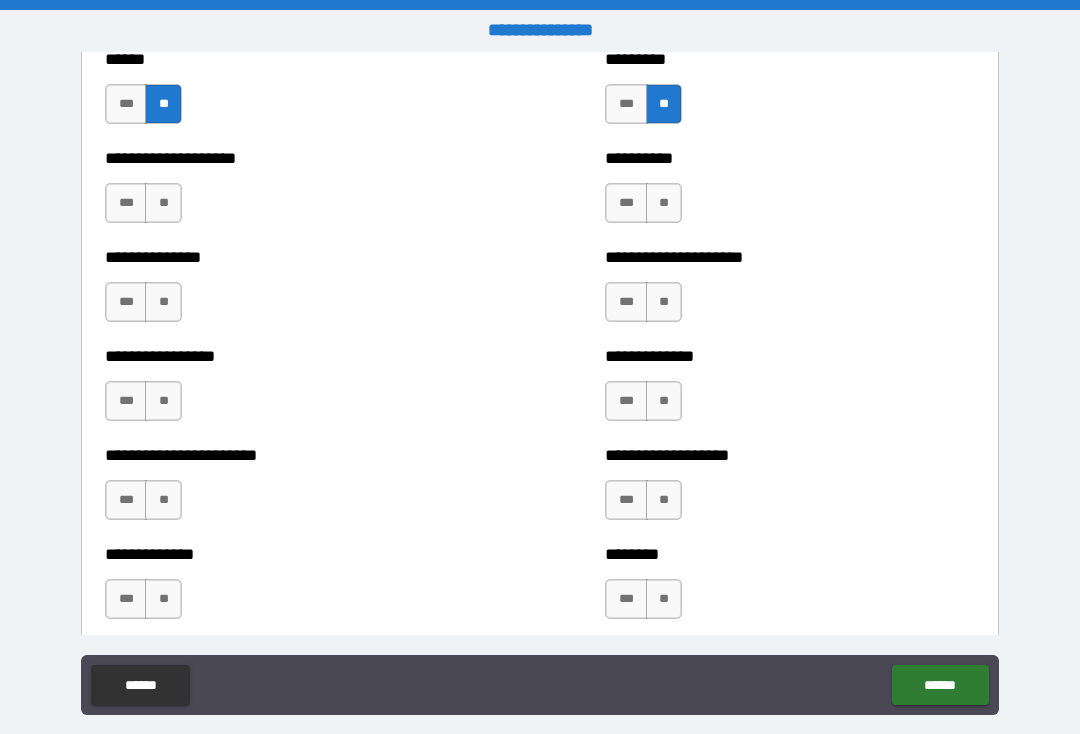 click on "**" at bounding box center (163, 203) 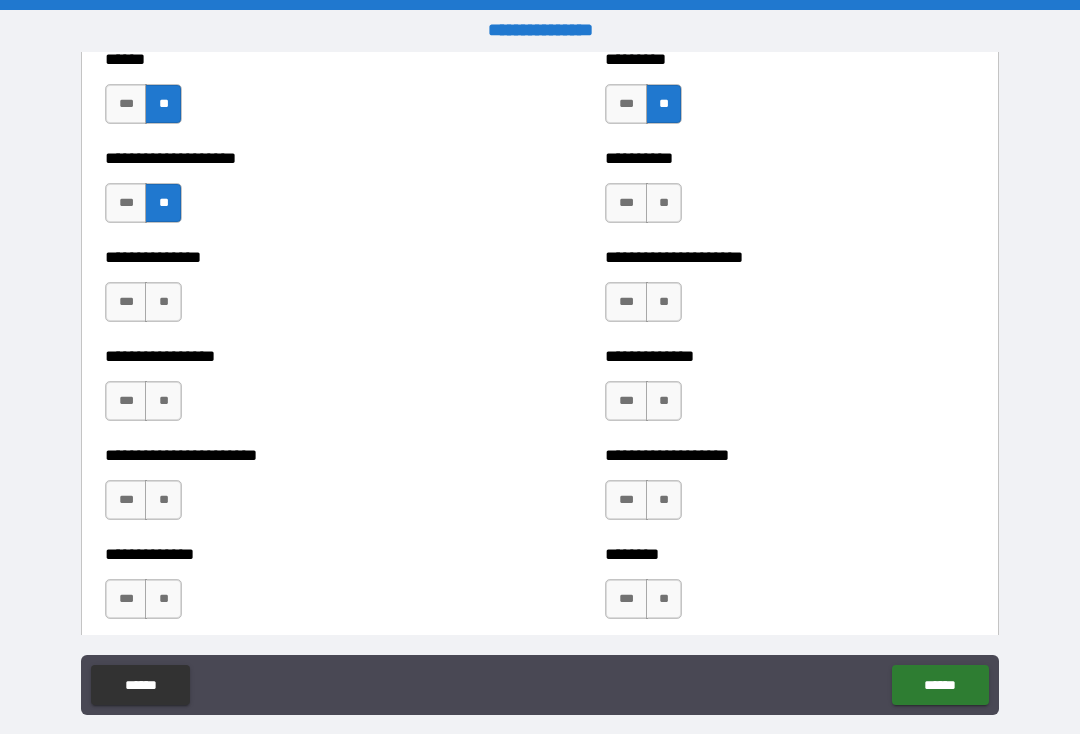 click on "**" at bounding box center [664, 203] 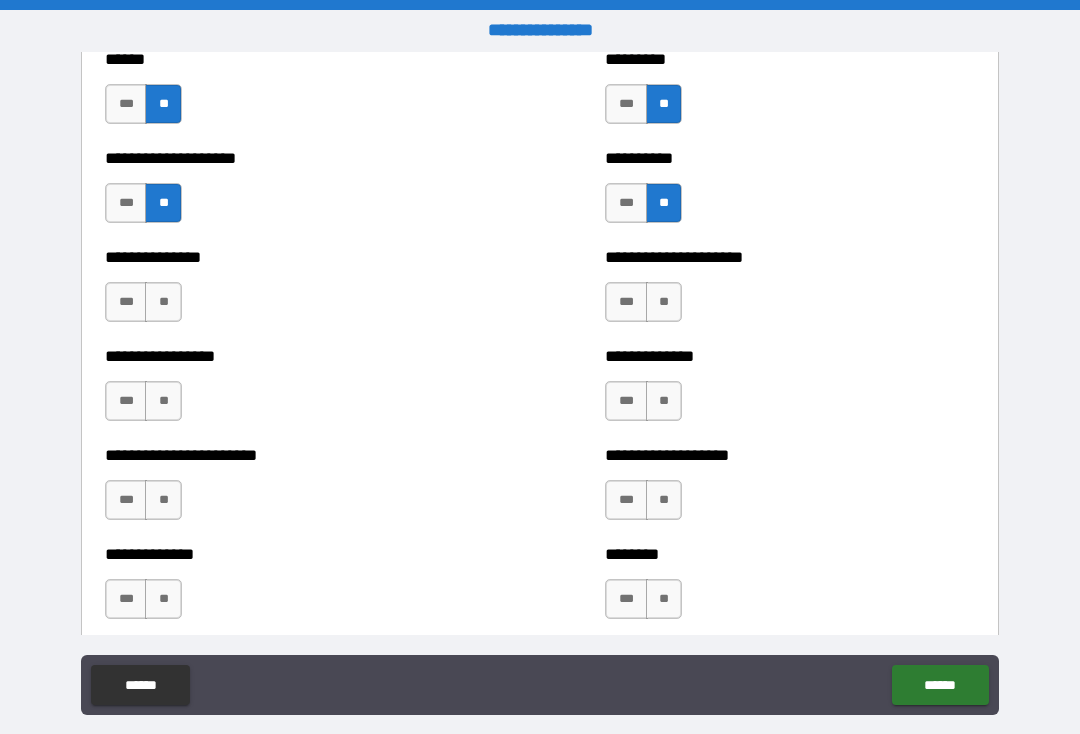 click on "**" at bounding box center [163, 302] 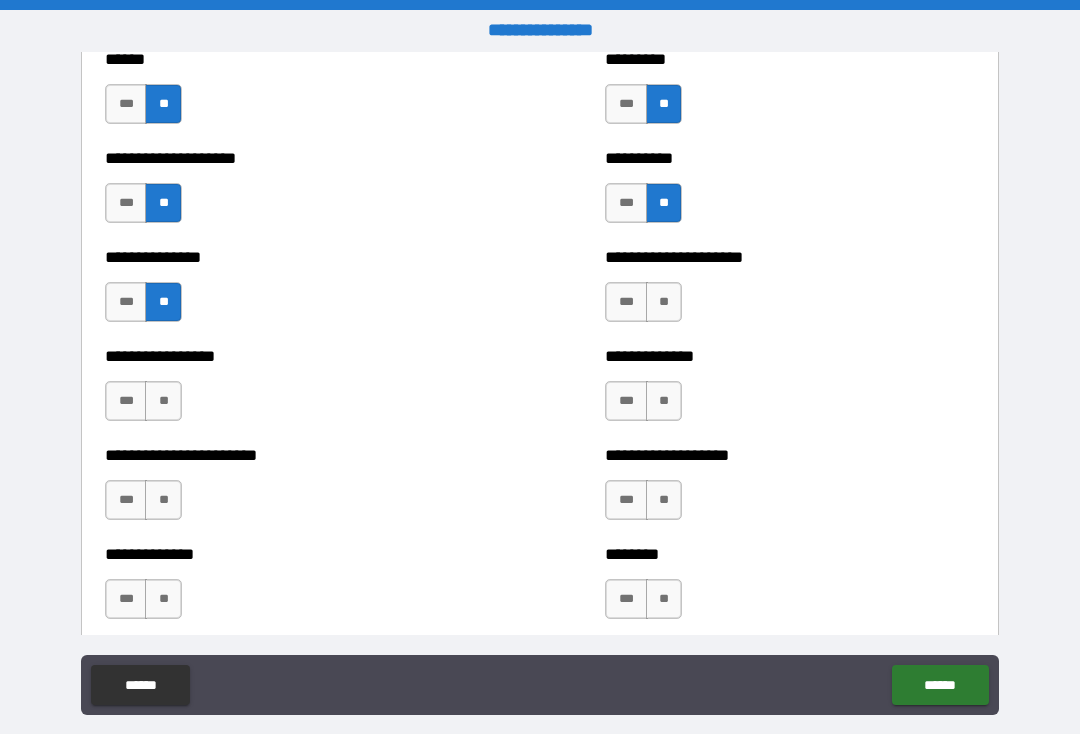 click on "**" at bounding box center (664, 302) 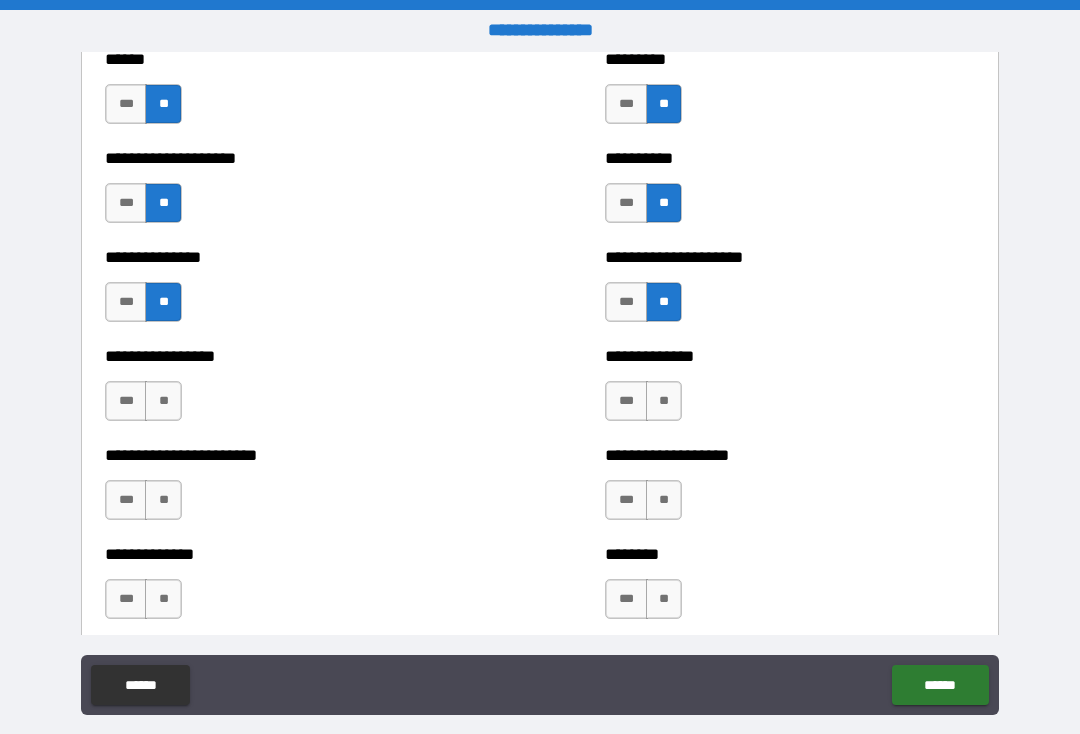 click on "**********" at bounding box center [290, 391] 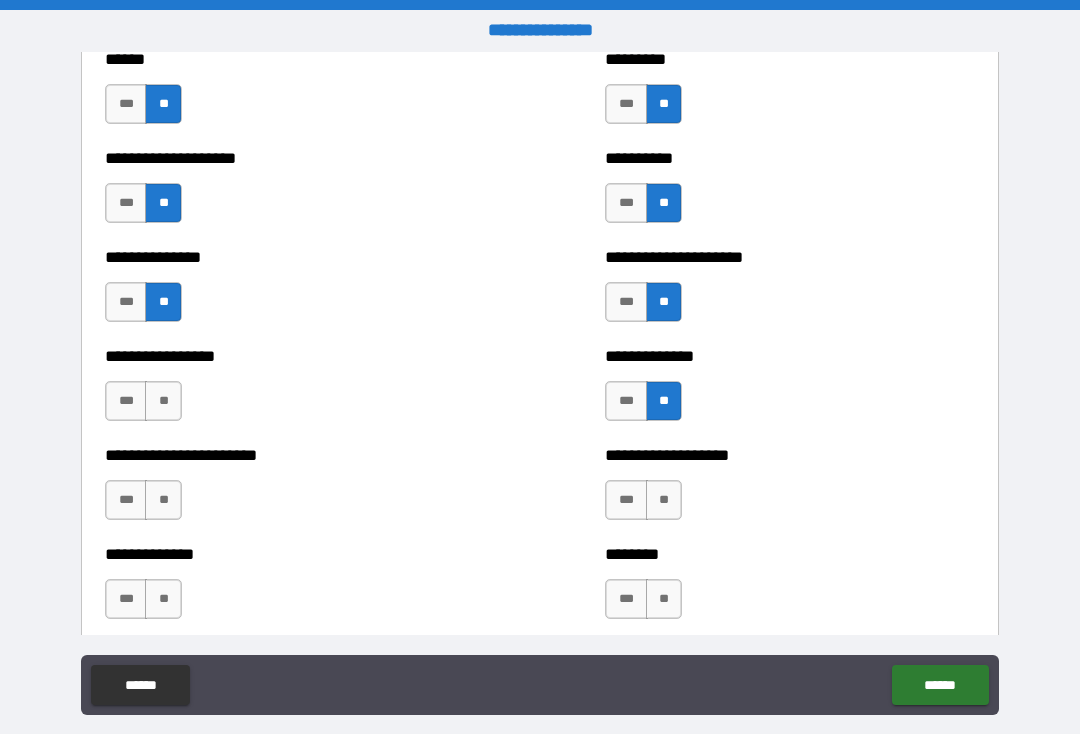 scroll, scrollTop: 3216, scrollLeft: 0, axis: vertical 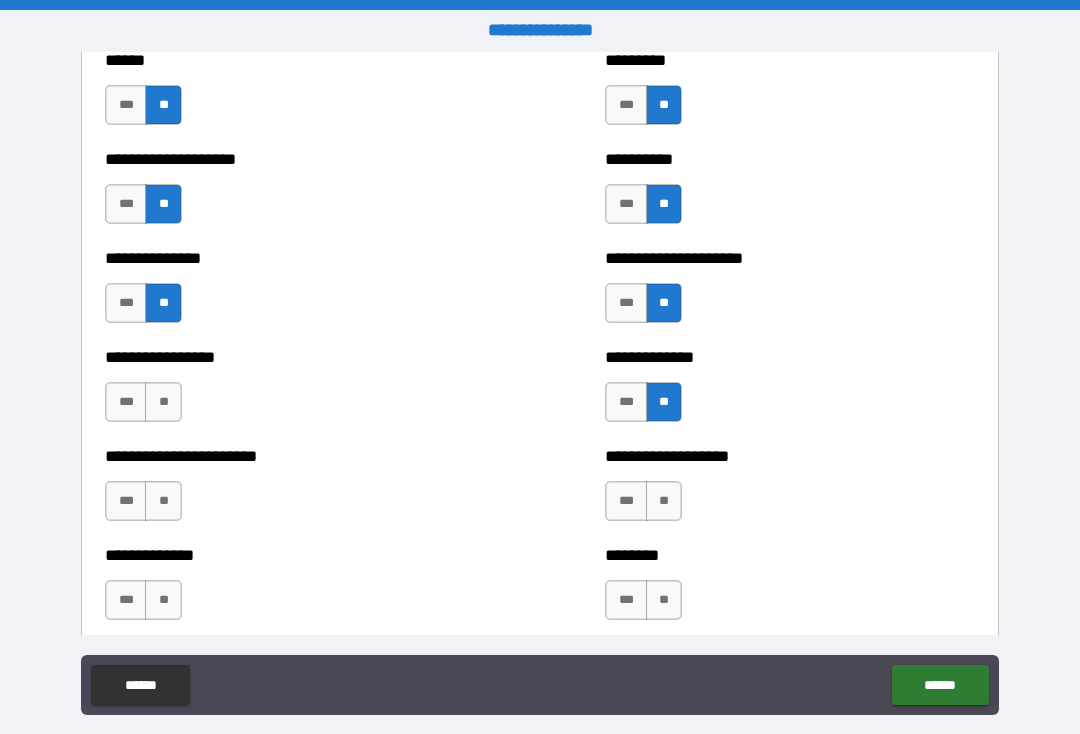 click on "**" at bounding box center (163, 402) 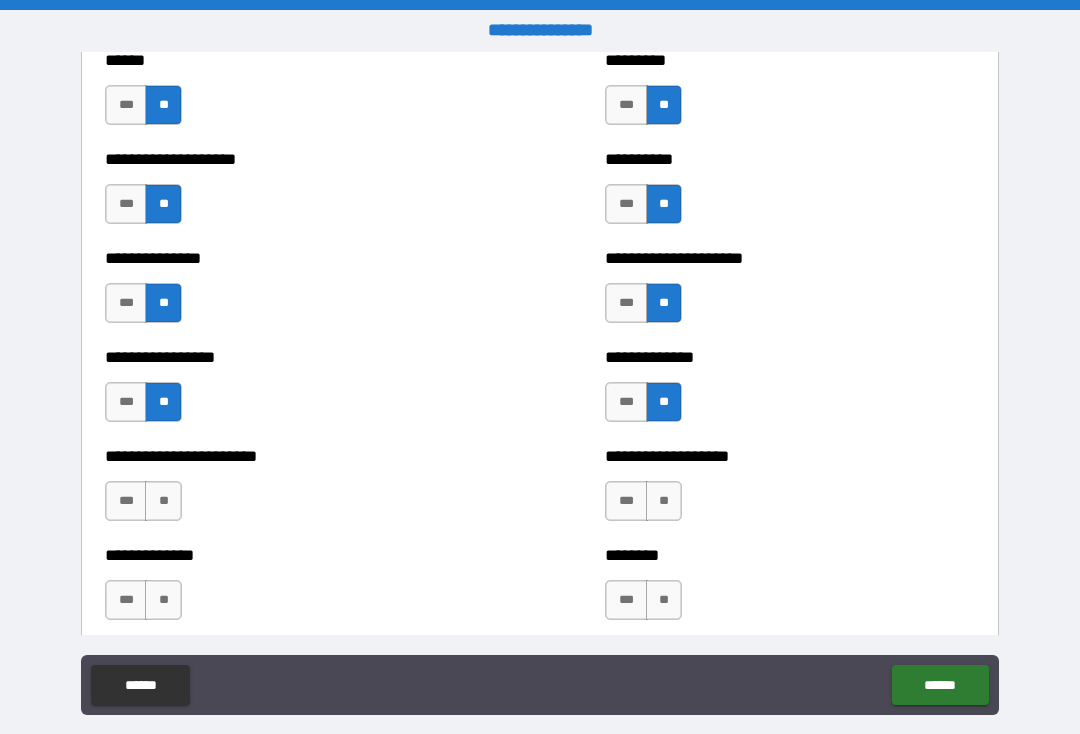 click on "**" at bounding box center (664, 501) 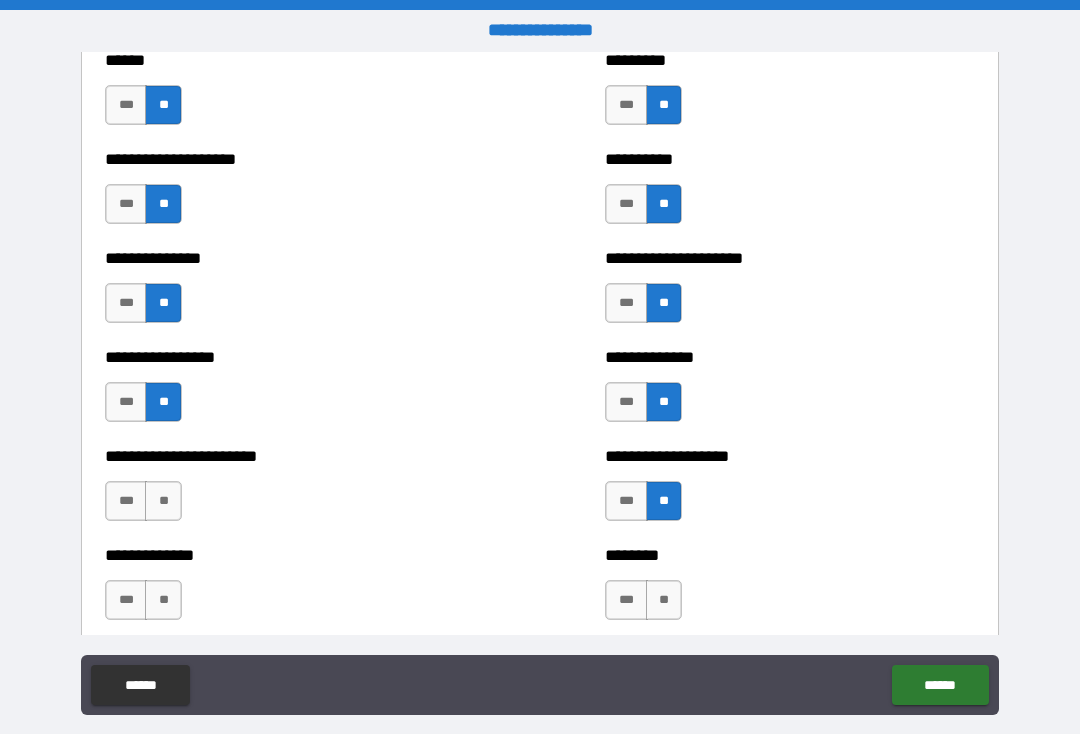 click on "**" at bounding box center (163, 501) 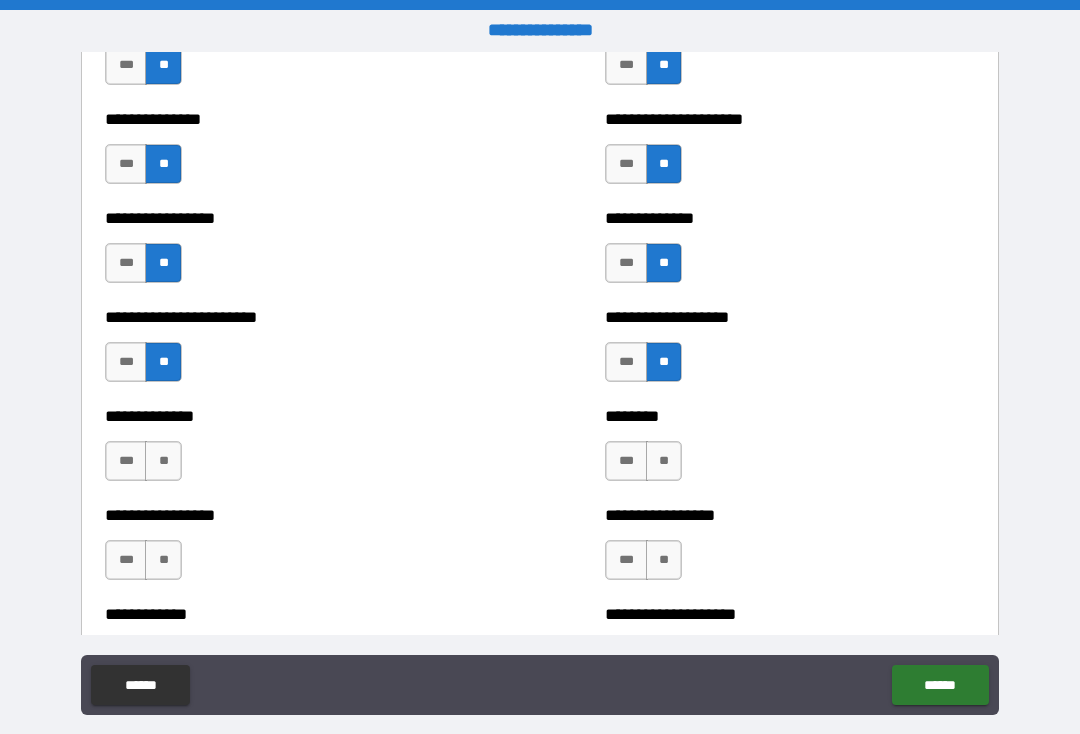 scroll, scrollTop: 3362, scrollLeft: 0, axis: vertical 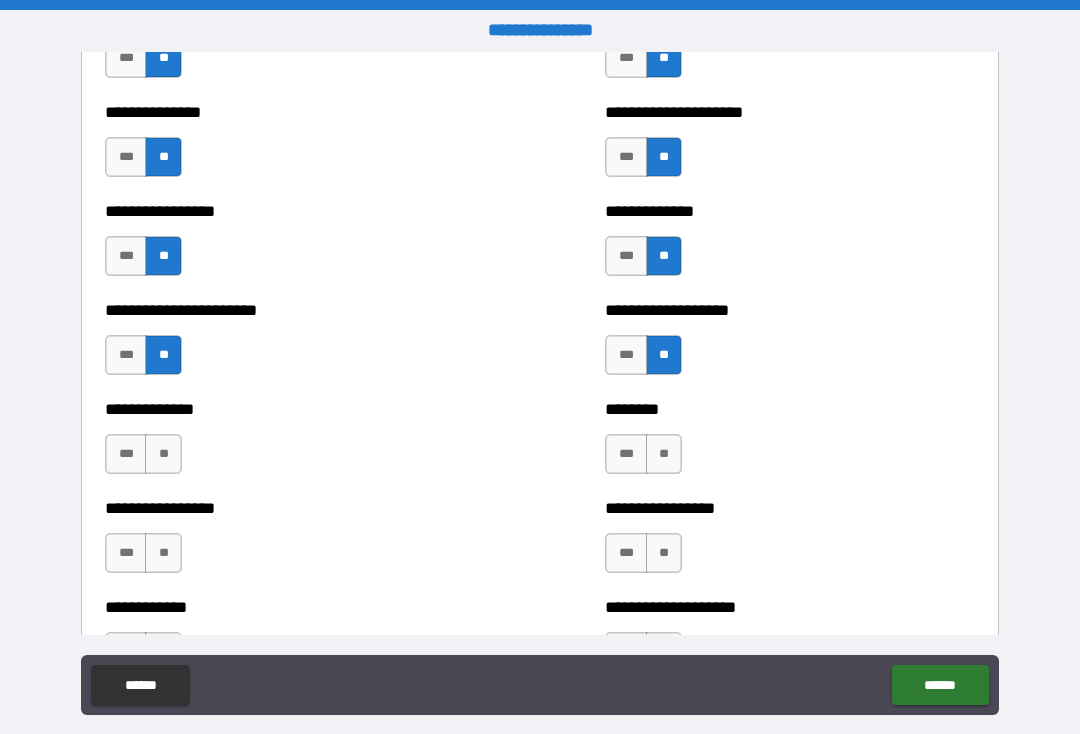 click on "**" at bounding box center [163, 454] 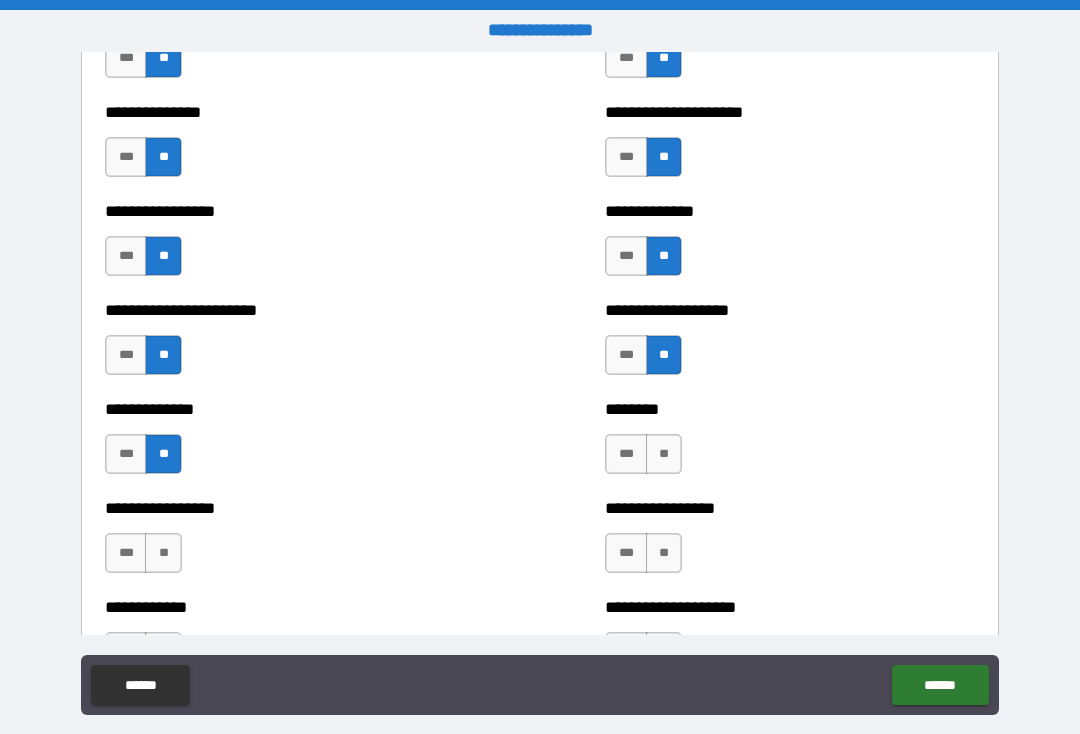 click on "**" at bounding box center [664, 454] 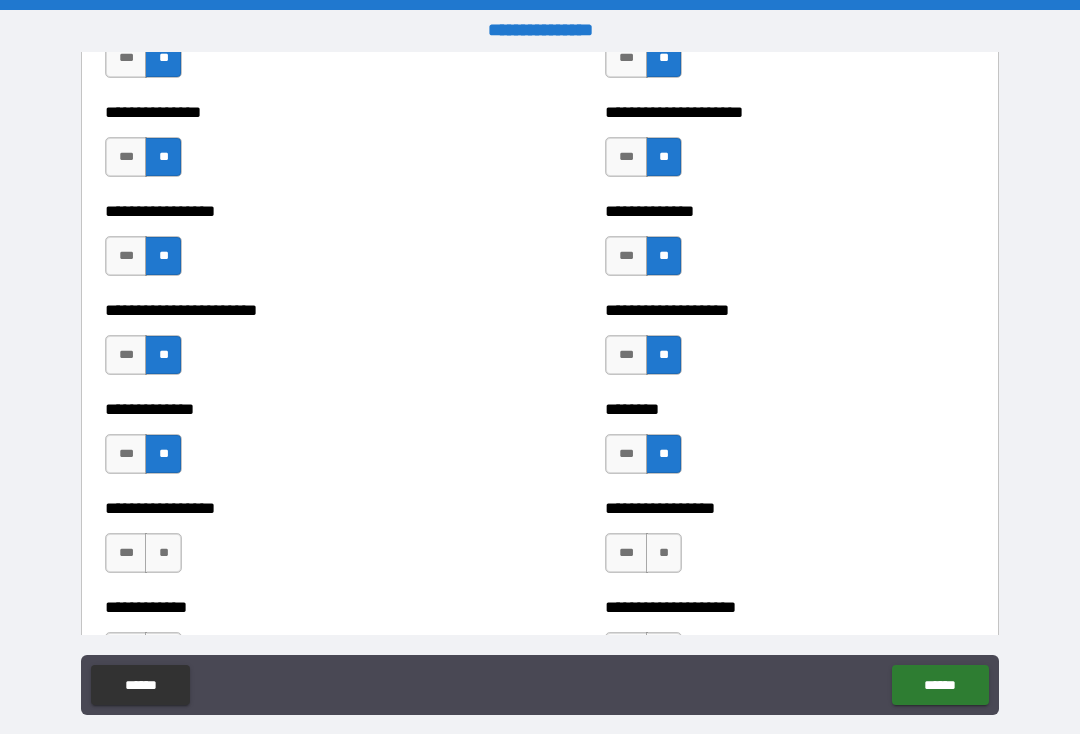 click on "**" at bounding box center [163, 553] 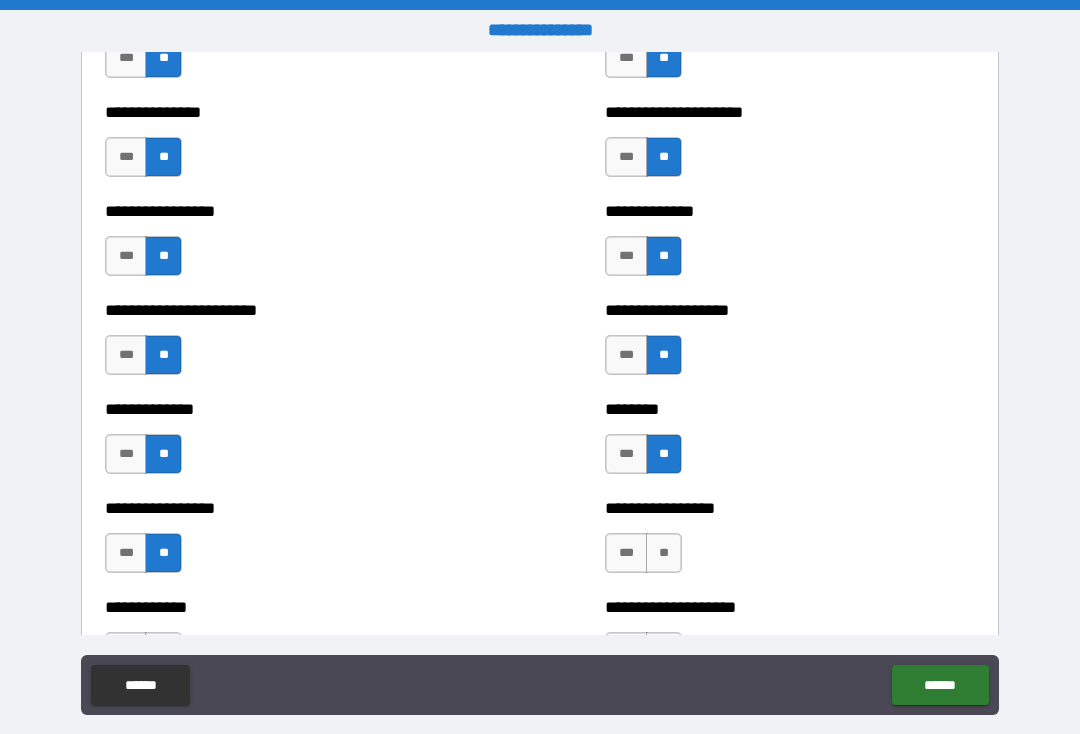 click on "**" at bounding box center (664, 553) 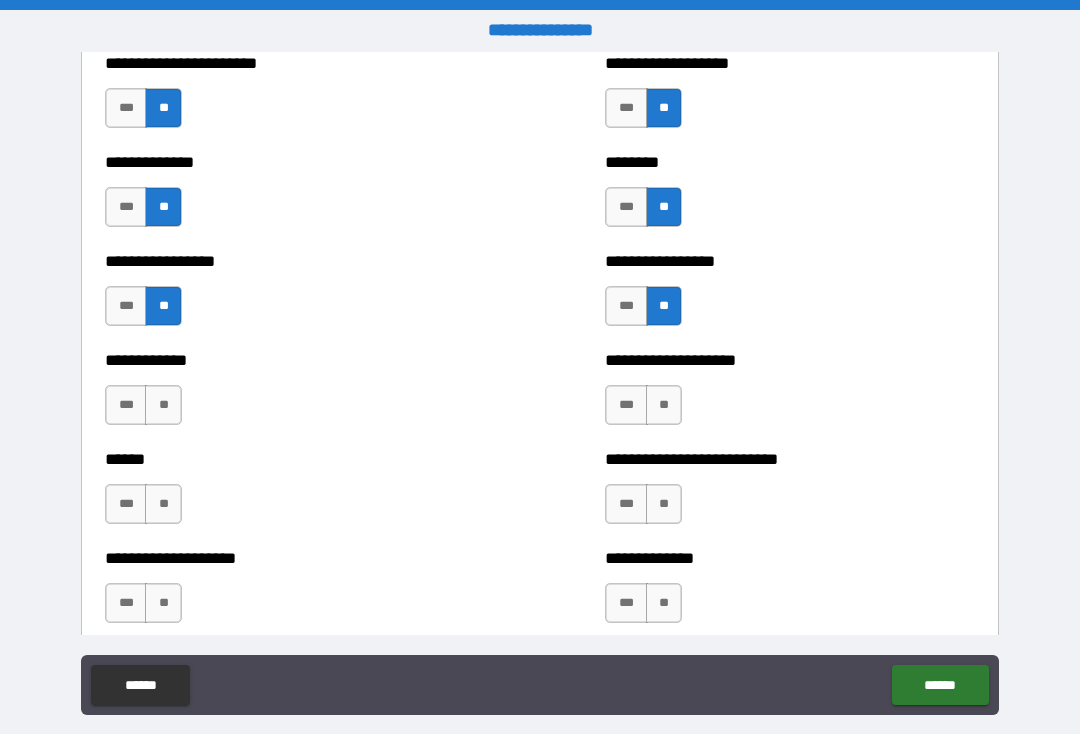 scroll, scrollTop: 3654, scrollLeft: 0, axis: vertical 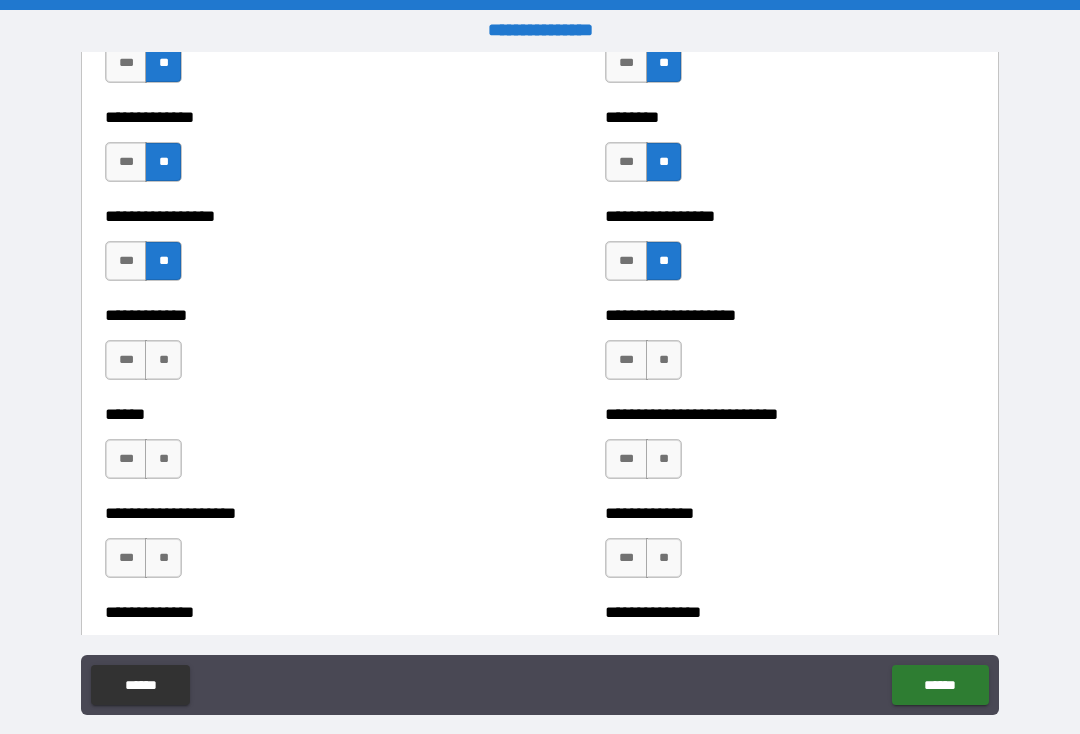 click on "**" at bounding box center [163, 360] 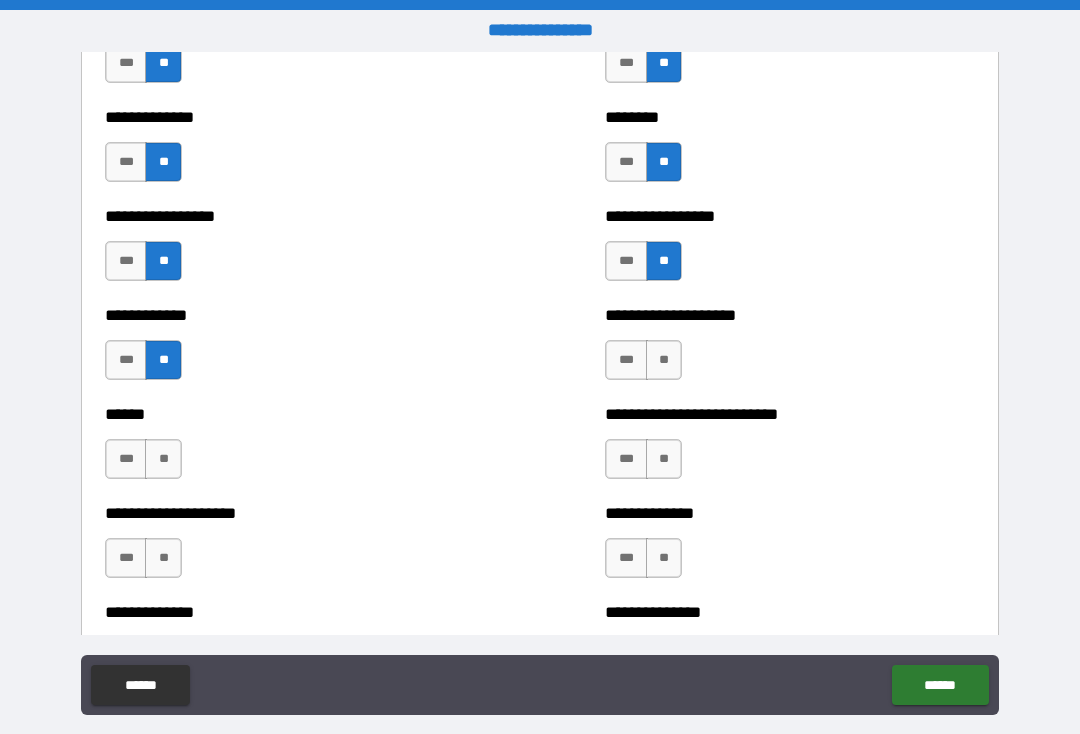 click on "**" at bounding box center [664, 360] 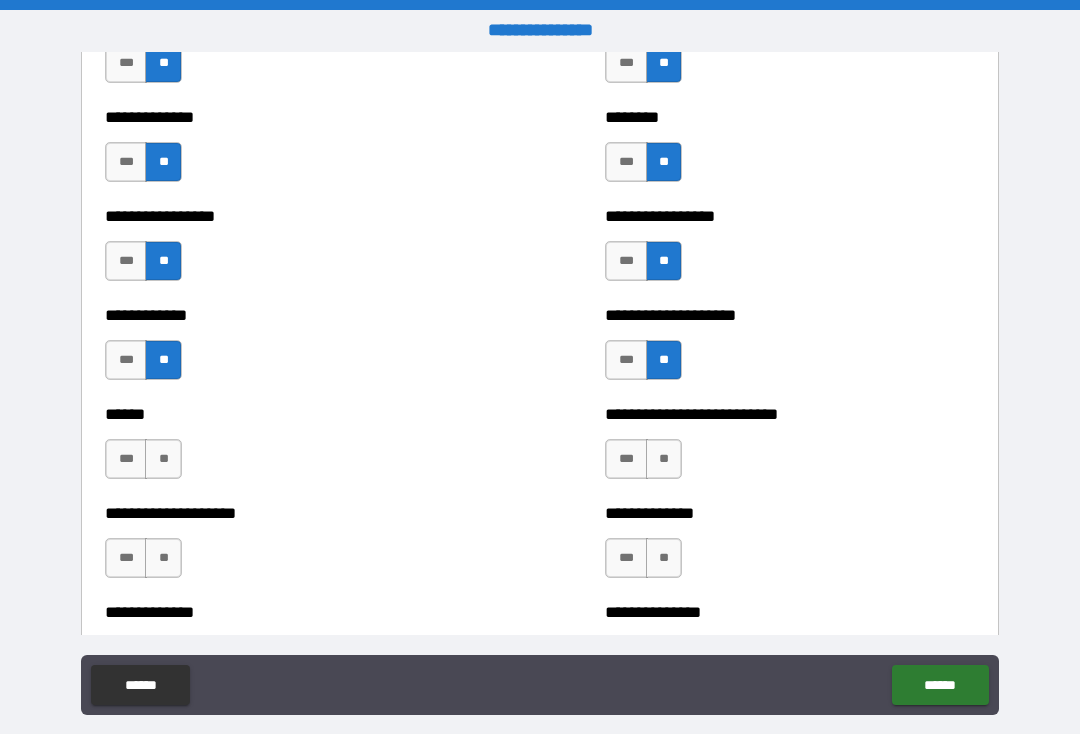click on "**" at bounding box center (163, 459) 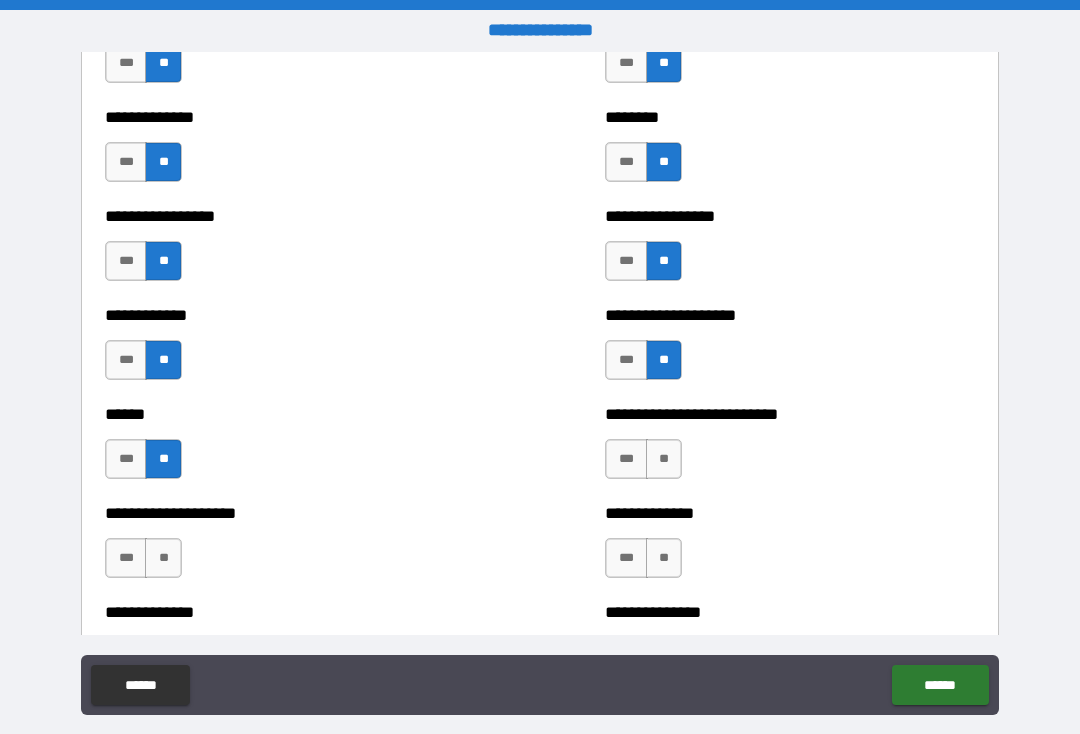 click on "**" at bounding box center [664, 459] 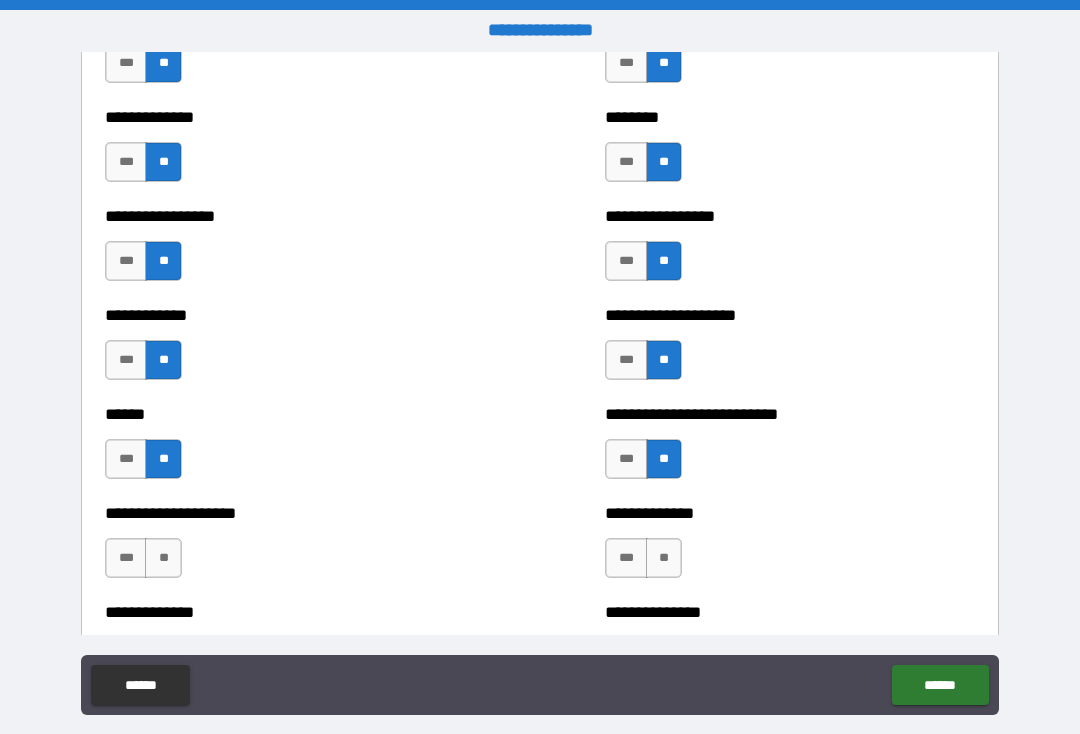 click on "**" at bounding box center [163, 558] 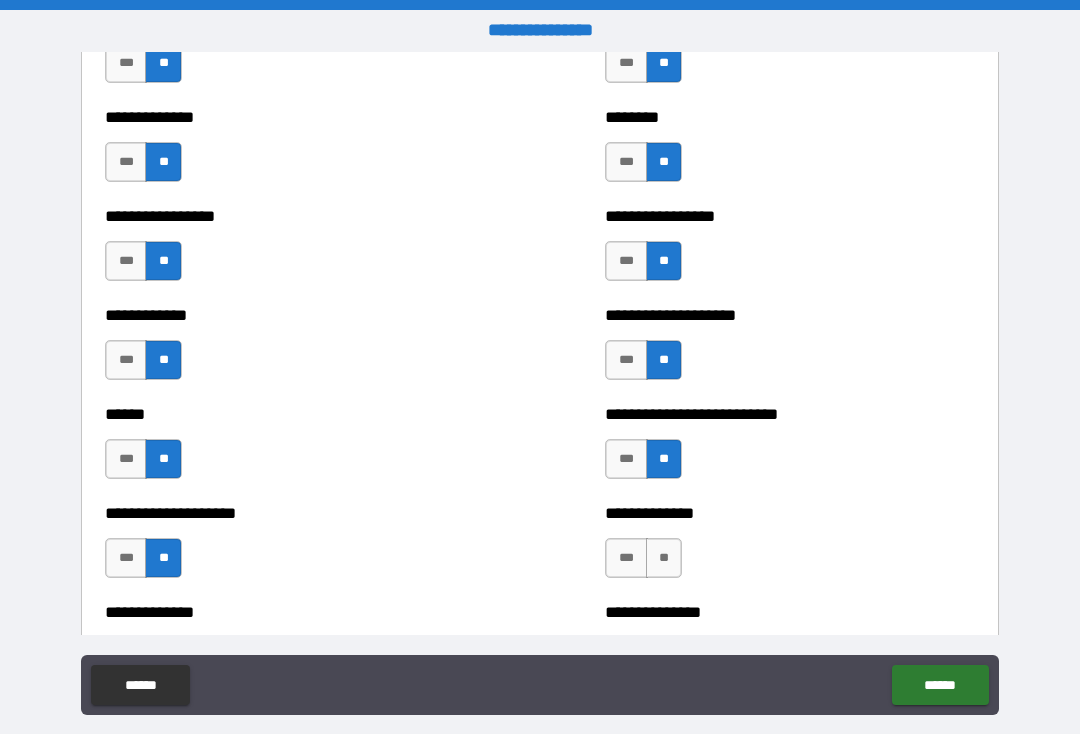 click on "**" at bounding box center [664, 558] 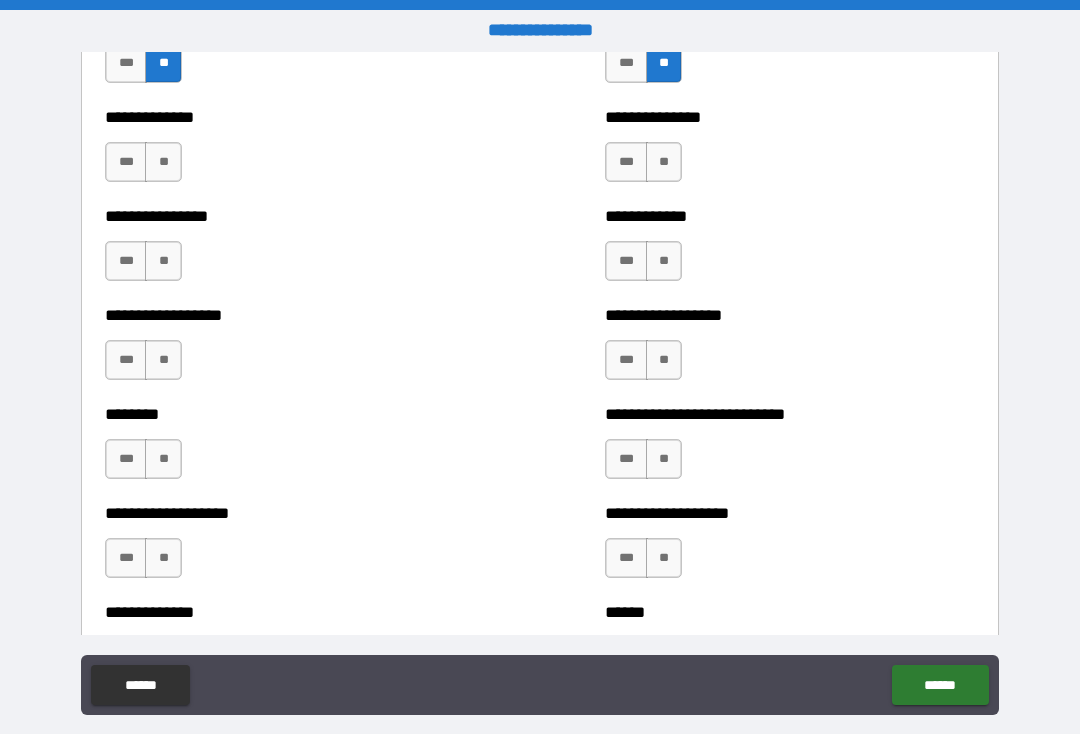 scroll, scrollTop: 4160, scrollLeft: 0, axis: vertical 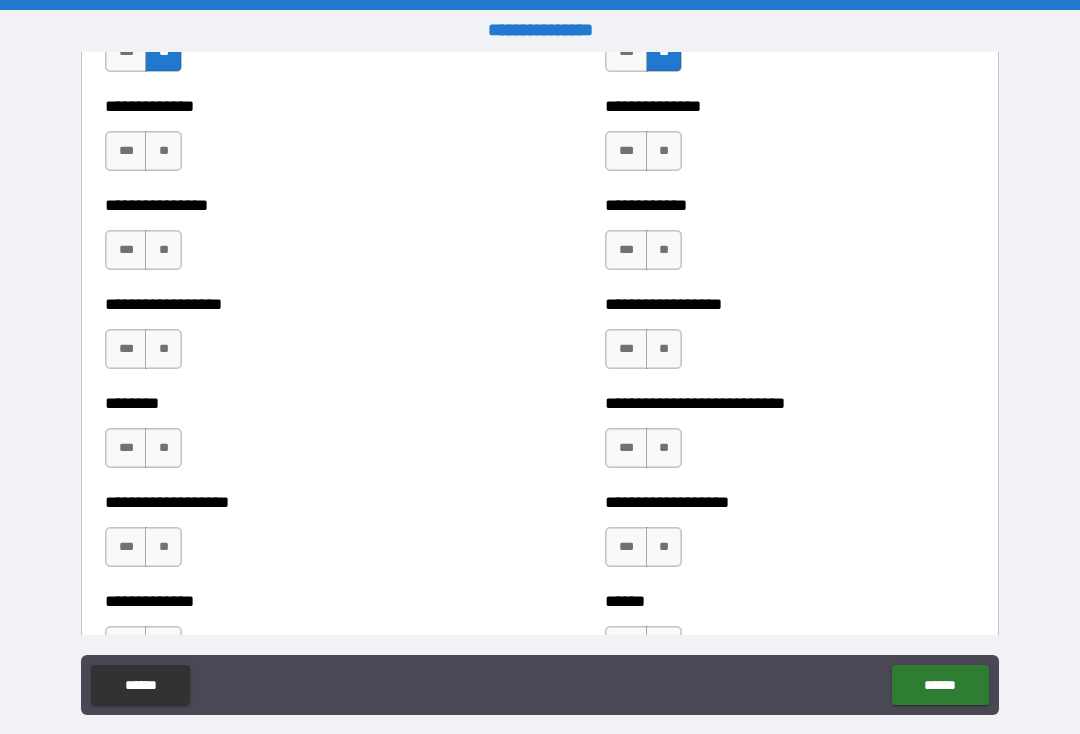 click on "**" at bounding box center [163, 151] 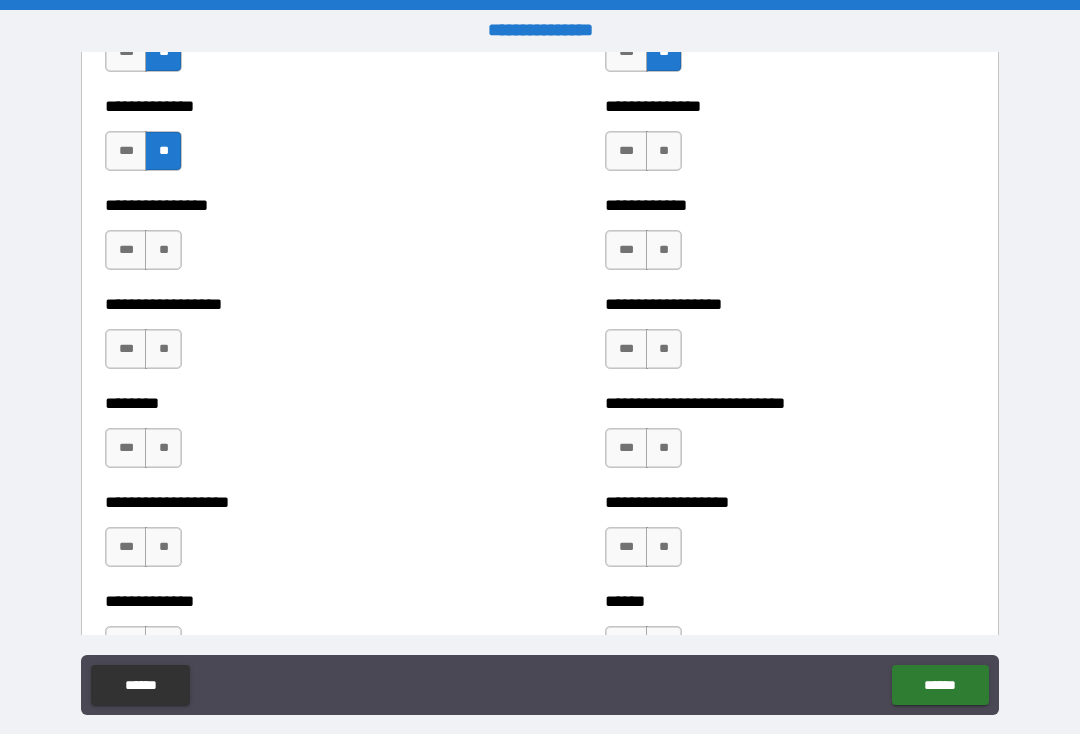 click on "**" at bounding box center [664, 151] 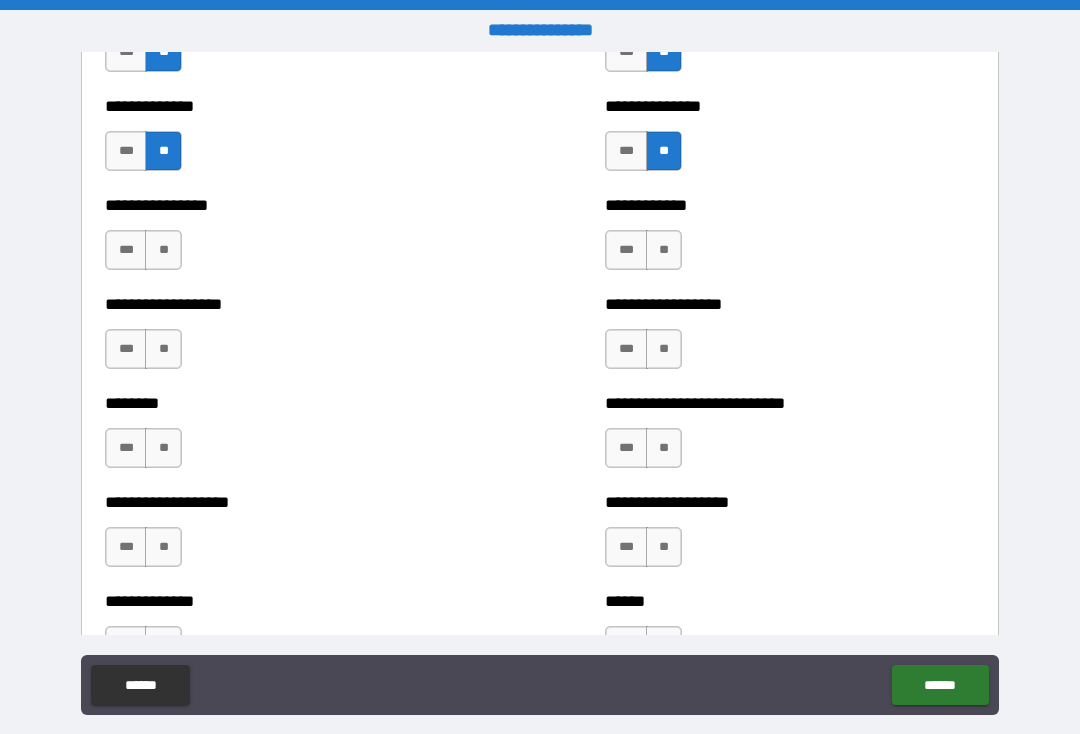 click on "**" at bounding box center [163, 250] 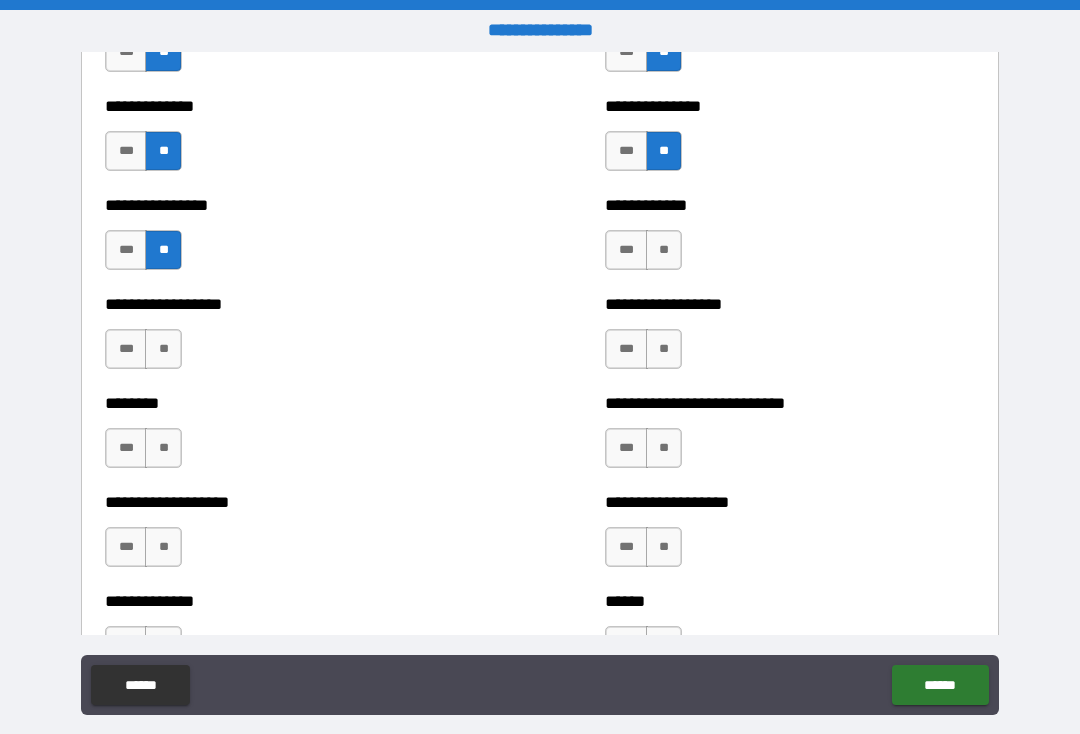 click on "**" at bounding box center (664, 250) 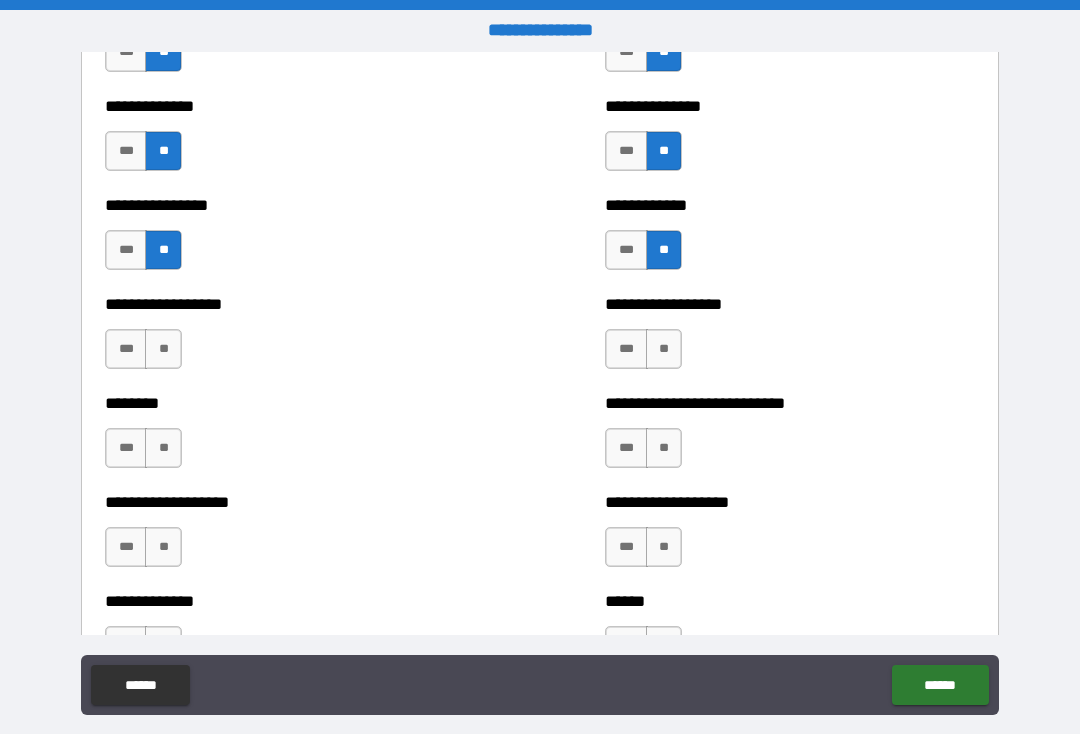 click on "**" at bounding box center [163, 349] 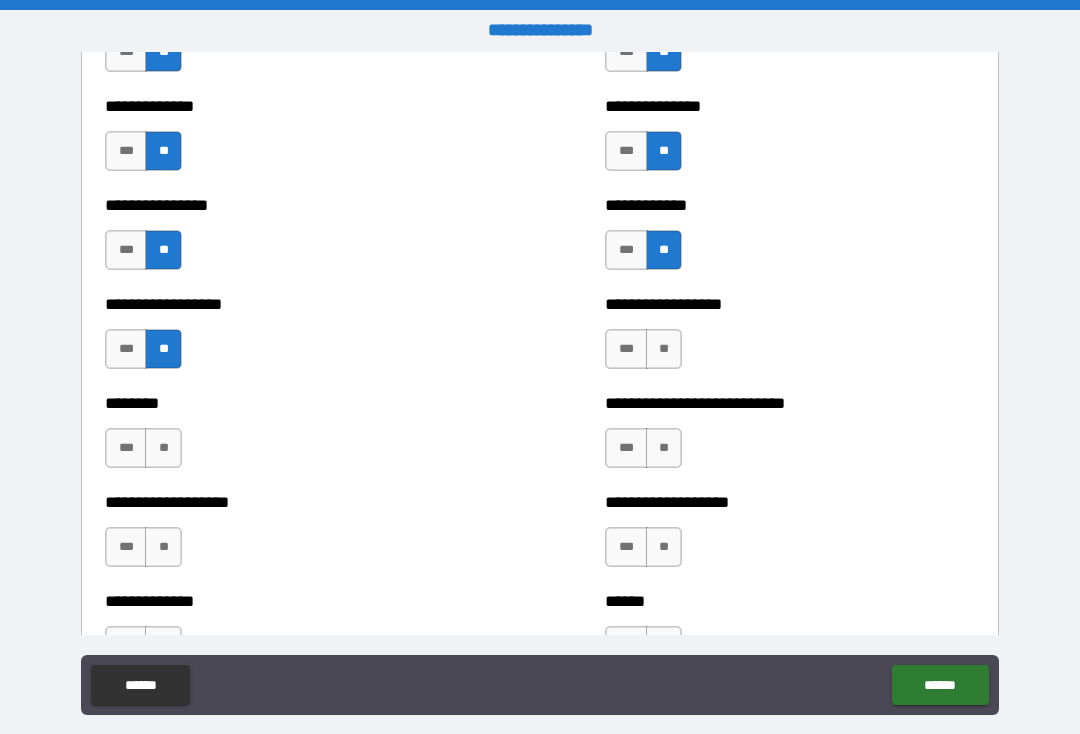 click on "**" at bounding box center [664, 349] 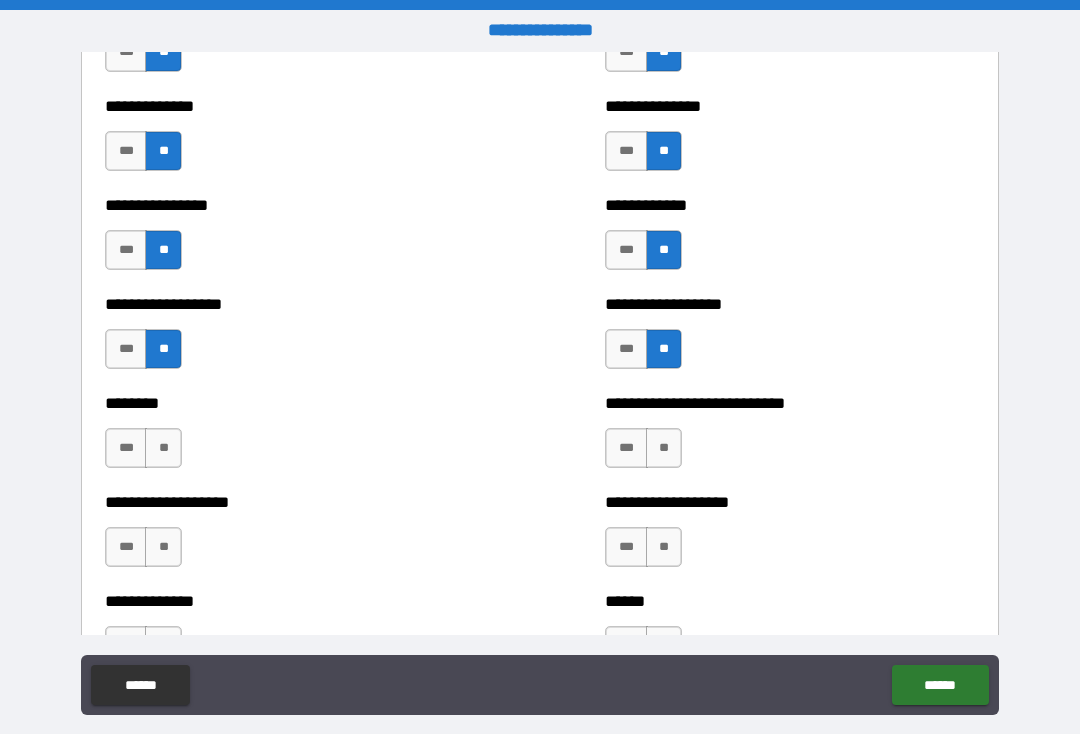 click on "**" at bounding box center [163, 448] 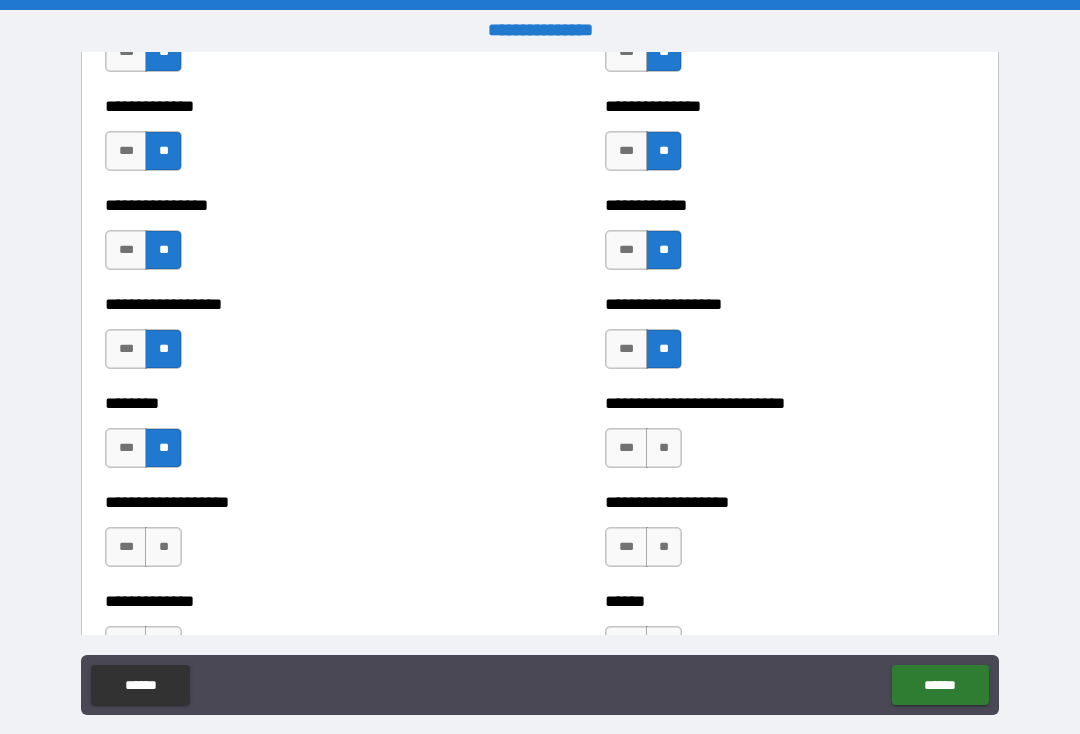 click on "**" at bounding box center (664, 448) 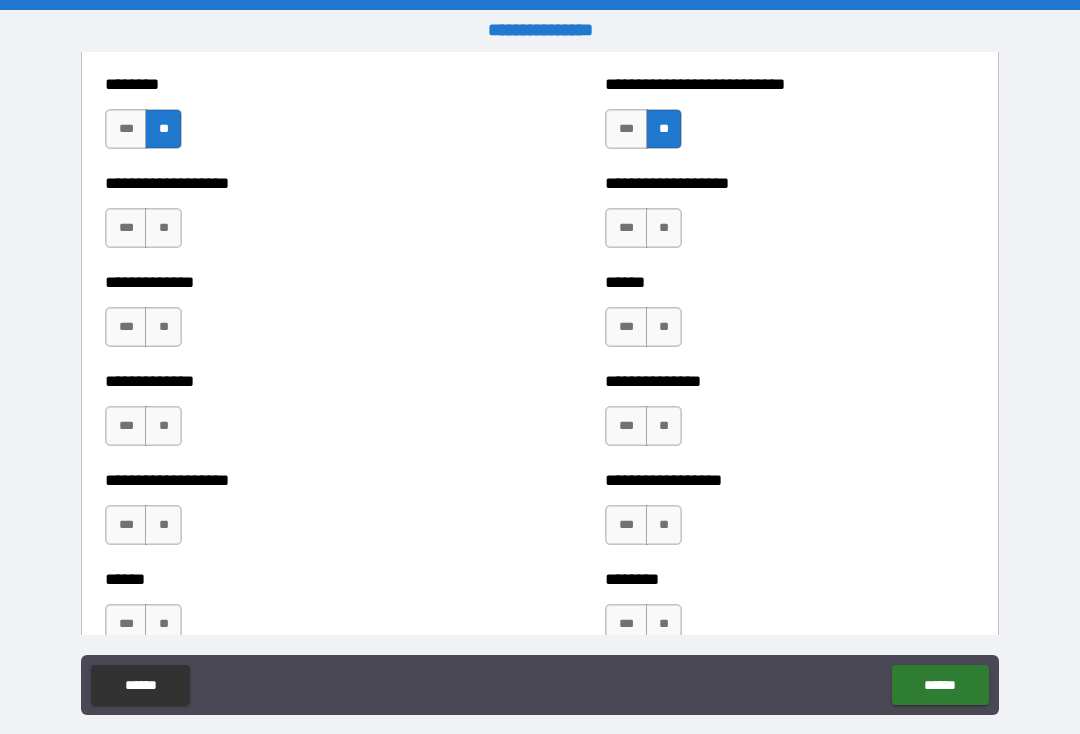 scroll, scrollTop: 4483, scrollLeft: 0, axis: vertical 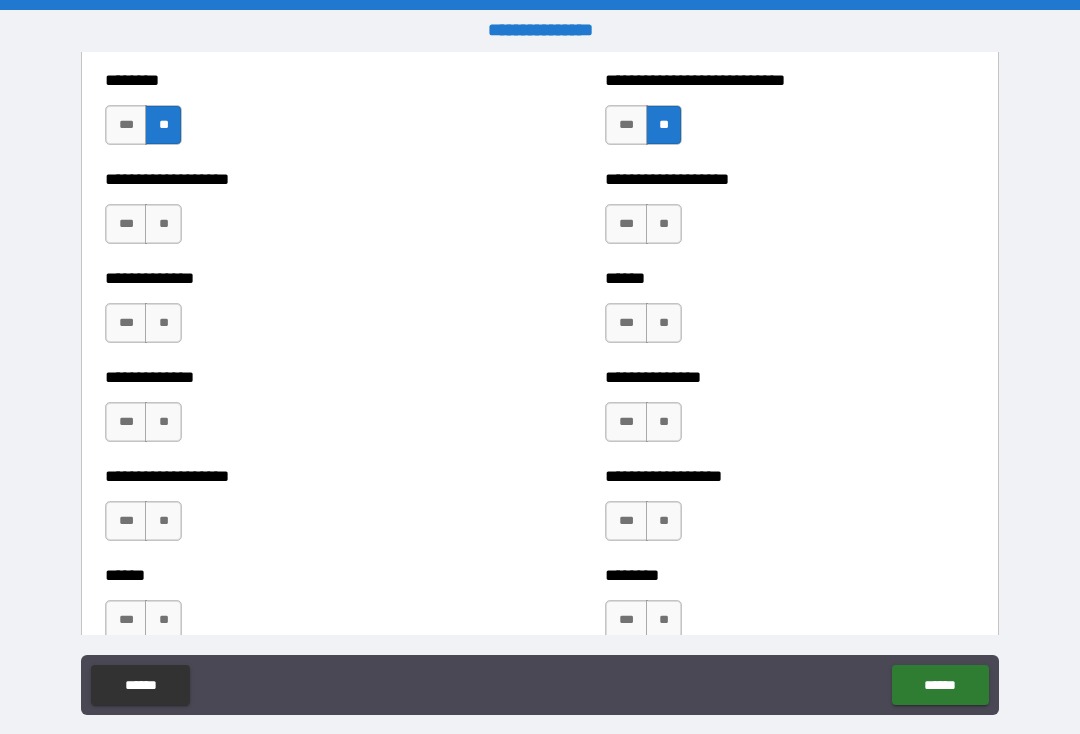 click on "**" at bounding box center (163, 224) 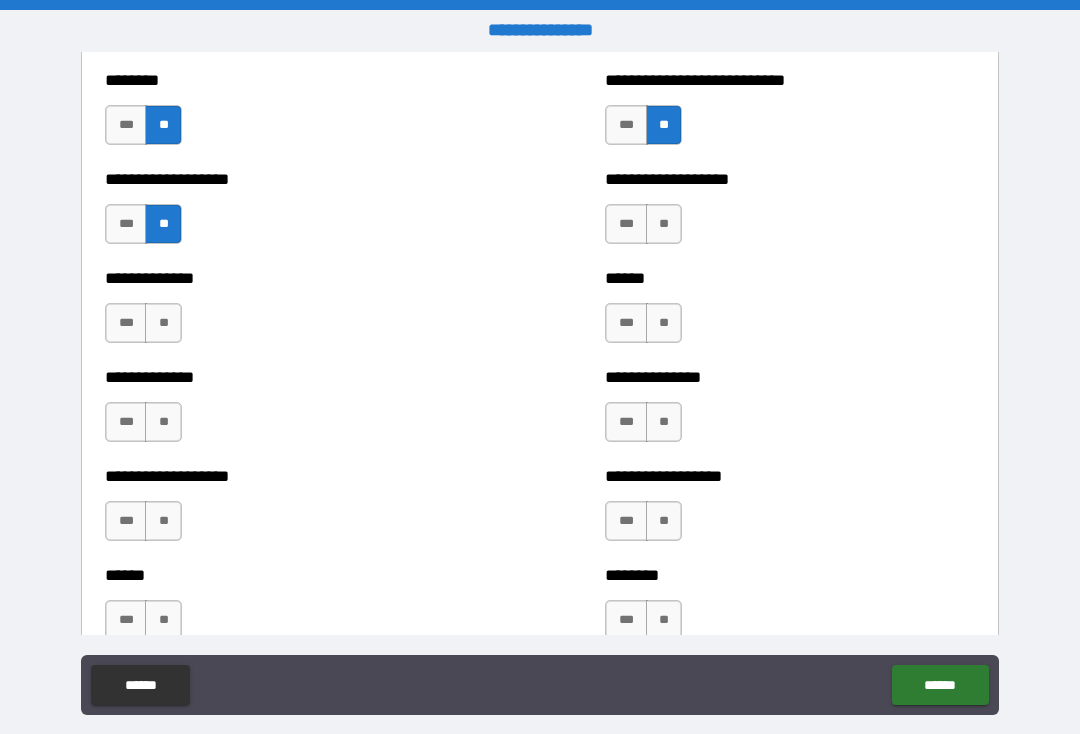 click on "**" at bounding box center [664, 224] 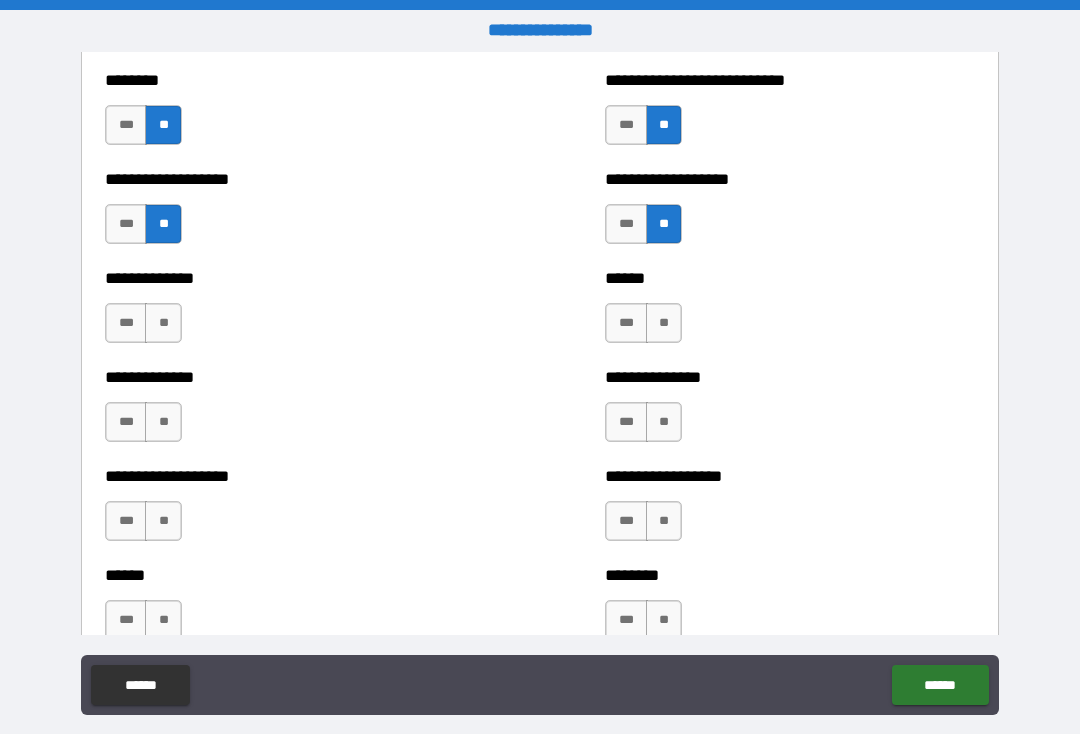 click on "**" at bounding box center [163, 323] 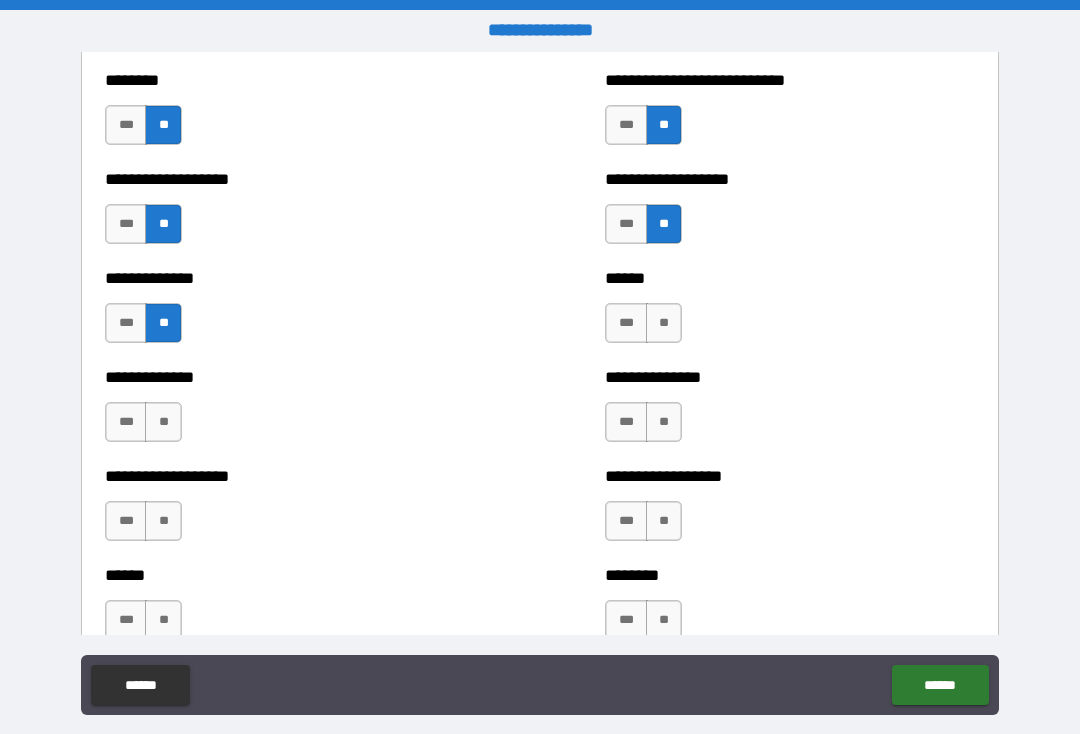 click on "**" at bounding box center (664, 323) 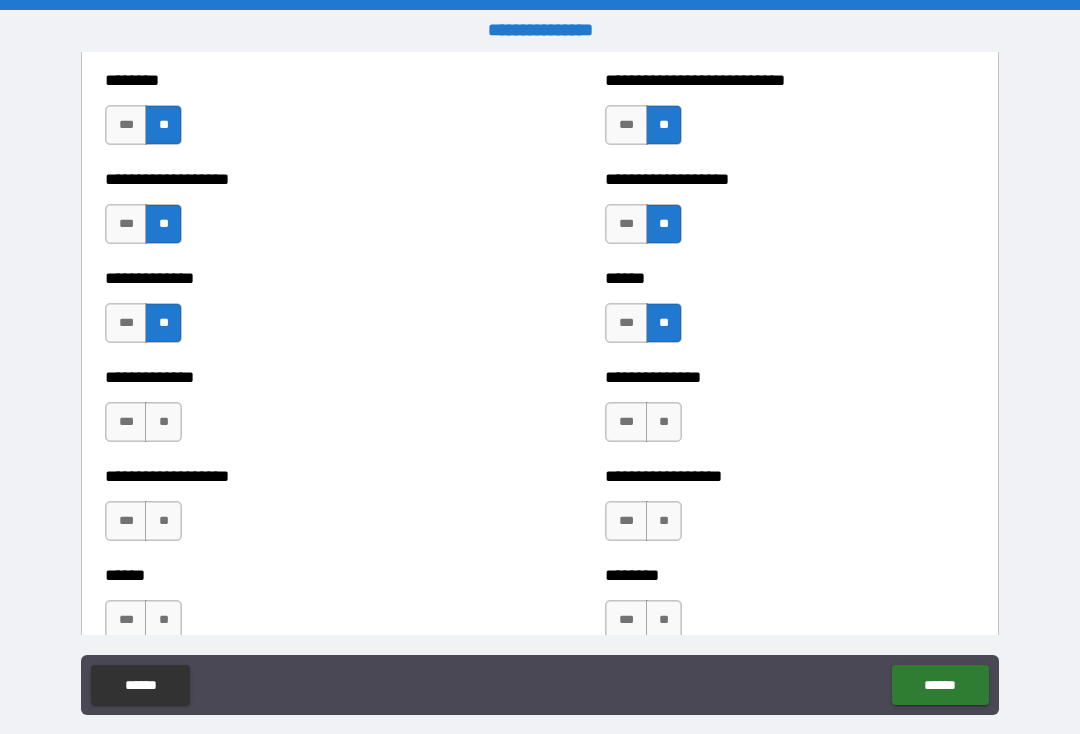 click on "**" at bounding box center [163, 422] 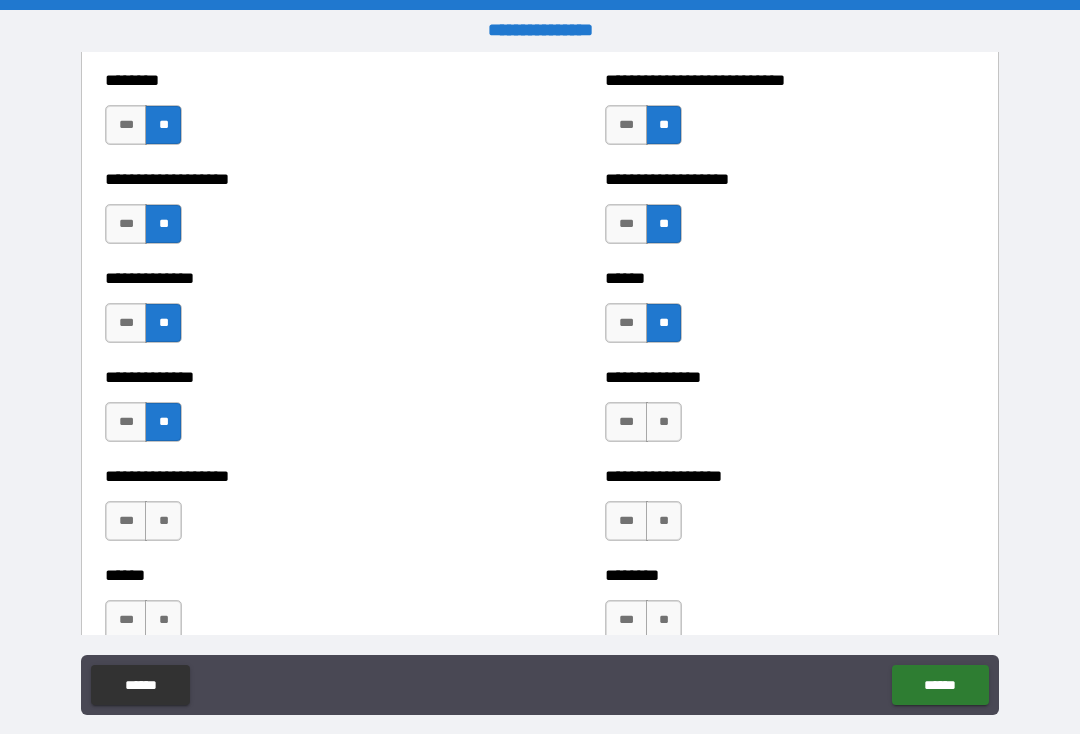 click on "**" at bounding box center (664, 422) 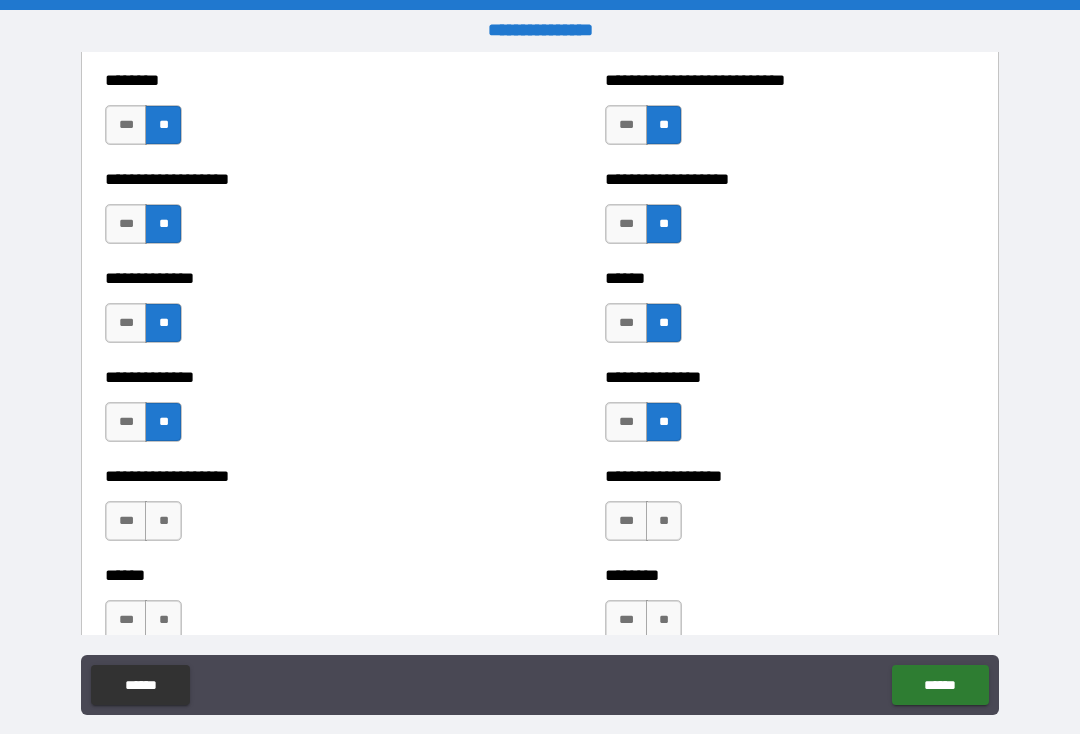 click on "**" at bounding box center (163, 521) 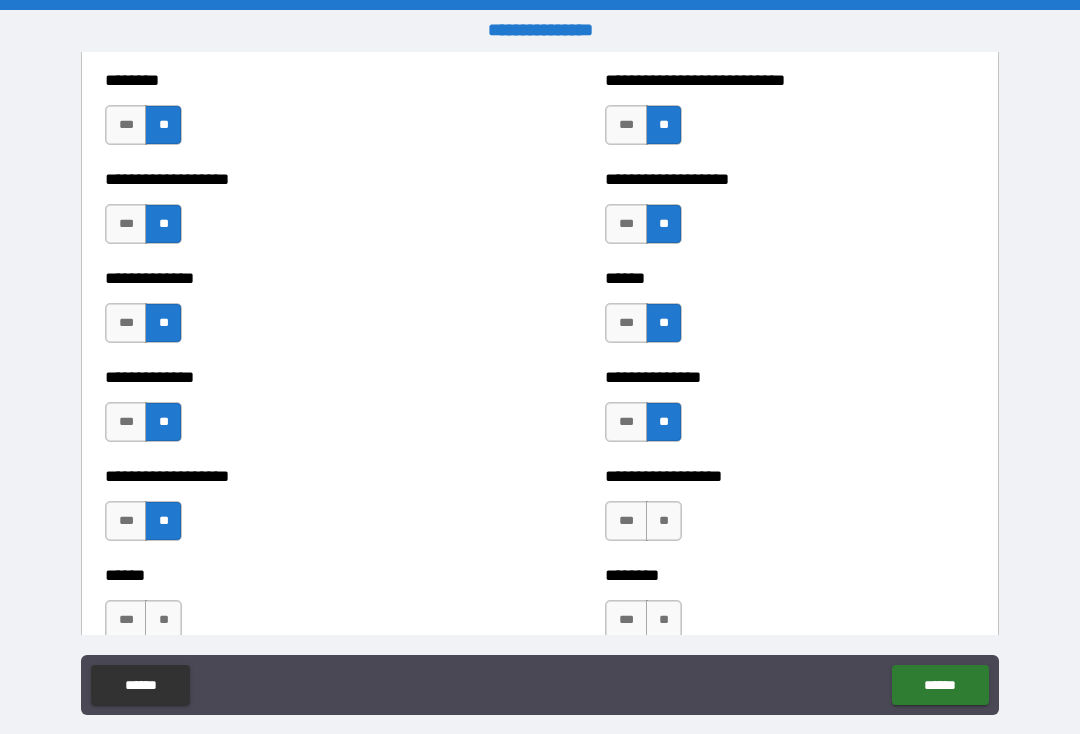 click on "**" at bounding box center [664, 521] 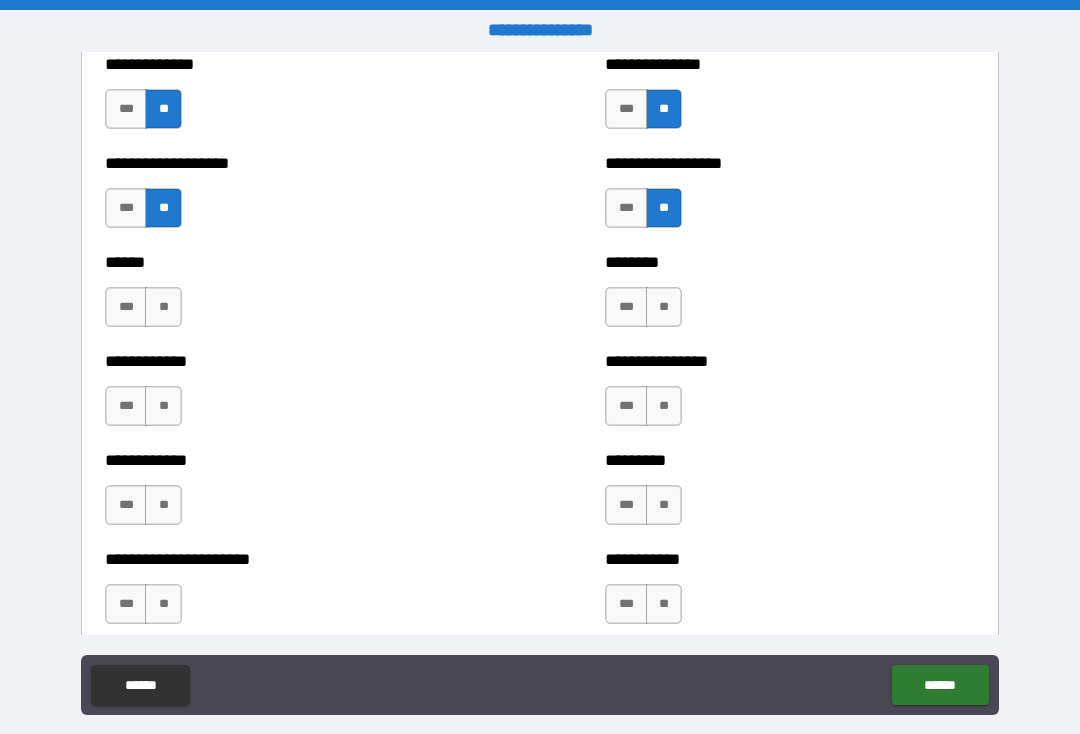 scroll, scrollTop: 4833, scrollLeft: 0, axis: vertical 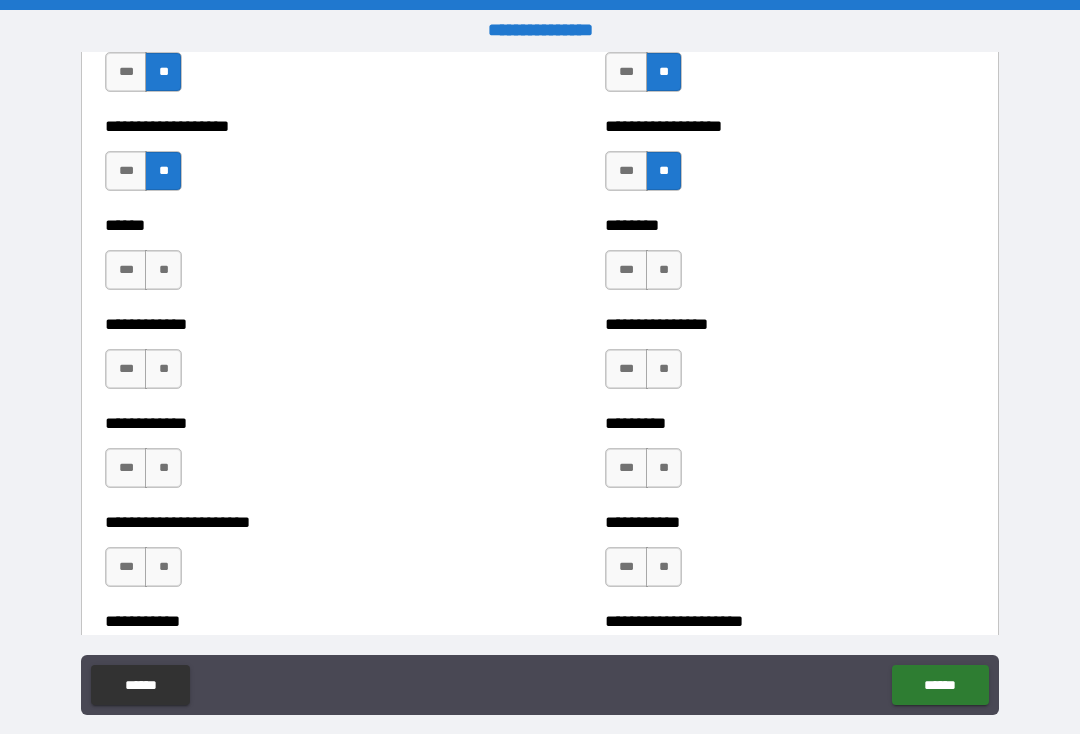 click on "**" at bounding box center [163, 270] 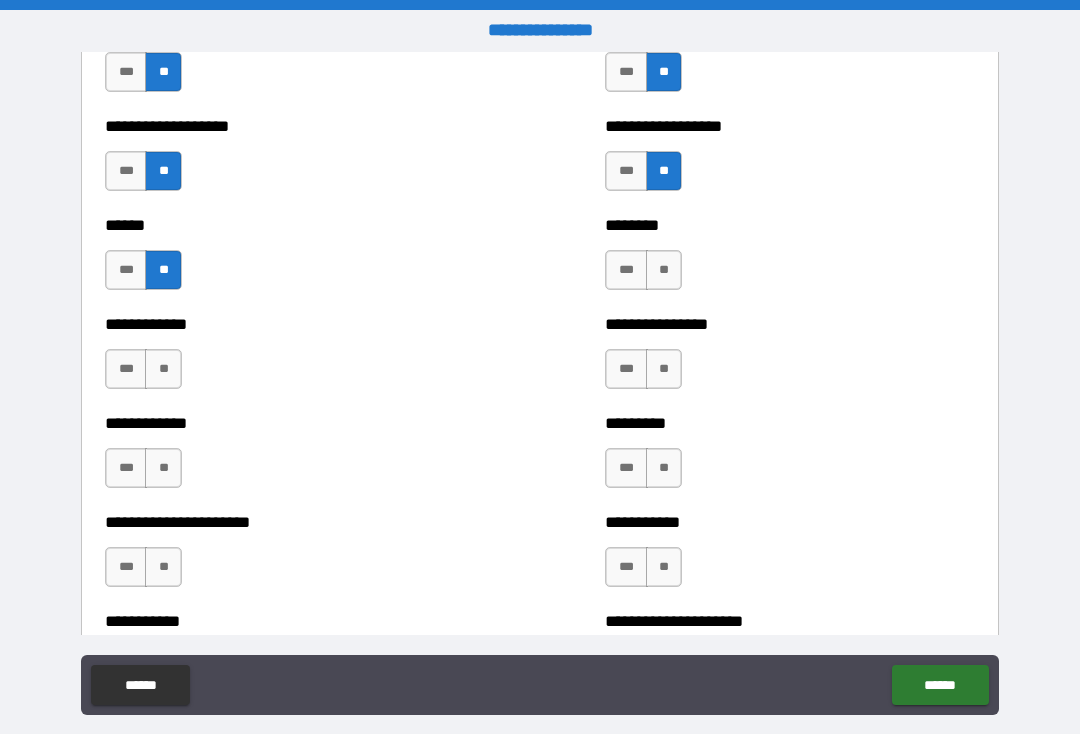 click on "**" at bounding box center [664, 270] 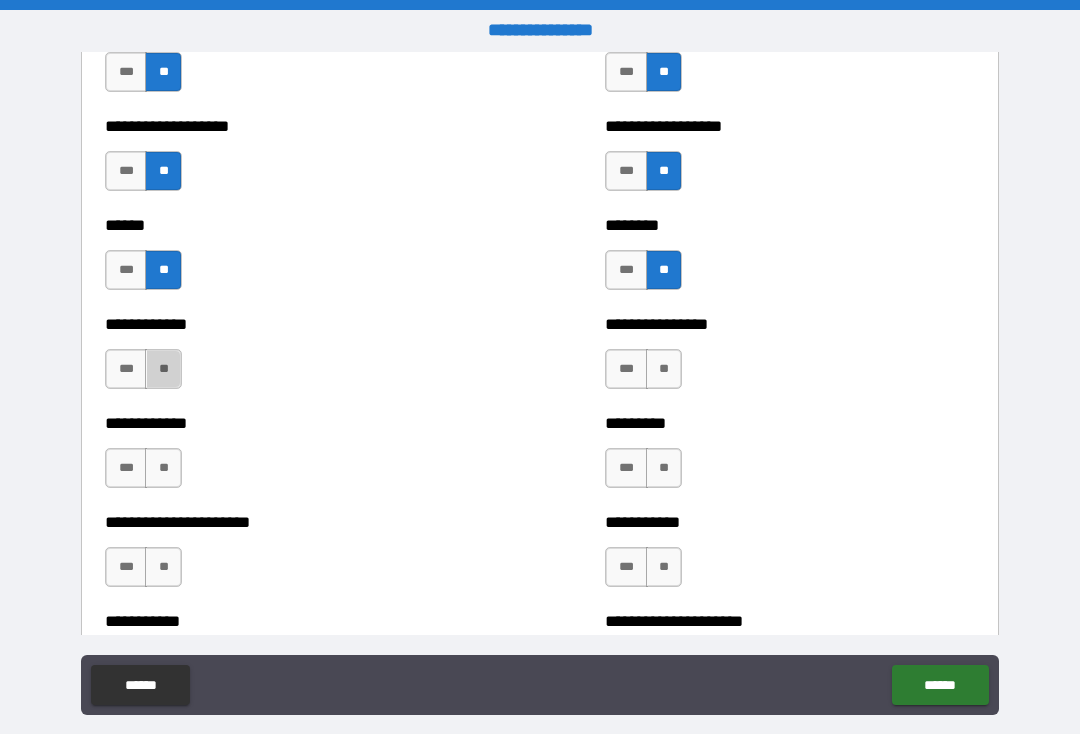 click on "**" at bounding box center [163, 369] 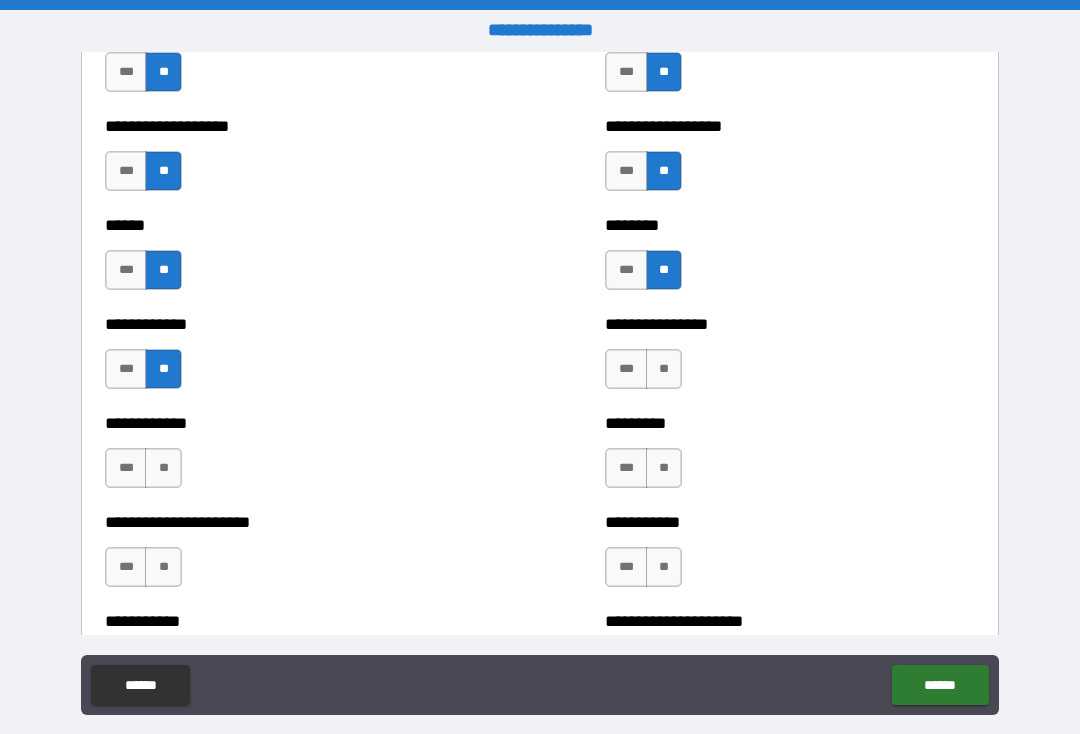 click on "**" at bounding box center (664, 369) 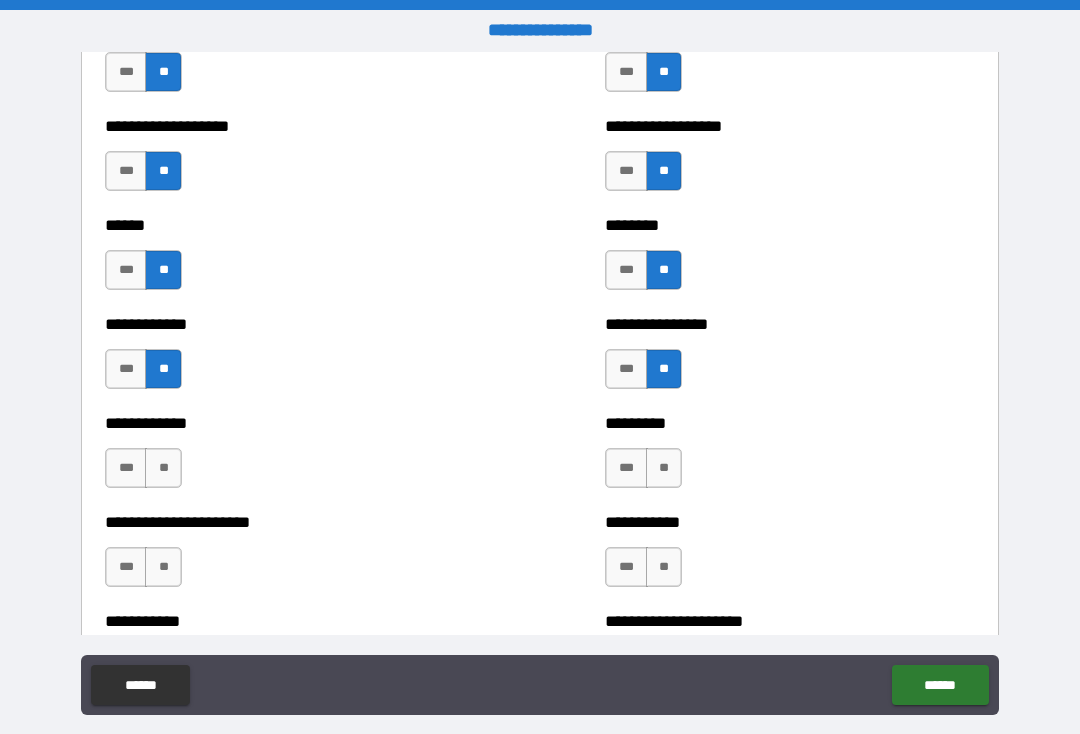 click on "**" at bounding box center [163, 468] 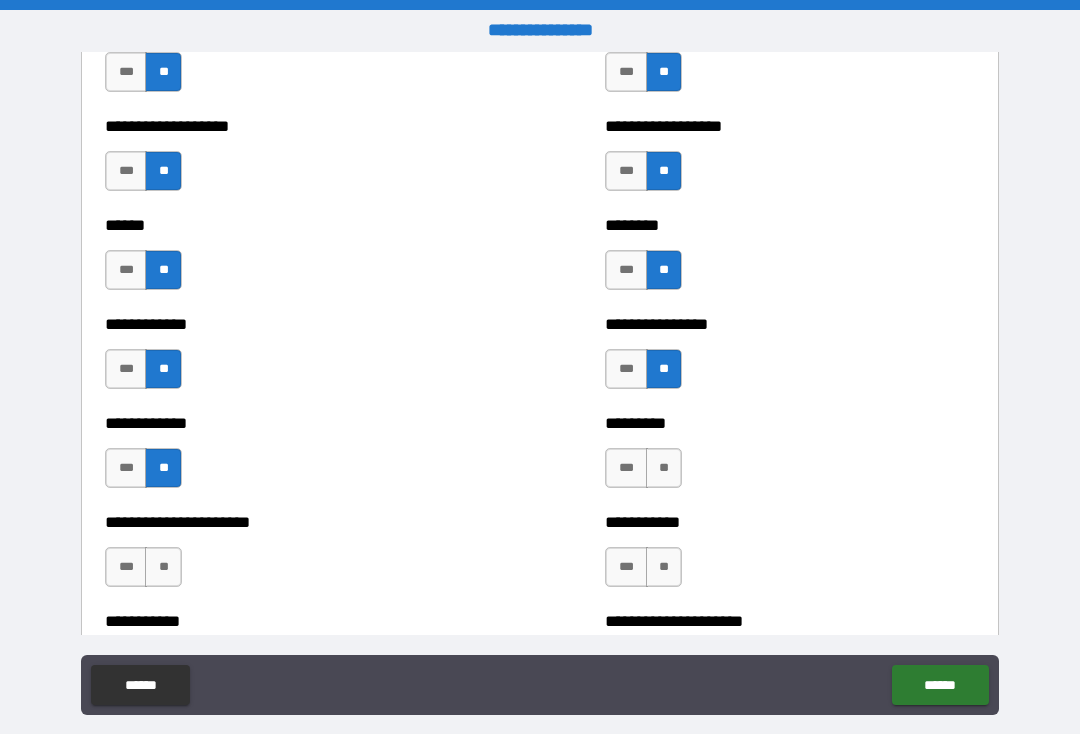 click on "**" at bounding box center [664, 468] 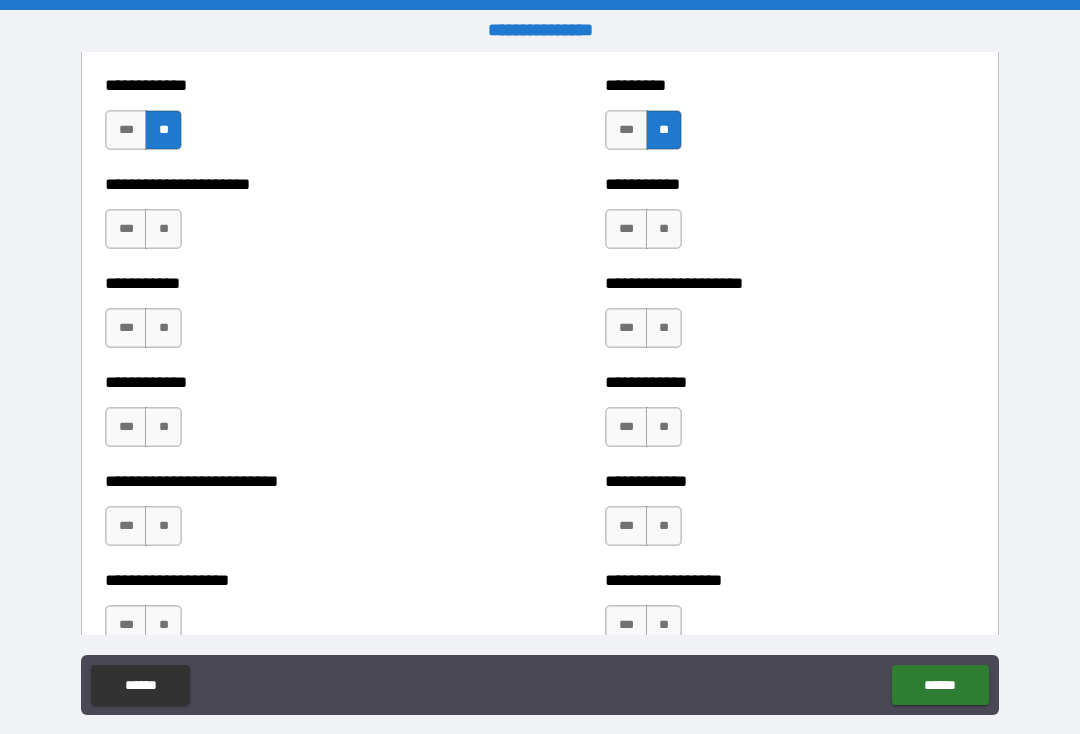 scroll, scrollTop: 5182, scrollLeft: 0, axis: vertical 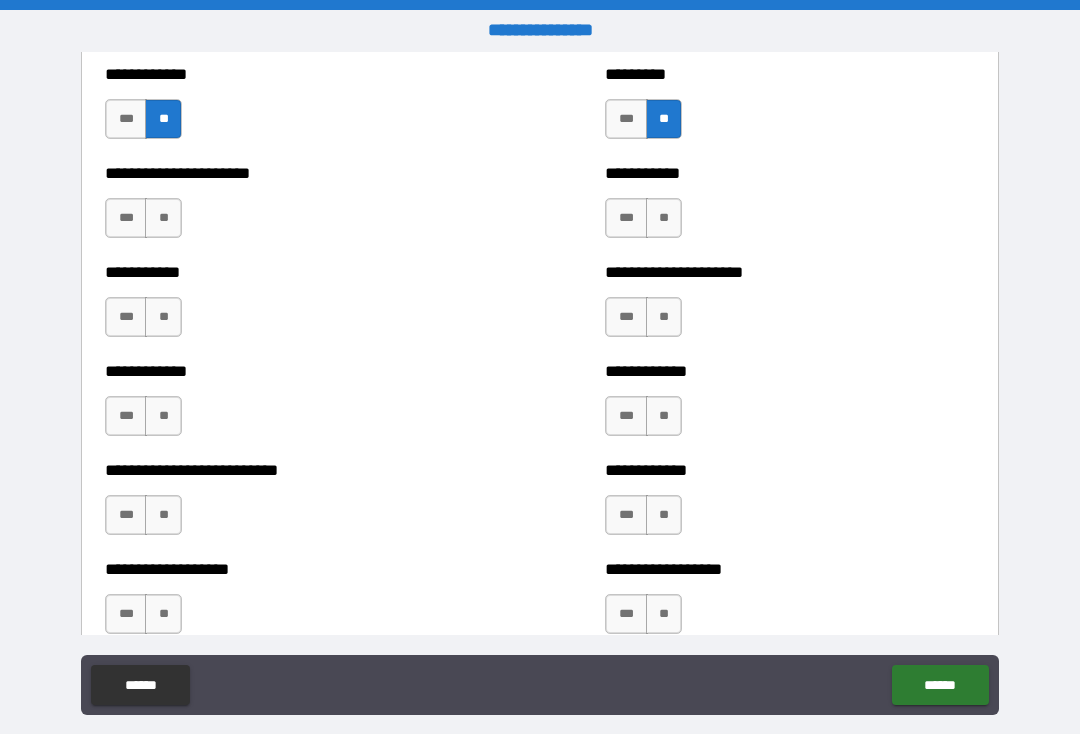 click on "**" at bounding box center [163, 218] 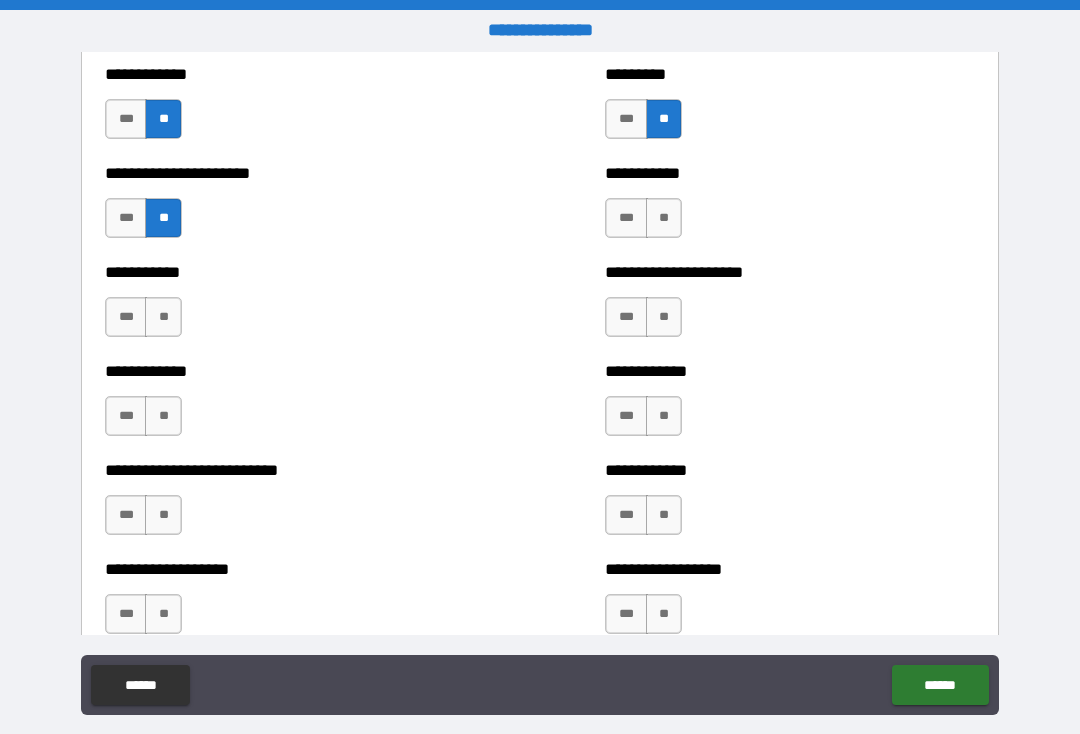 click on "**" at bounding box center [664, 218] 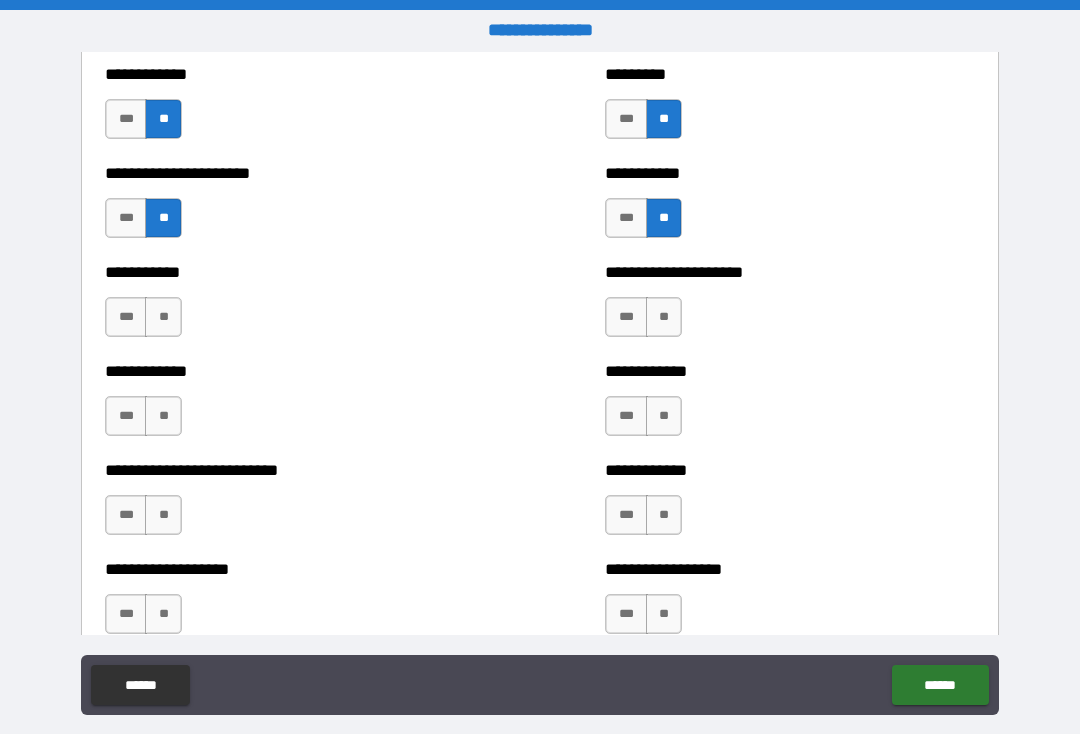 click on "**" at bounding box center [163, 317] 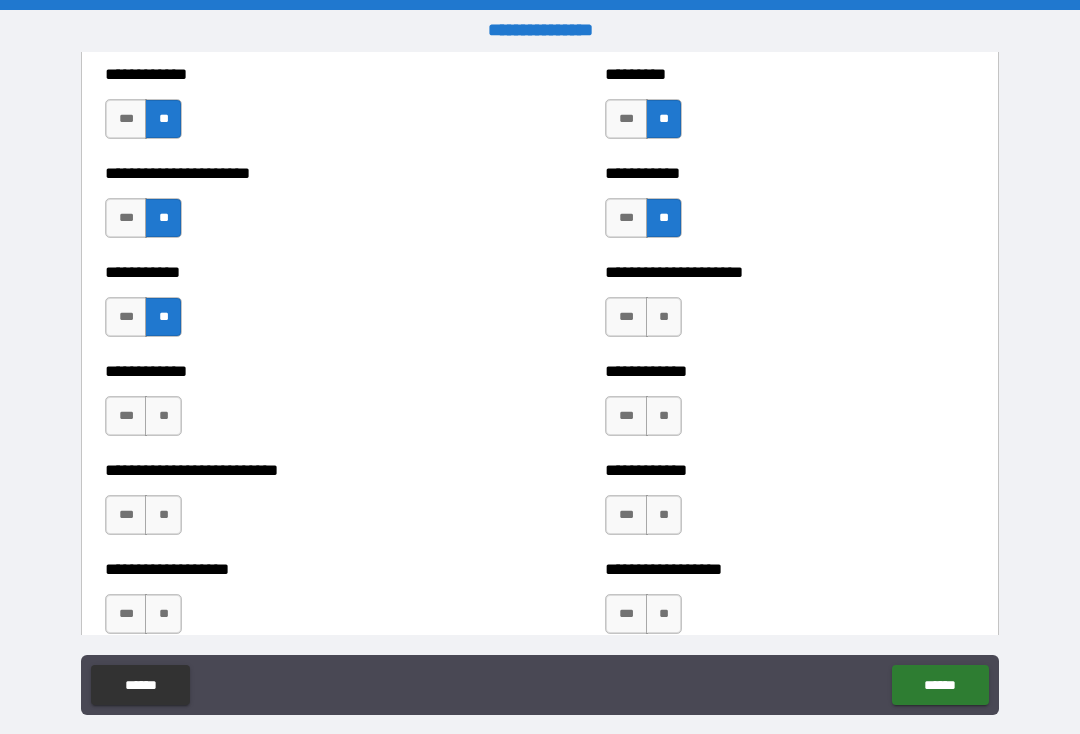 click on "**" at bounding box center (664, 317) 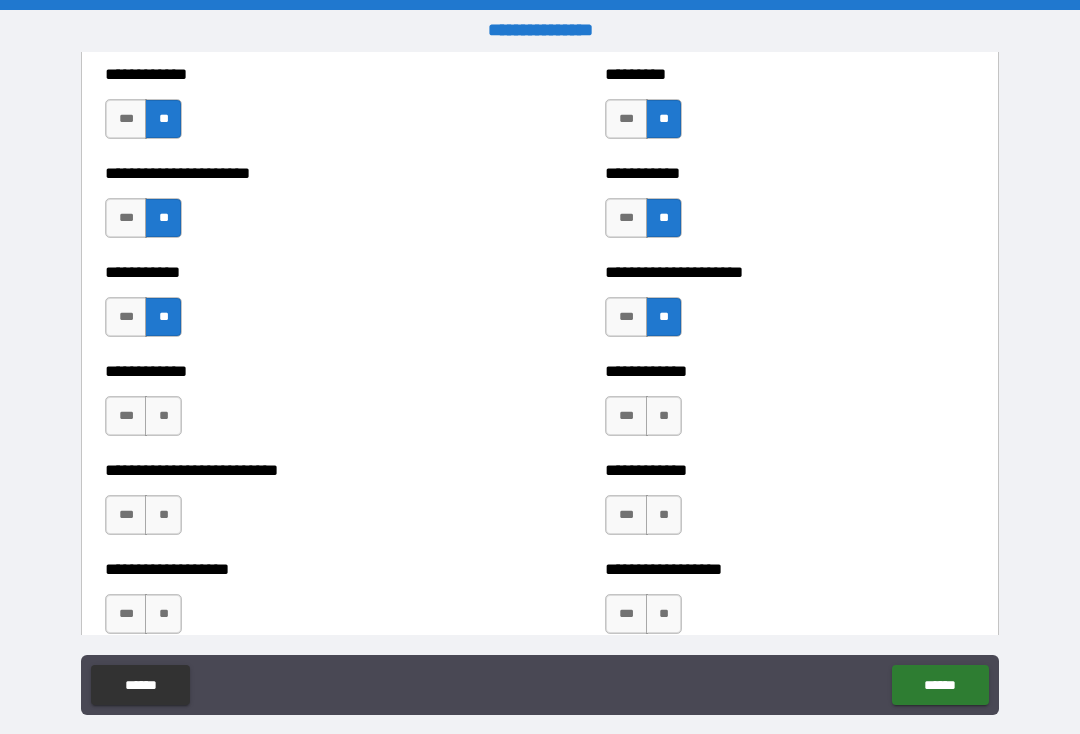 click on "**" at bounding box center [163, 416] 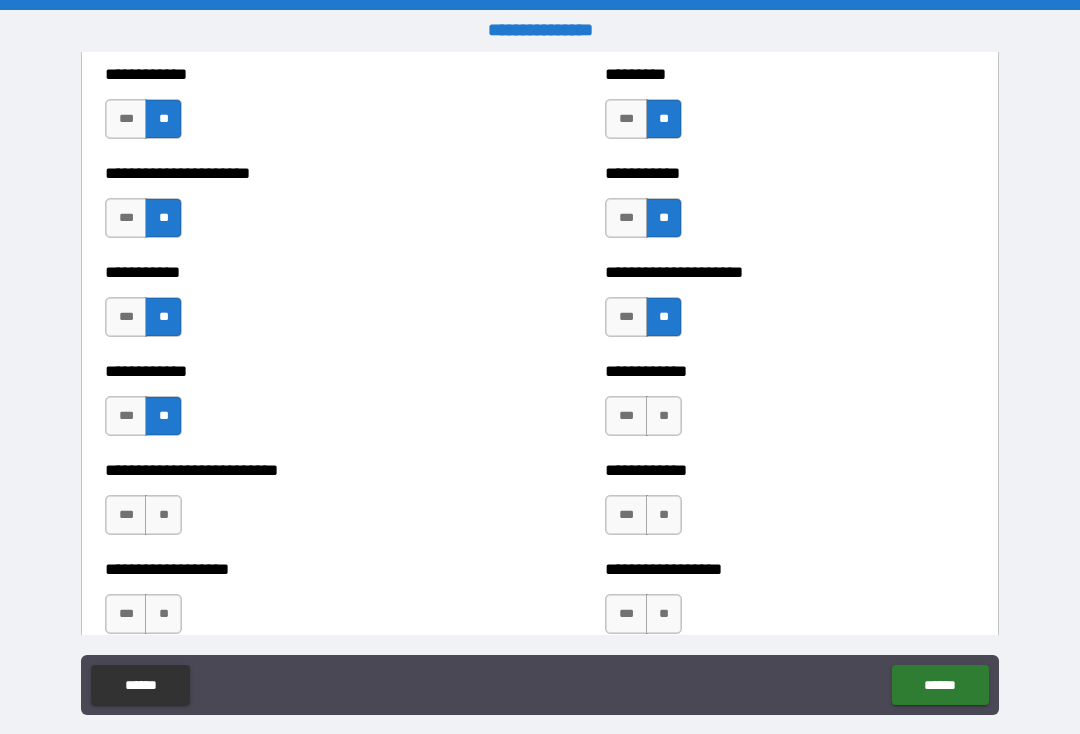 click on "**" at bounding box center (664, 416) 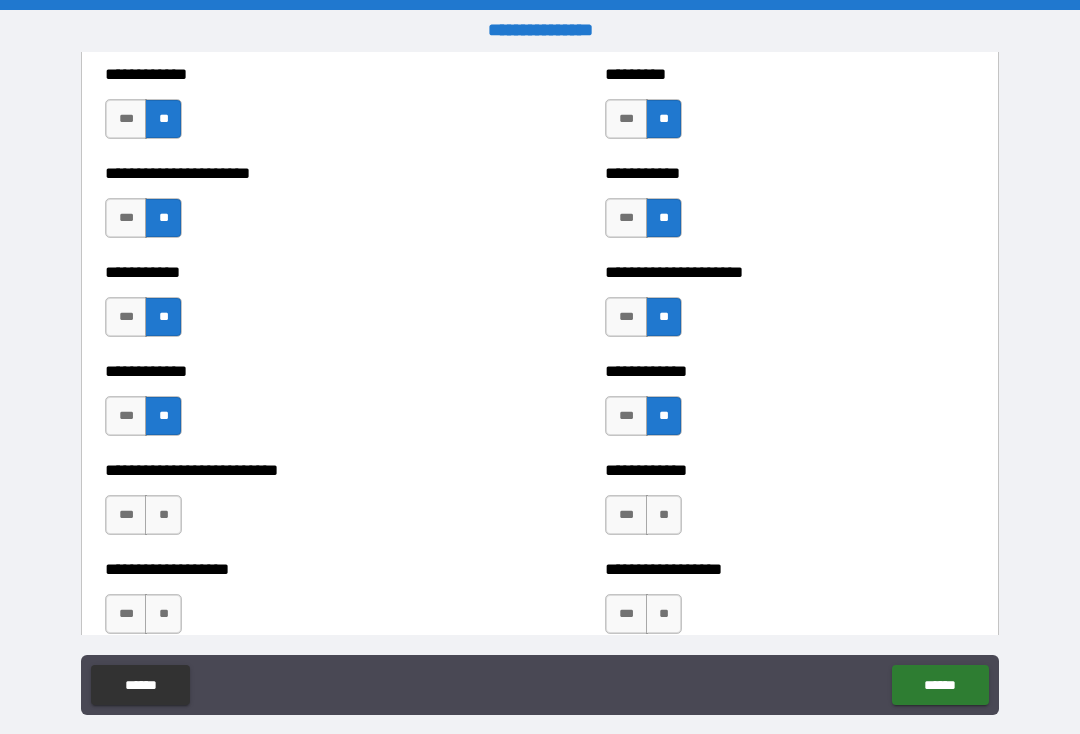 click on "**" at bounding box center (163, 515) 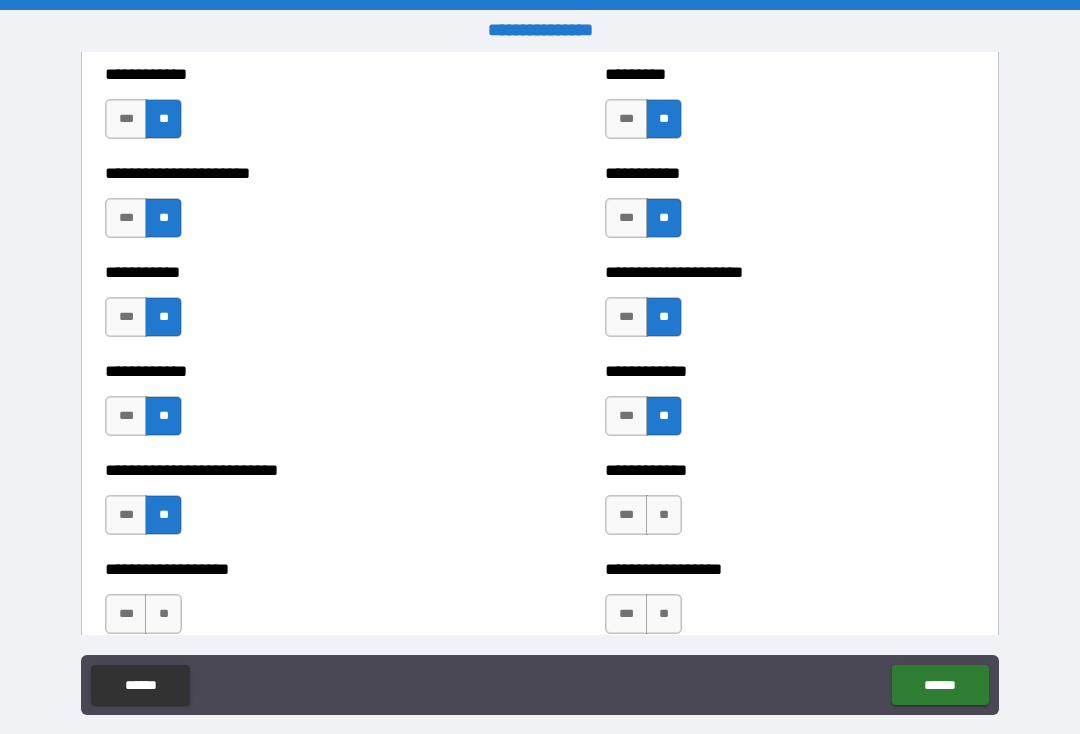 click on "**" at bounding box center (664, 515) 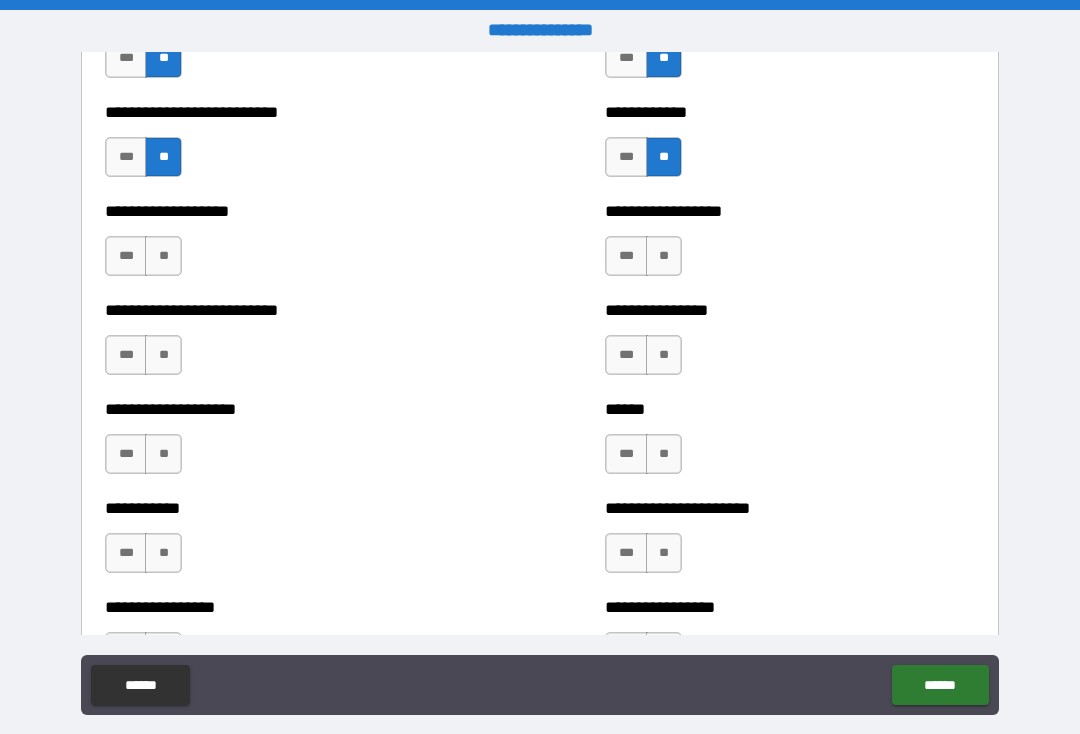 scroll, scrollTop: 5581, scrollLeft: 0, axis: vertical 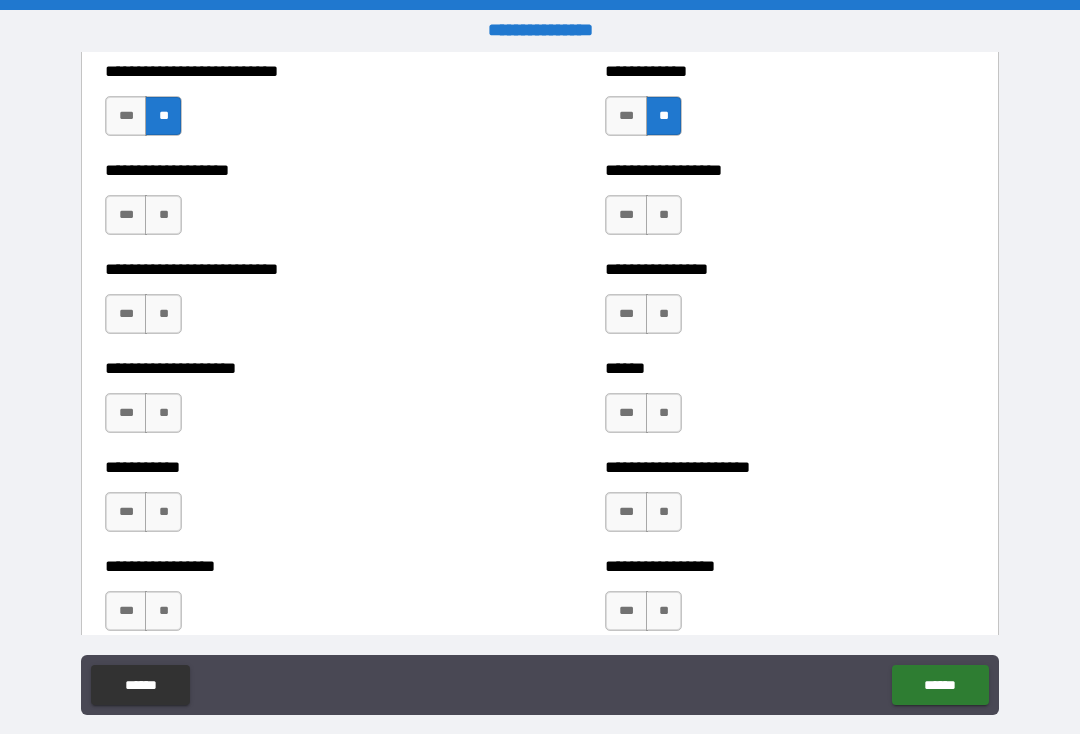 click on "**" at bounding box center [163, 215] 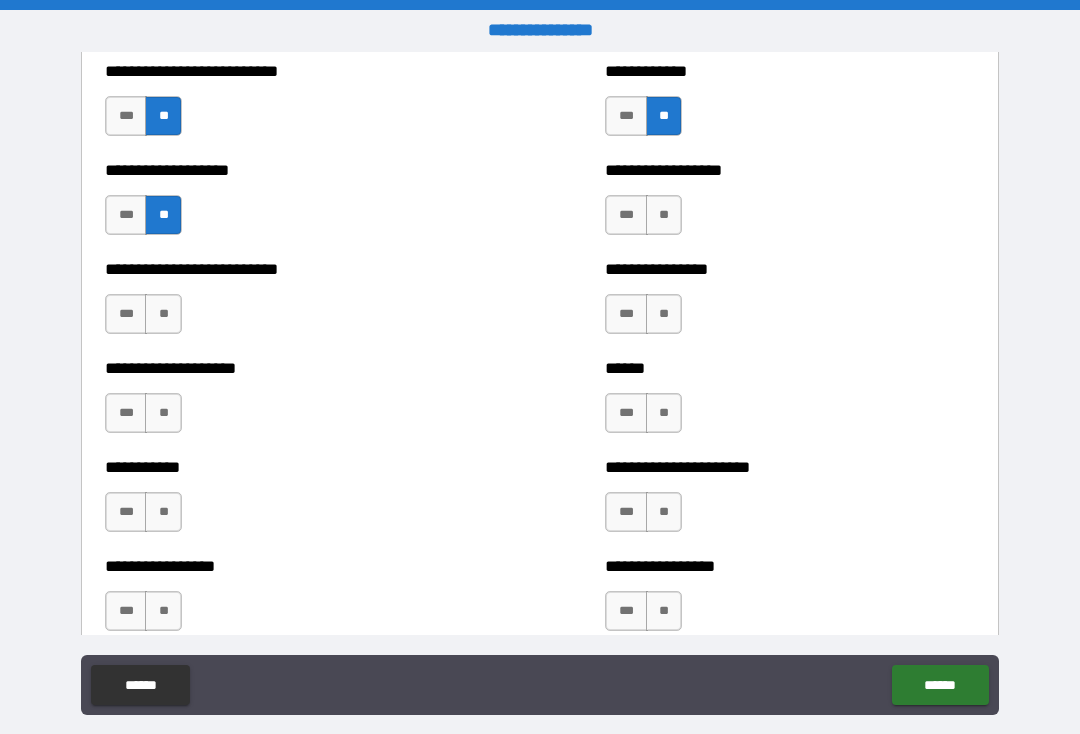 click on "**" at bounding box center [664, 215] 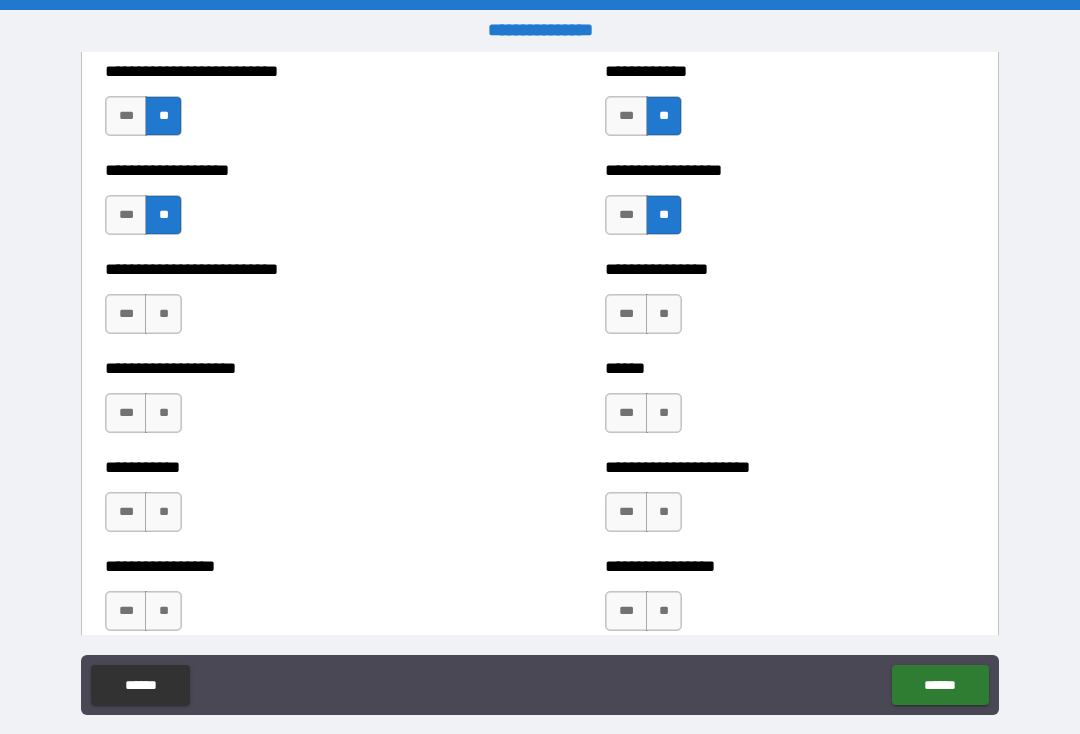 click on "**" at bounding box center (163, 314) 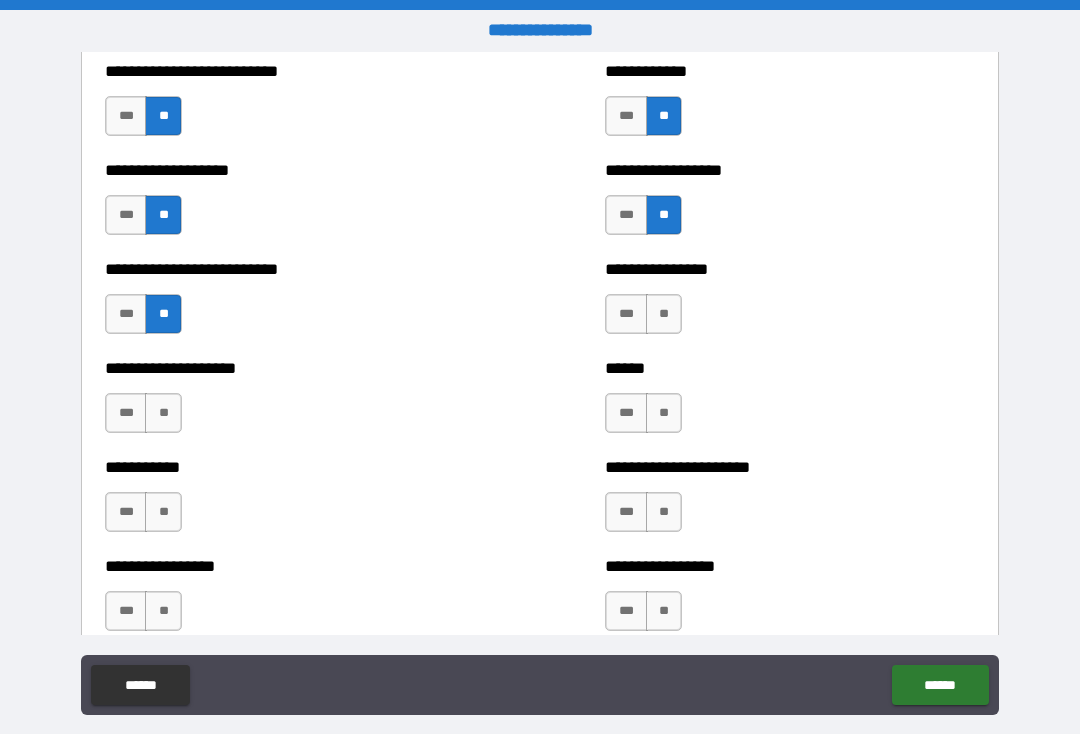click on "**" at bounding box center [664, 314] 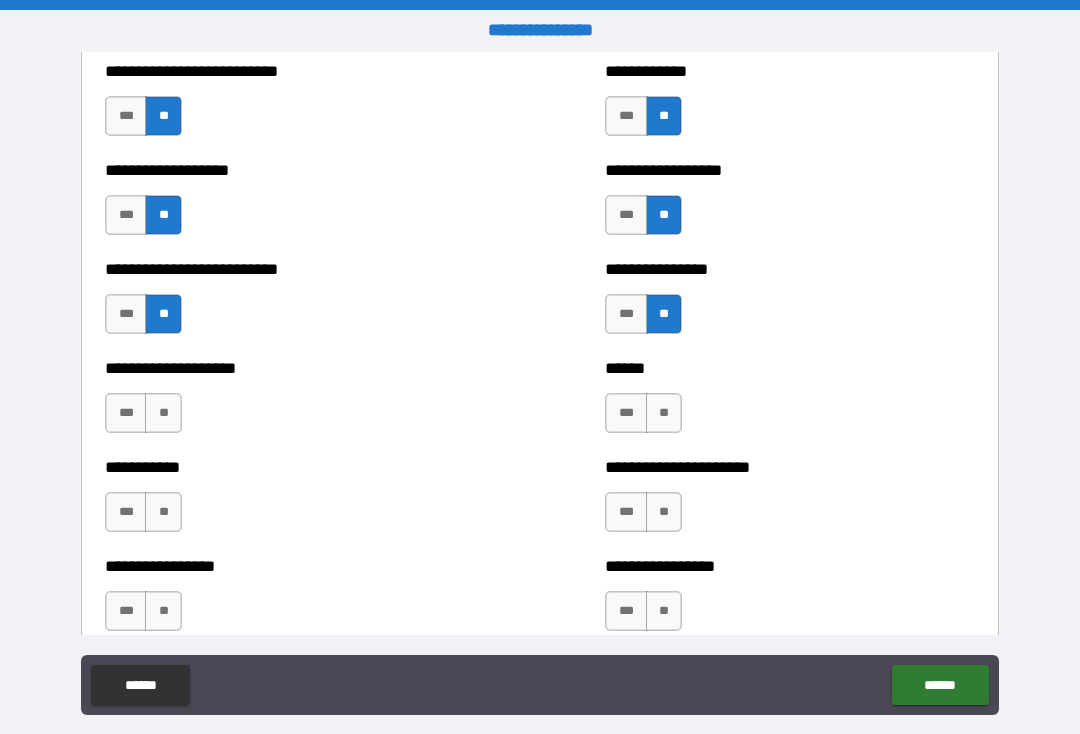 click on "**" at bounding box center (163, 413) 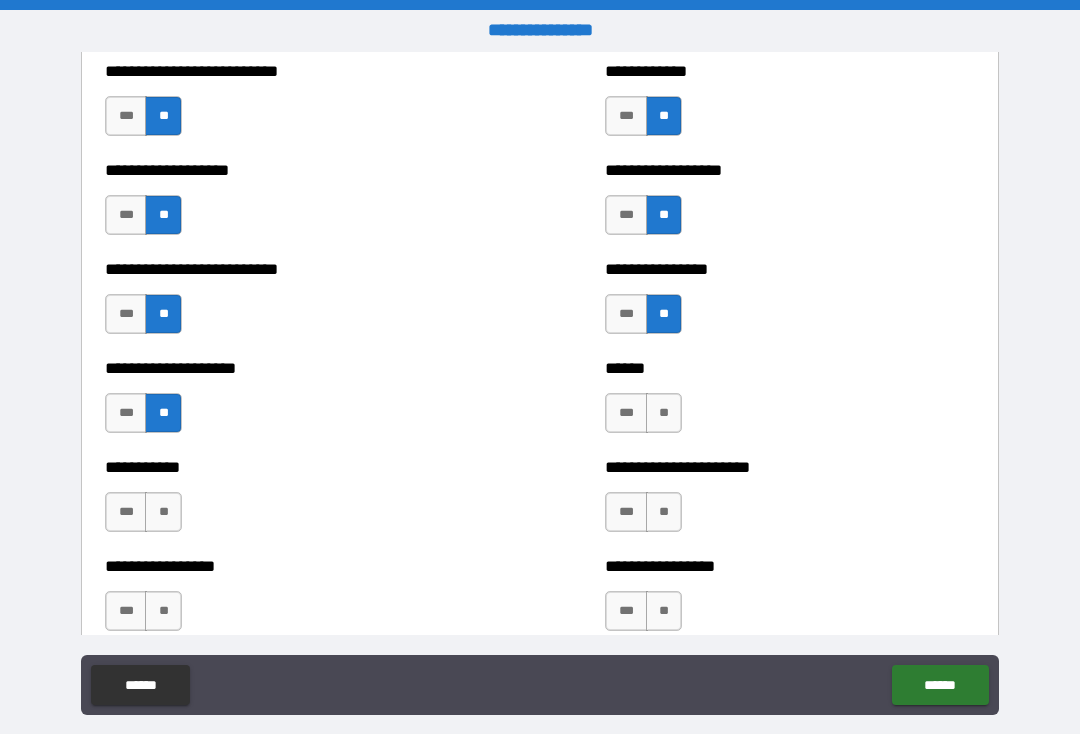 click on "**" at bounding box center (664, 413) 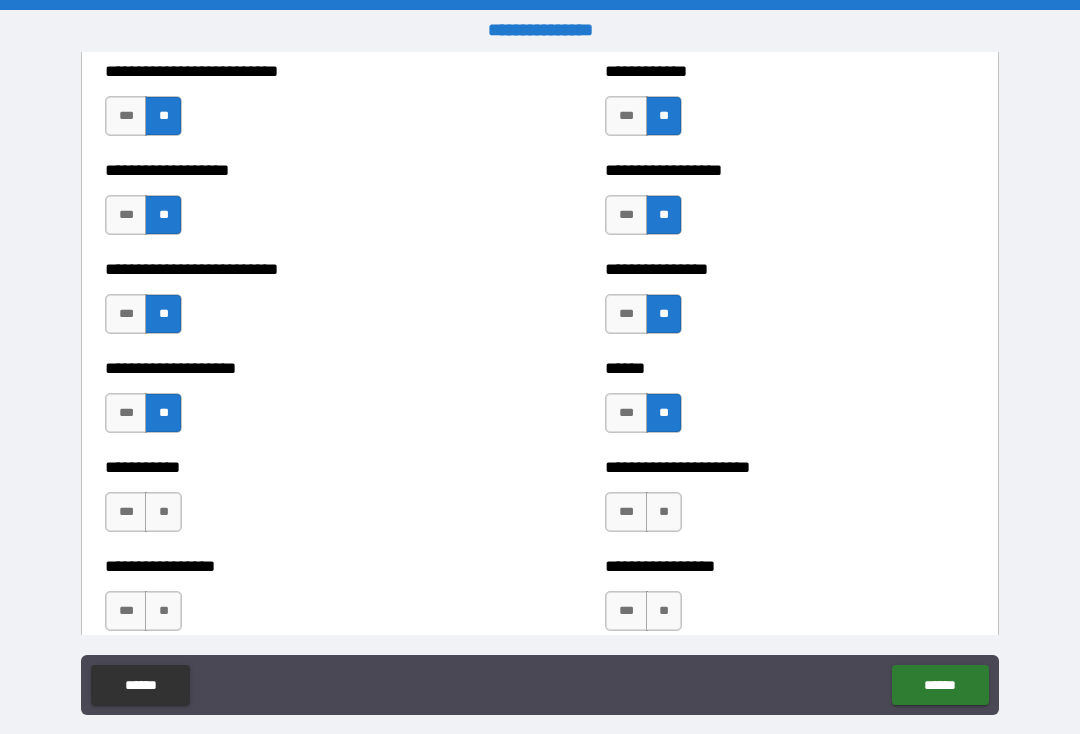 click on "**" at bounding box center [163, 512] 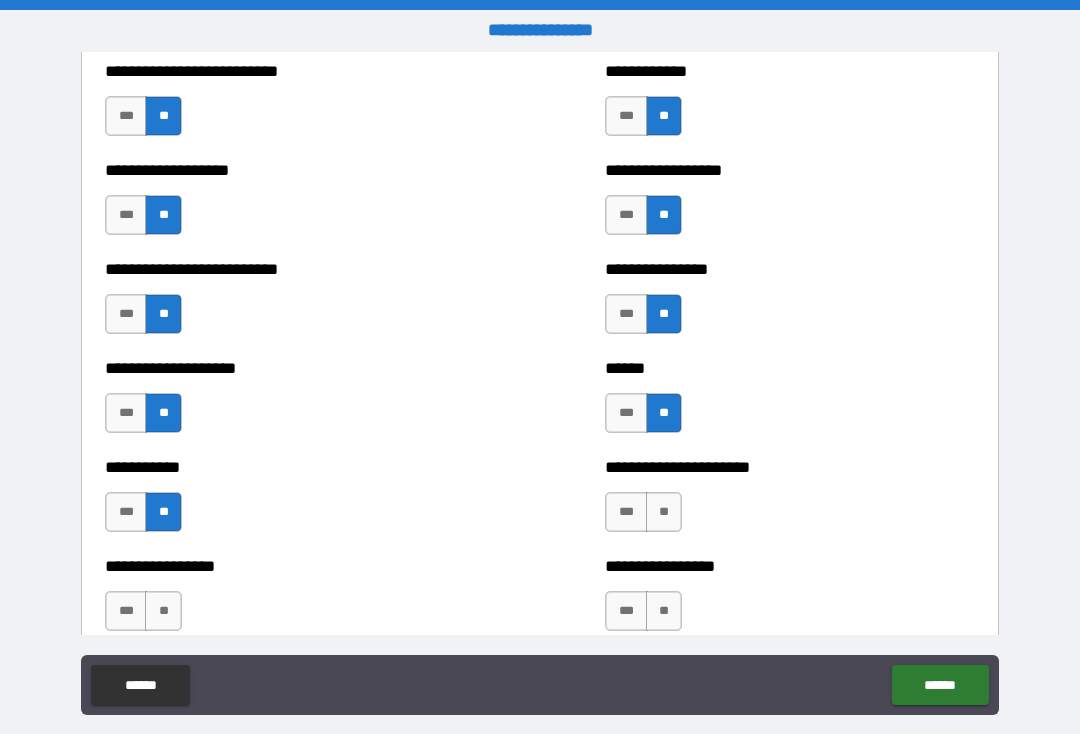 click on "**" at bounding box center [664, 512] 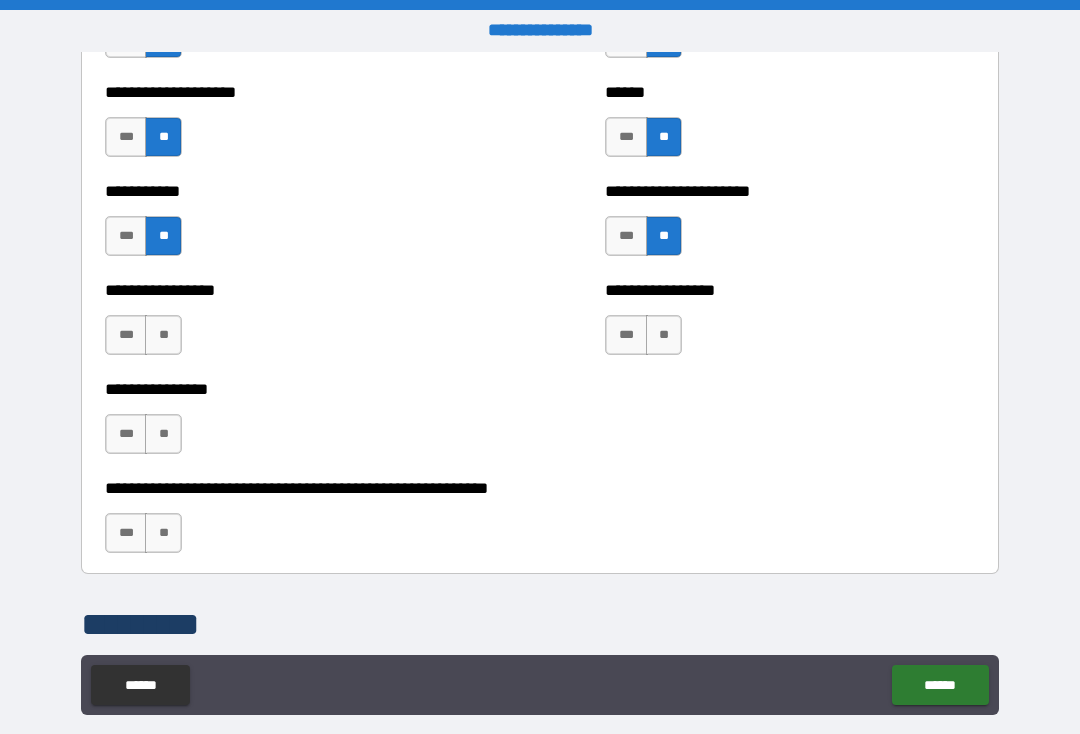 scroll, scrollTop: 5855, scrollLeft: 0, axis: vertical 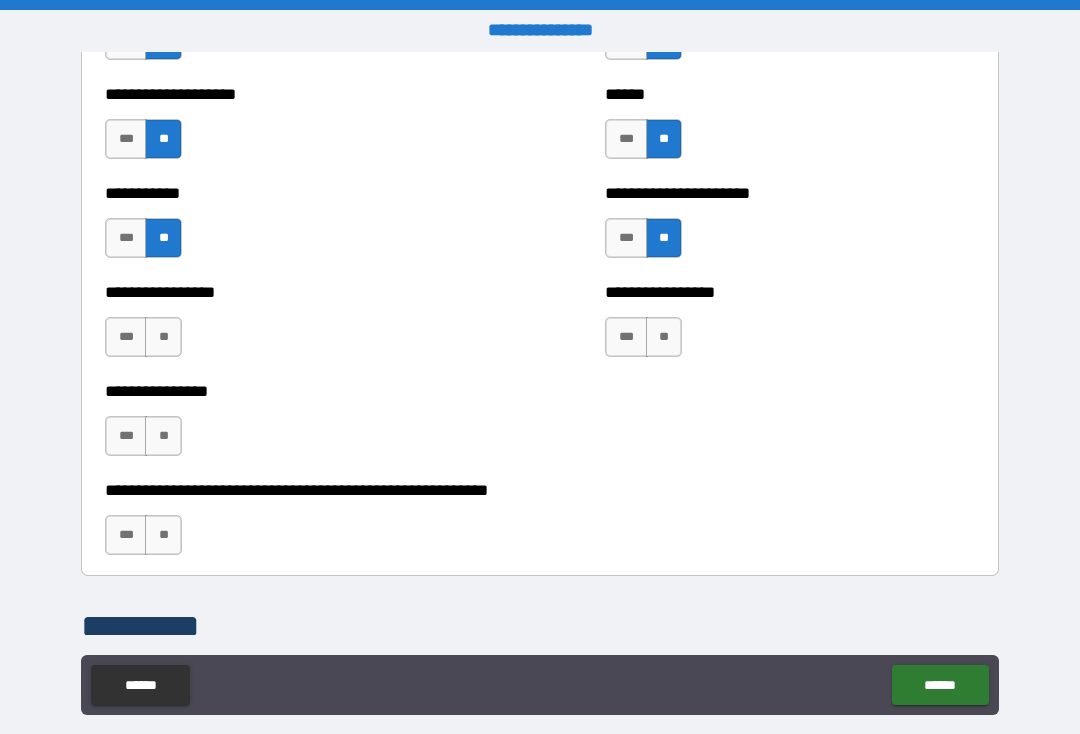 click on "**" at bounding box center (163, 337) 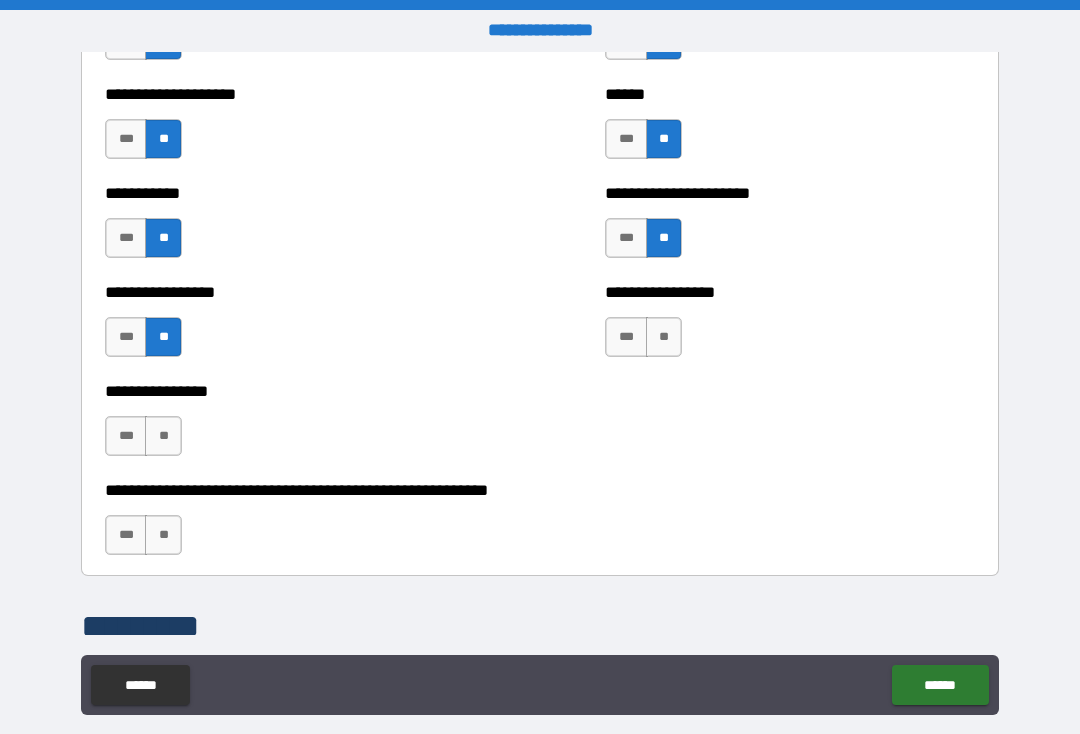 click on "**" at bounding box center (664, 337) 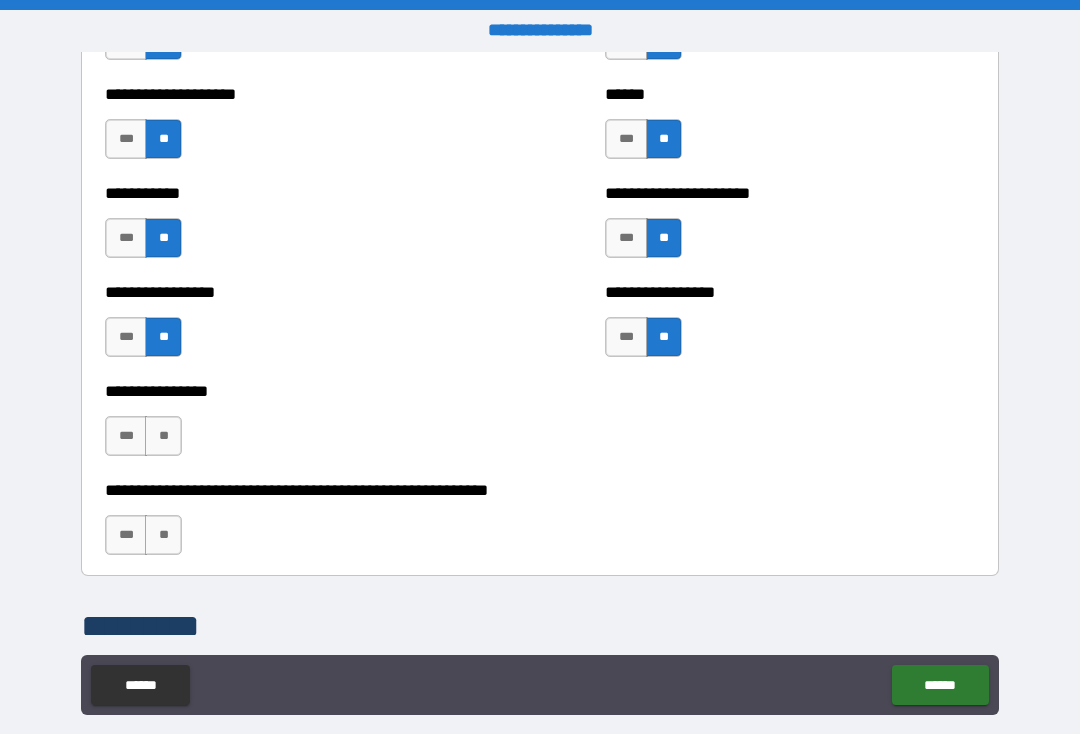 click on "**" at bounding box center [163, 436] 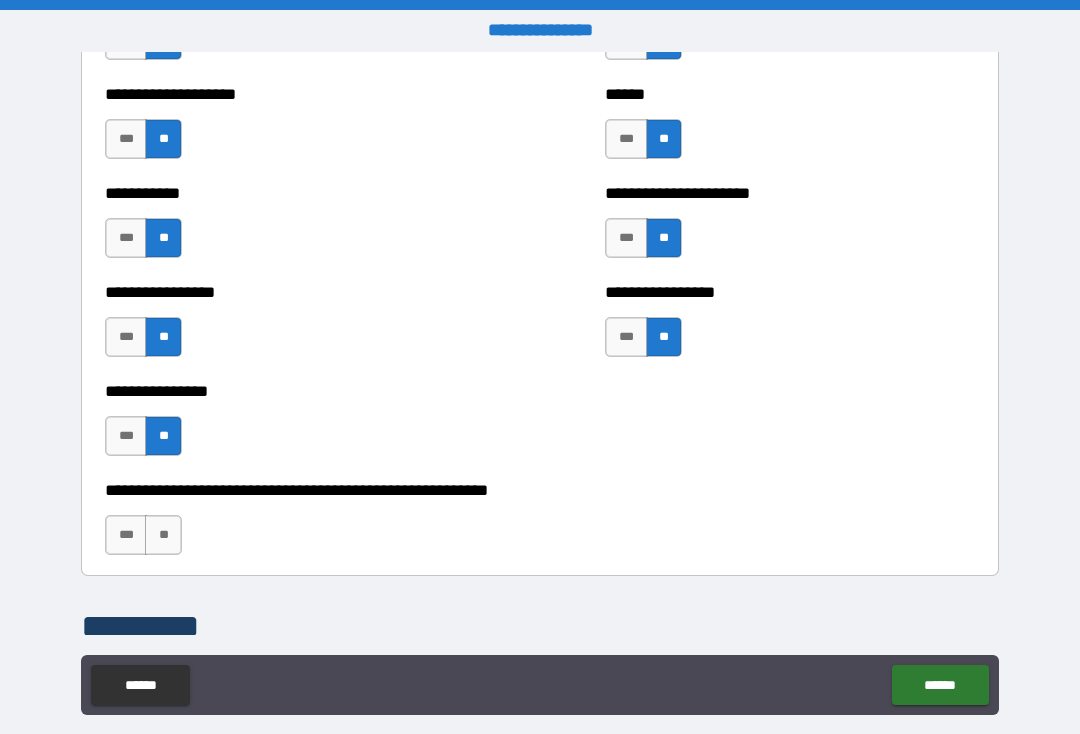 click on "**" at bounding box center [163, 535] 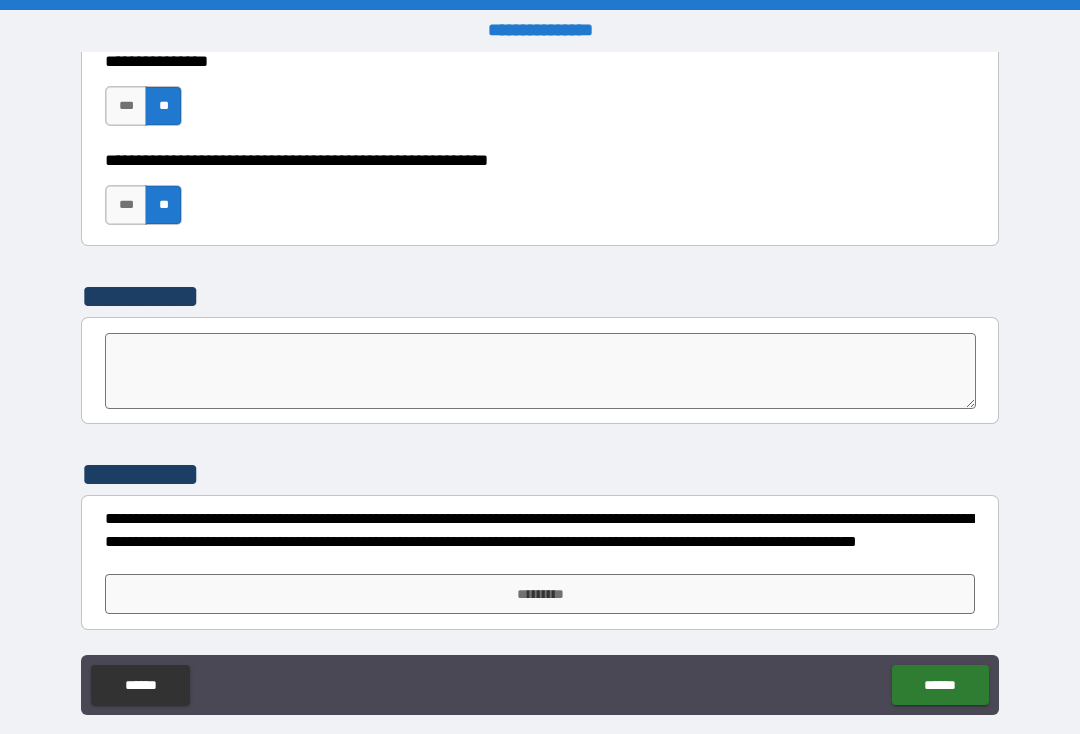 scroll, scrollTop: 6185, scrollLeft: 0, axis: vertical 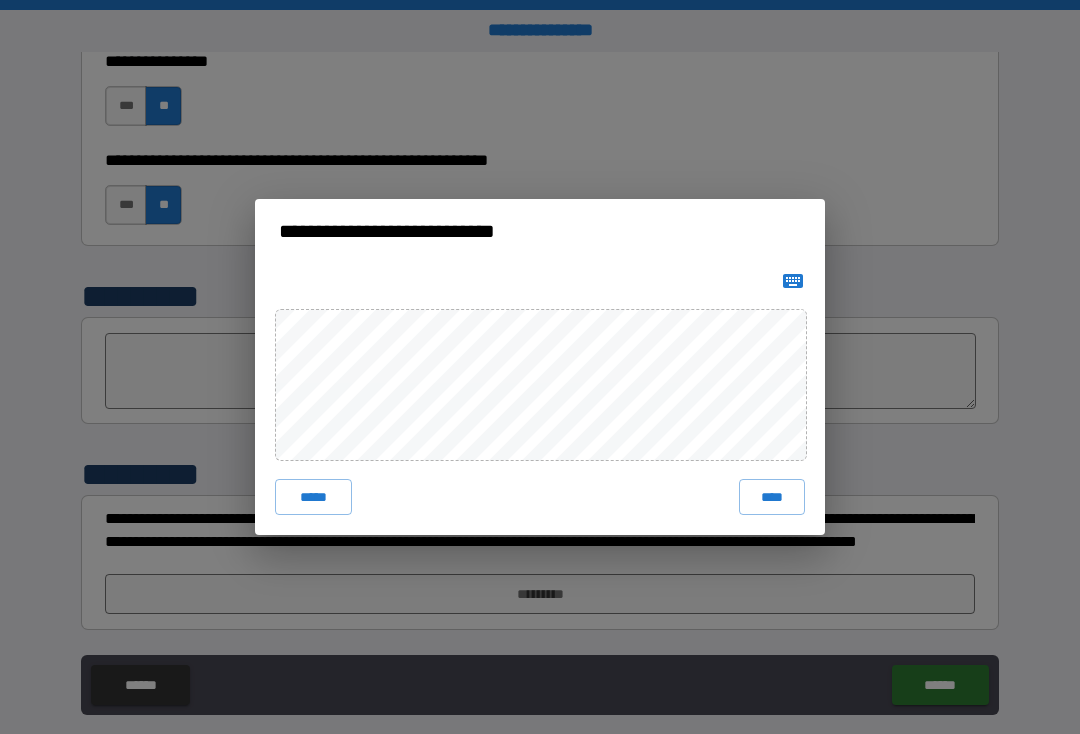 click on "*****" at bounding box center (313, 497) 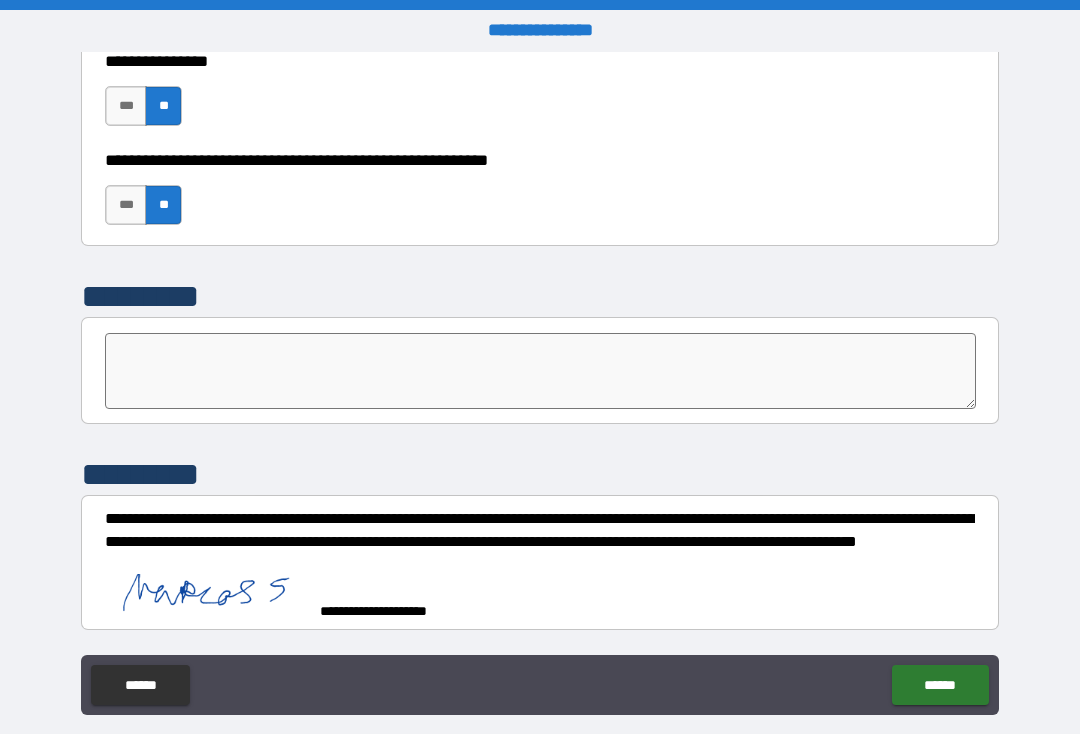 scroll, scrollTop: 6175, scrollLeft: 0, axis: vertical 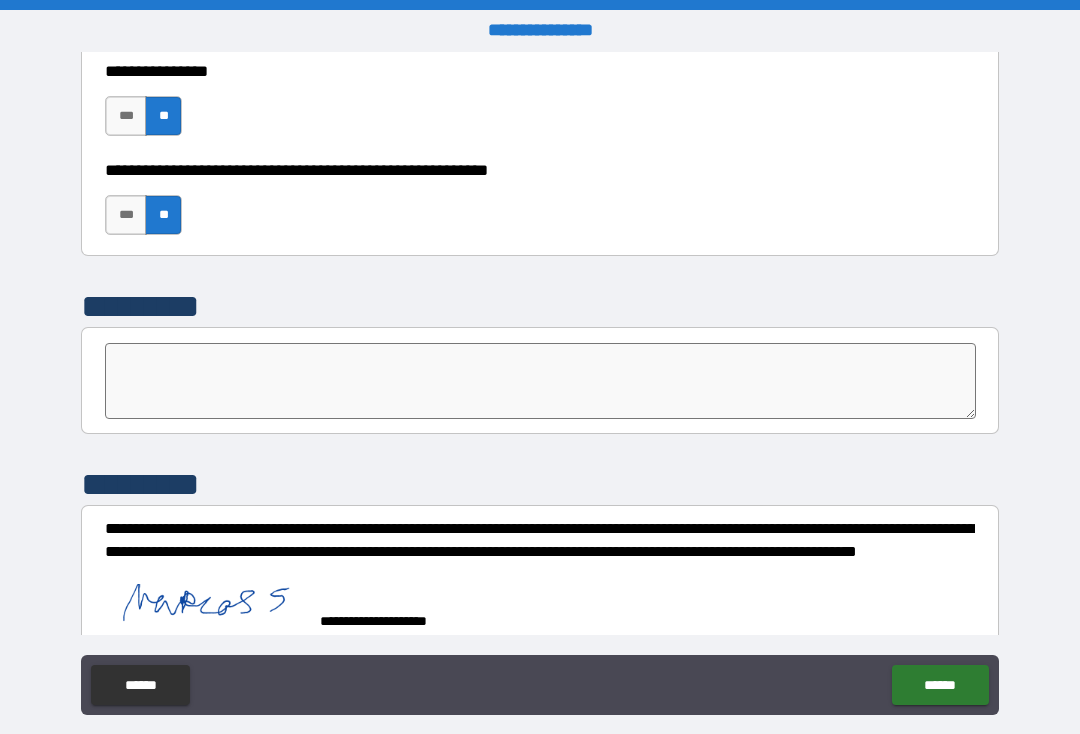 click on "******" at bounding box center (940, 685) 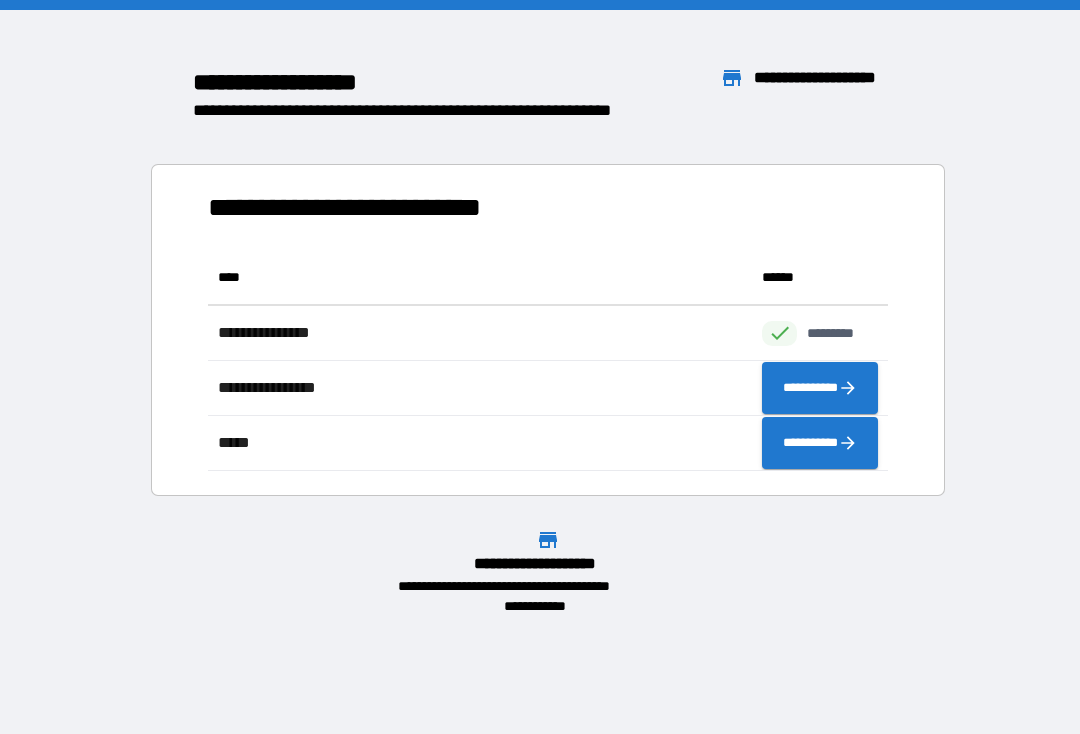 scroll, scrollTop: 1, scrollLeft: 1, axis: both 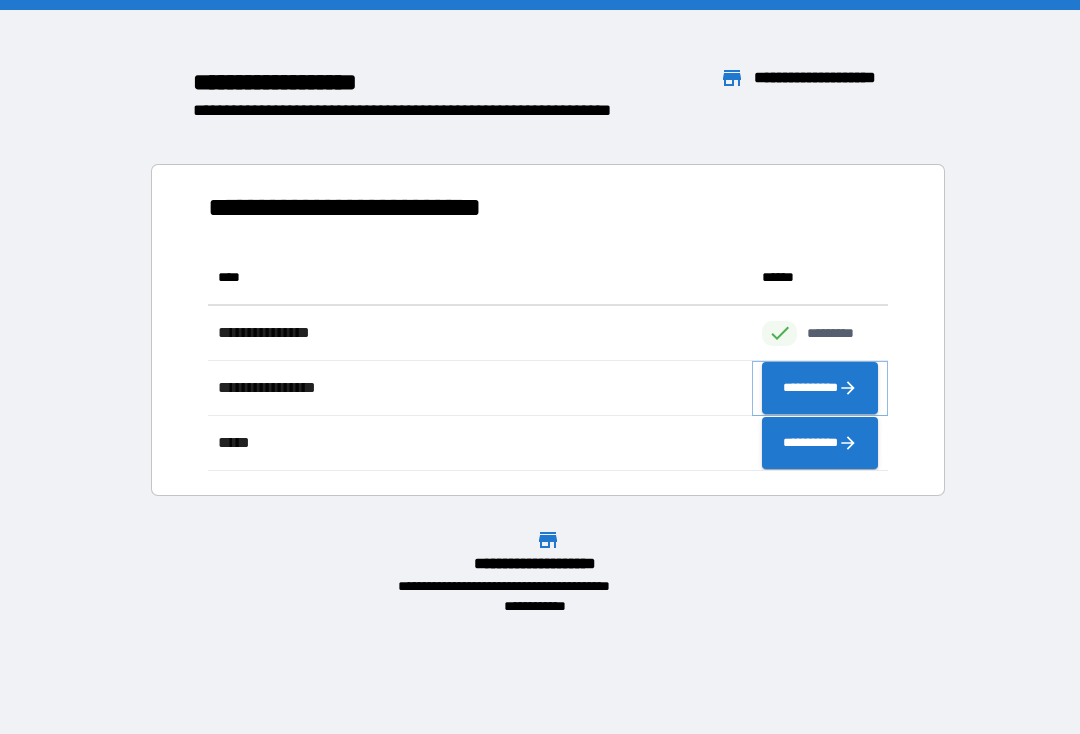 click on "**********" at bounding box center (820, 388) 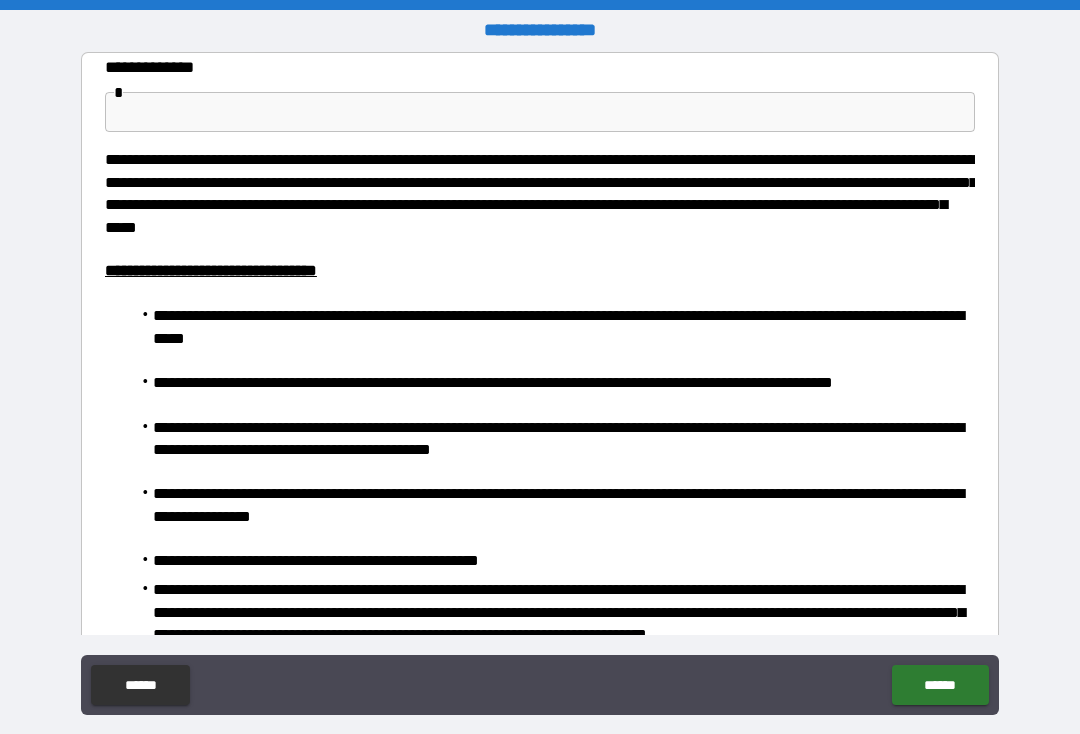 click at bounding box center (540, 112) 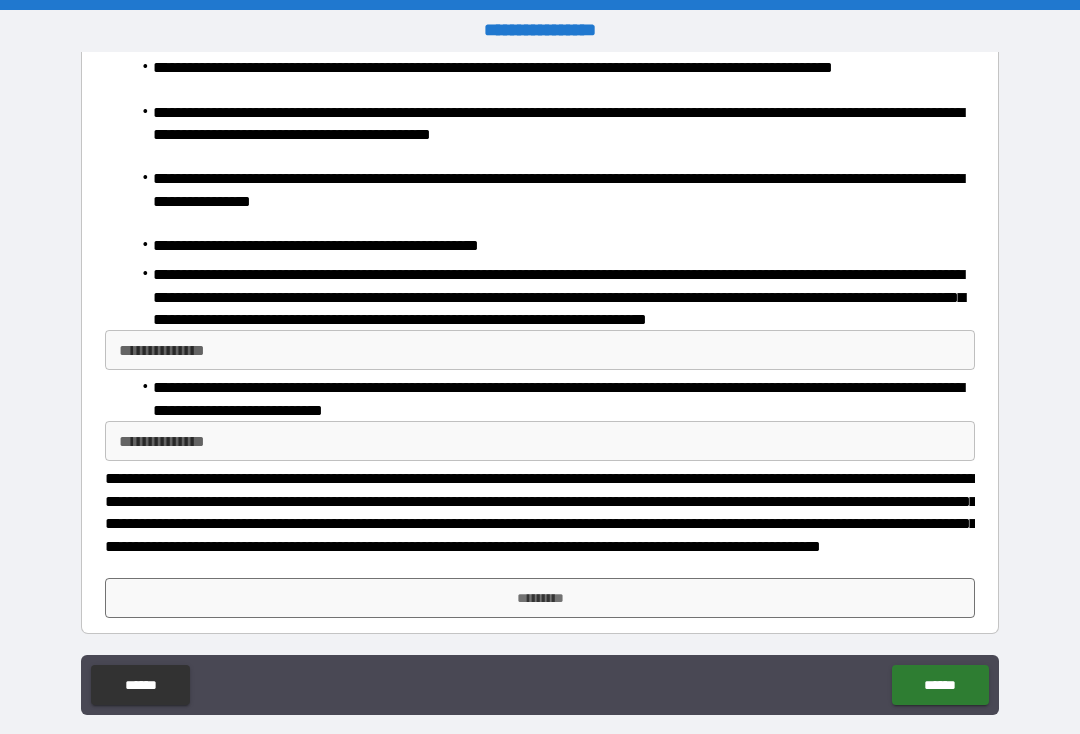 scroll, scrollTop: 314, scrollLeft: 0, axis: vertical 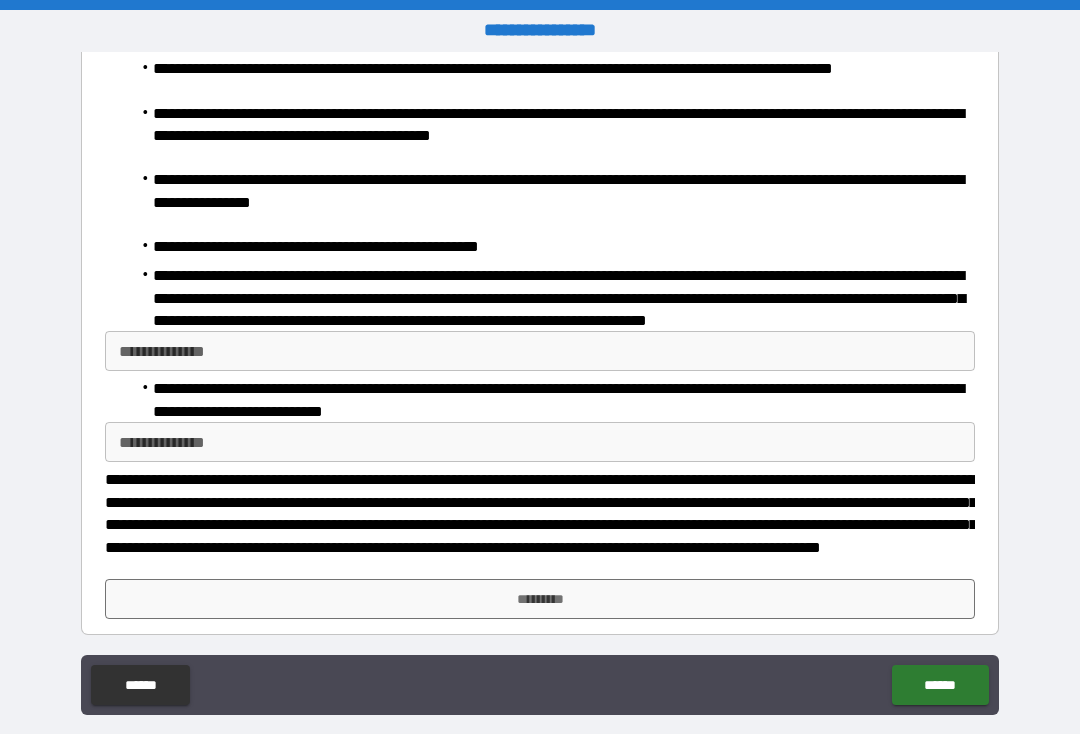type on "**********" 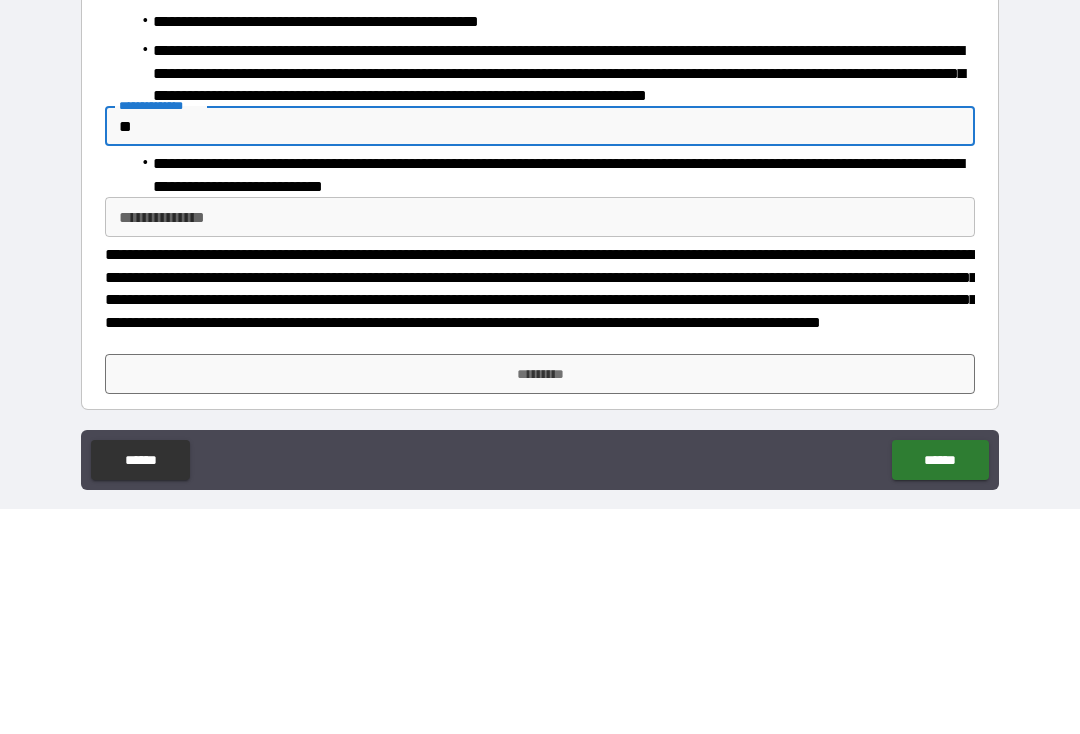 type on "**" 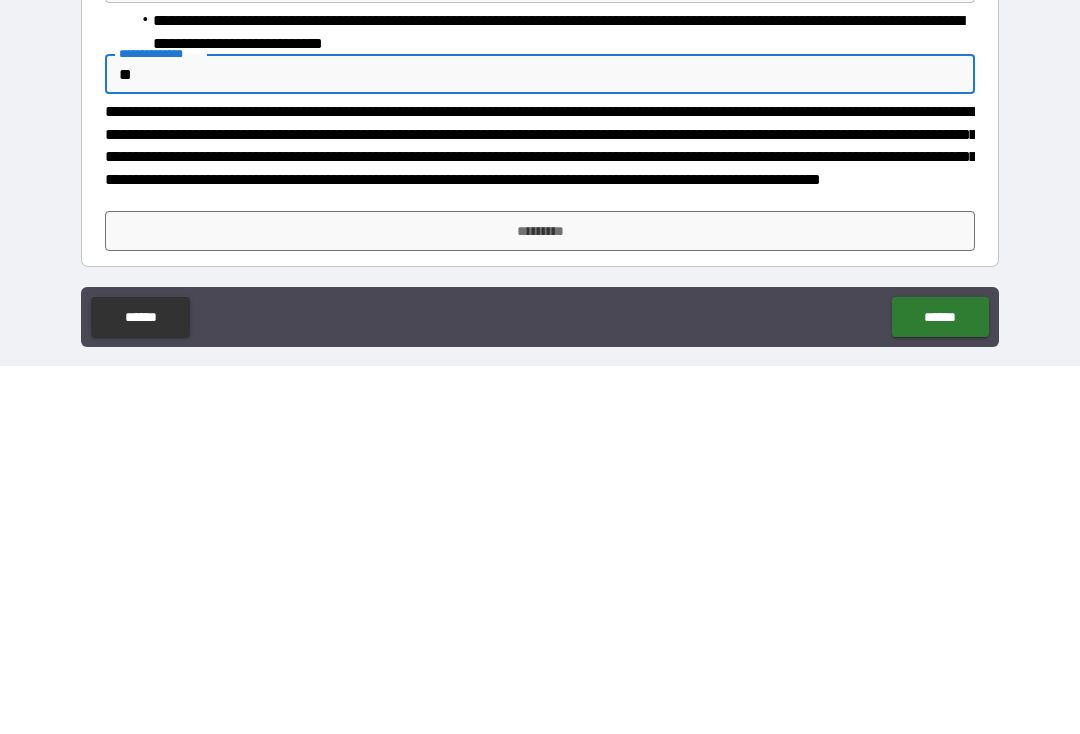 type on "**" 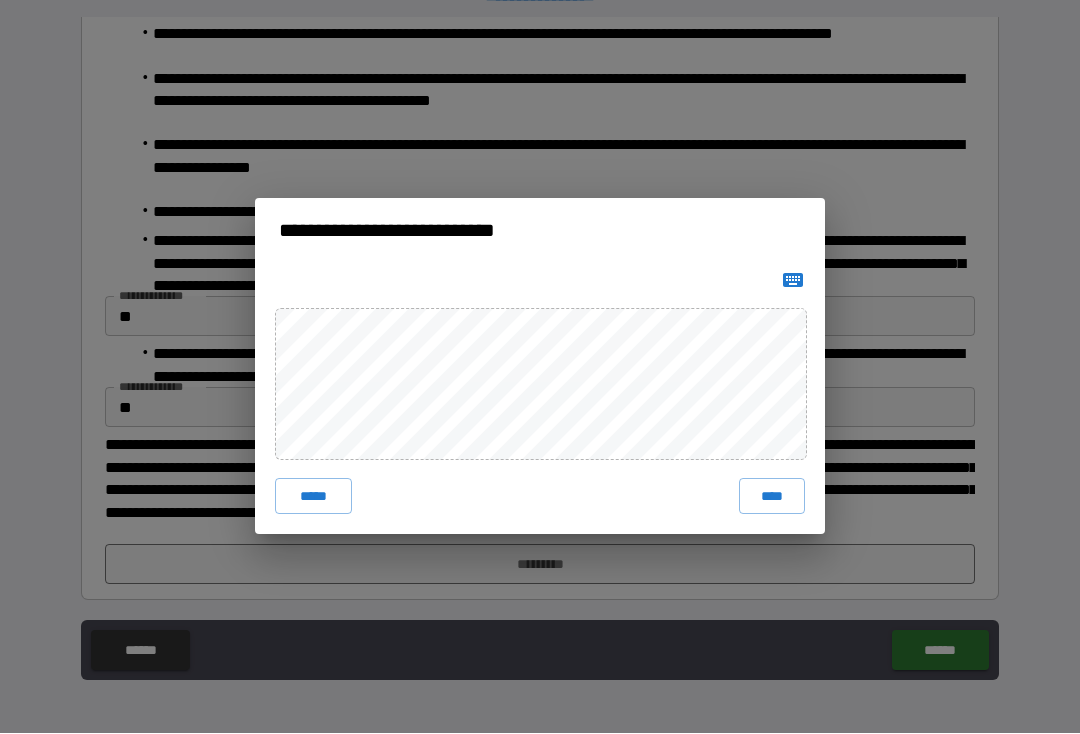 click on "*****" at bounding box center [313, 497] 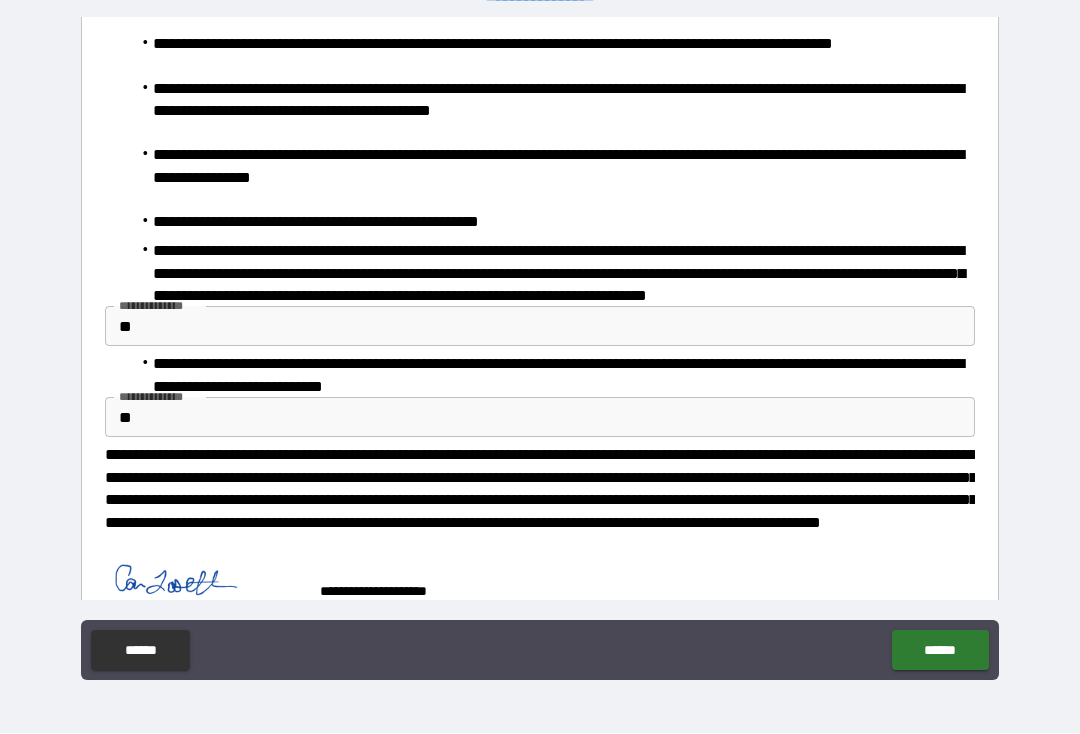 click on "******" at bounding box center (940, 651) 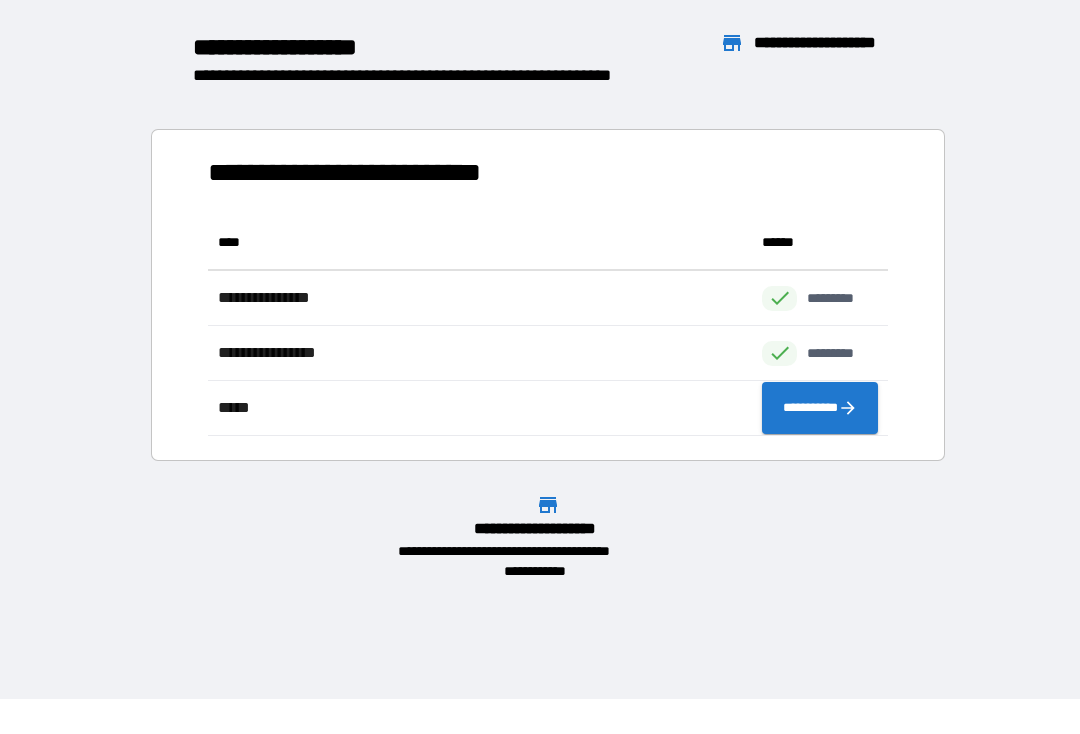 scroll, scrollTop: 1, scrollLeft: 1, axis: both 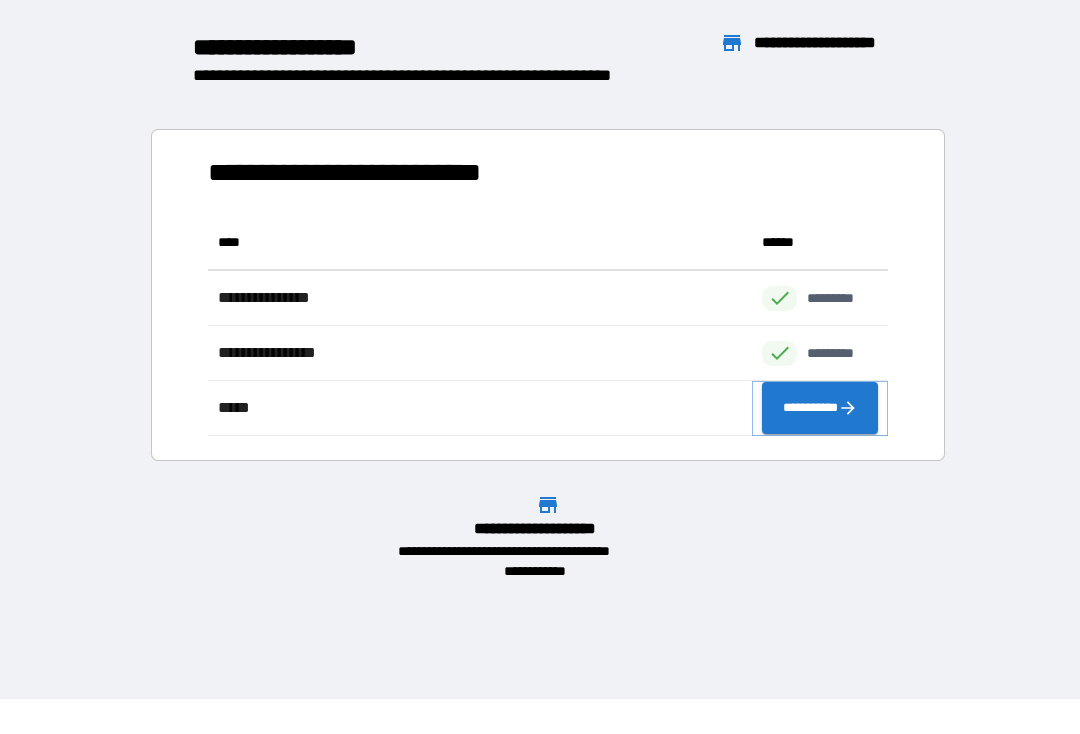 click on "**********" at bounding box center [820, 409] 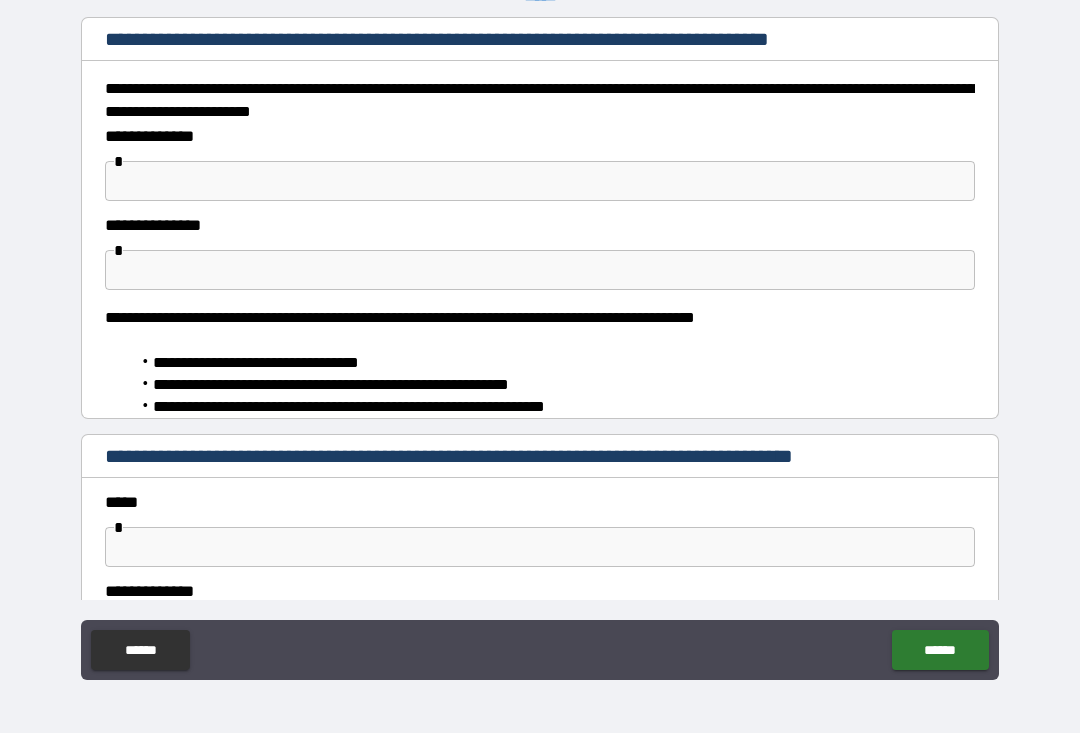 type on "*" 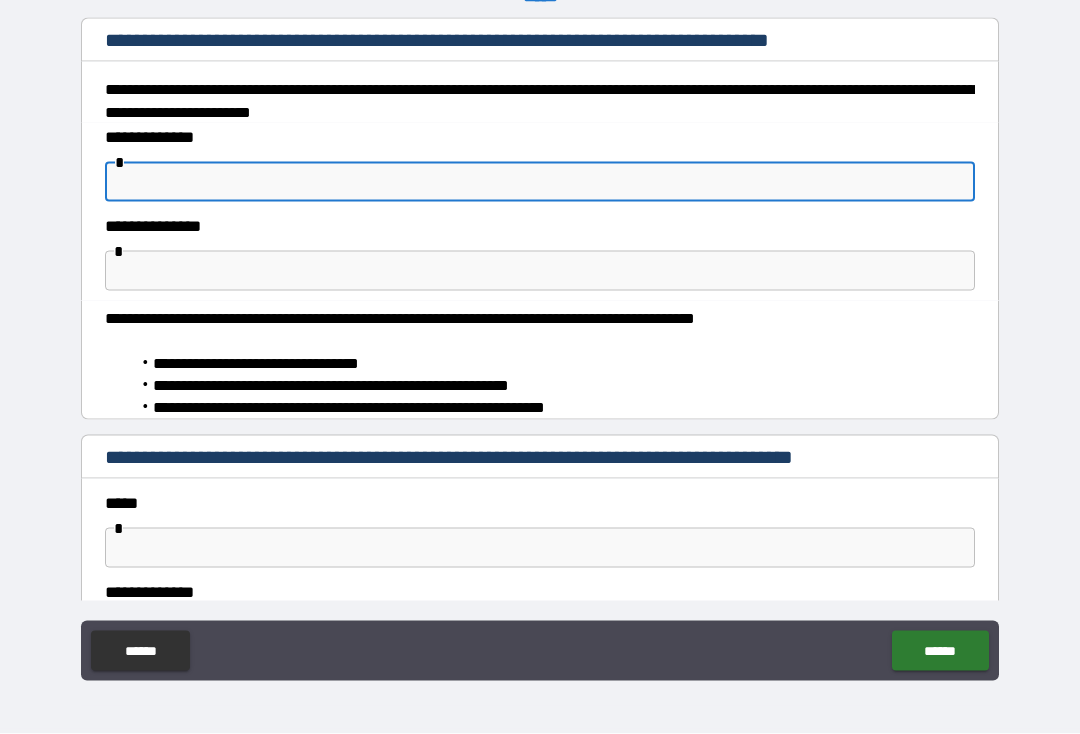 type on "*" 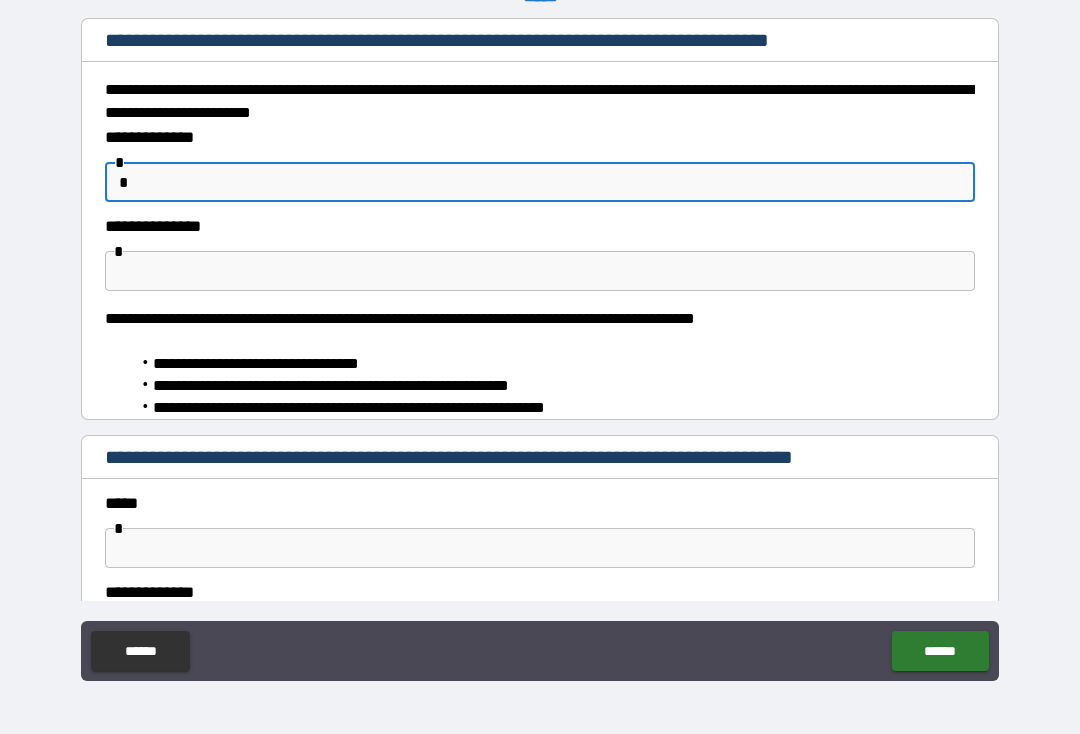 type on "*" 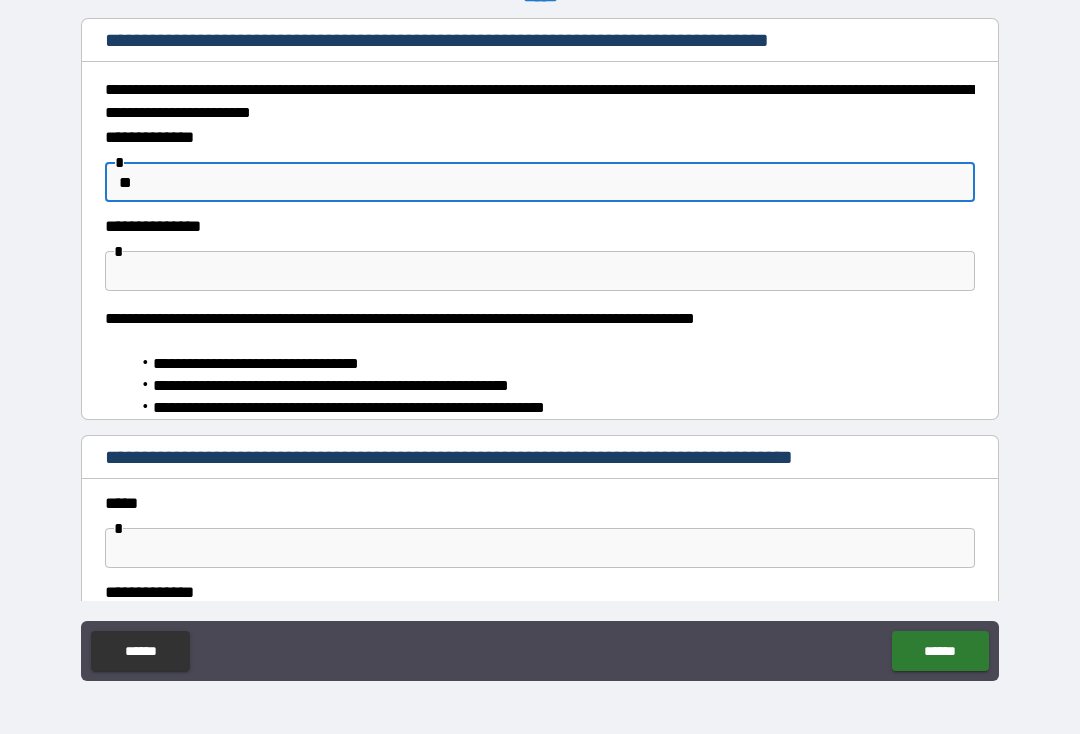 type on "*" 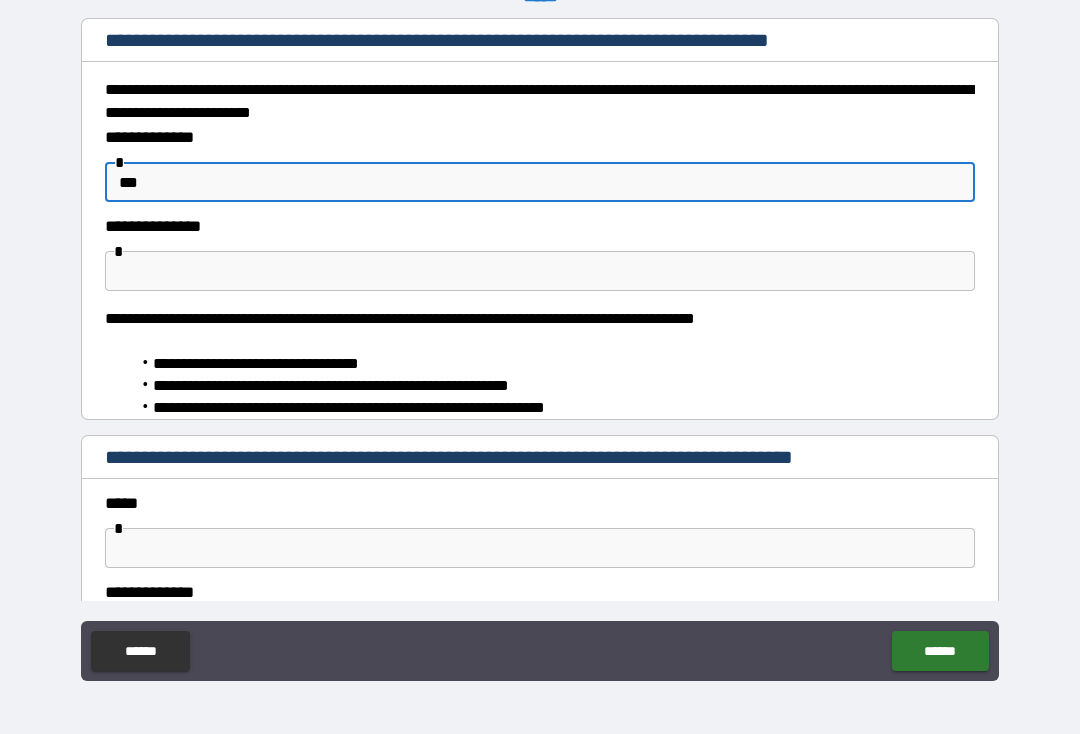 type on "*" 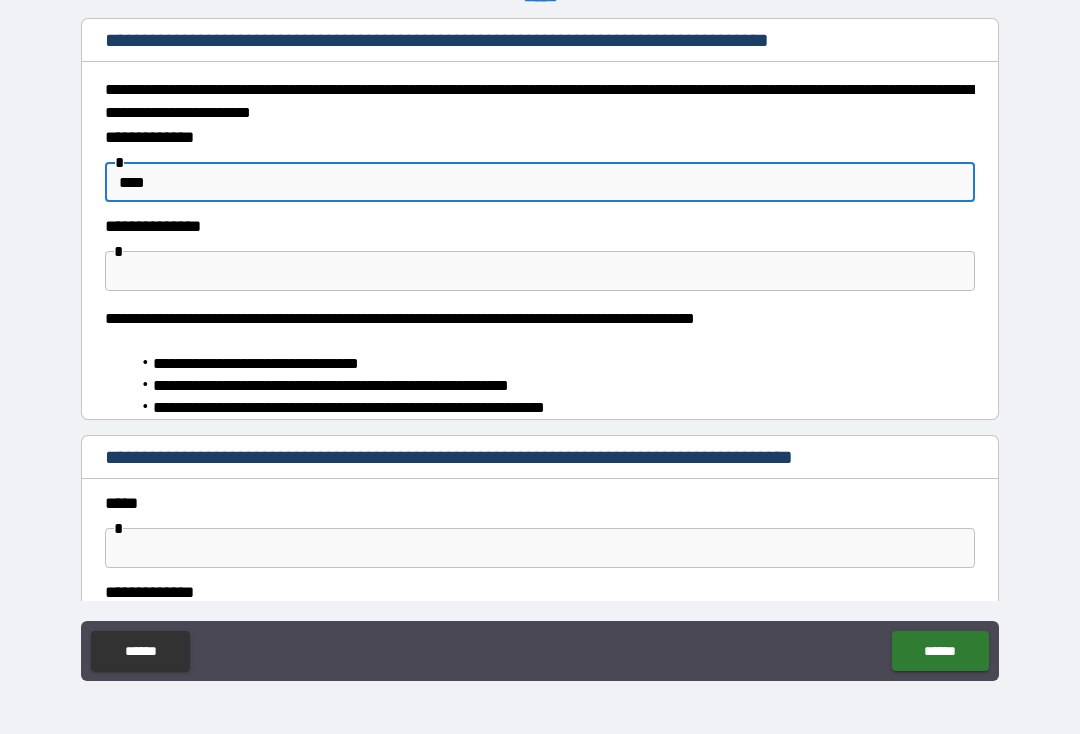 type on "*" 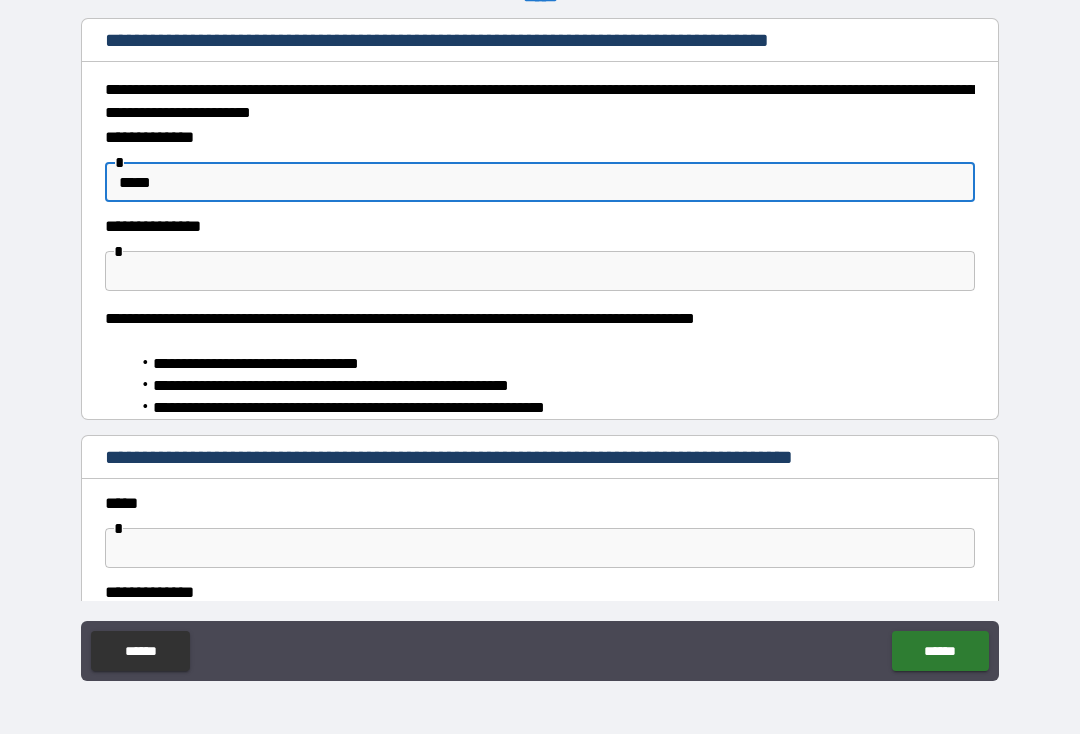 type on "*" 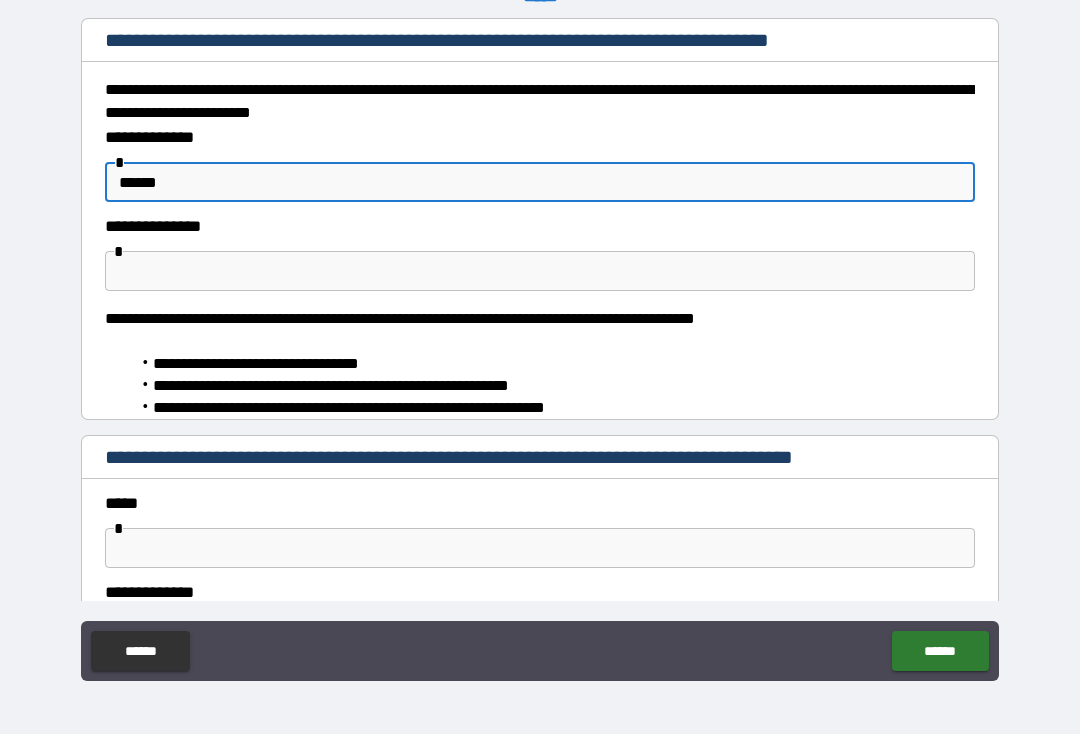 type on "*" 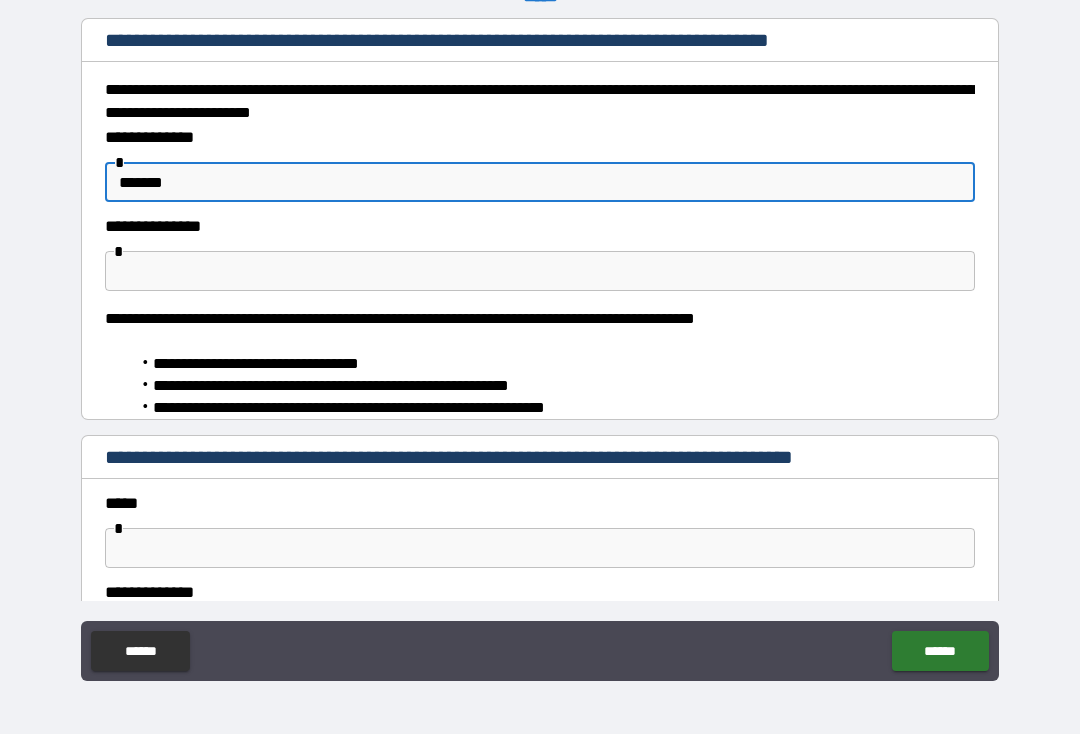 type on "*" 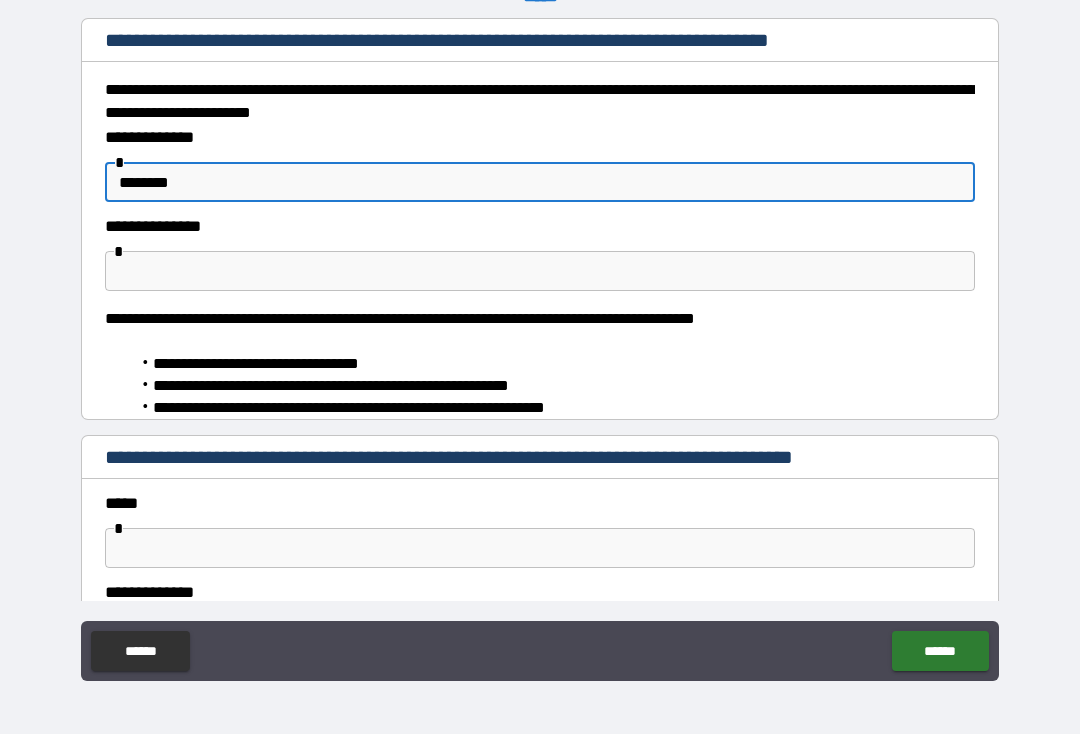 type on "*" 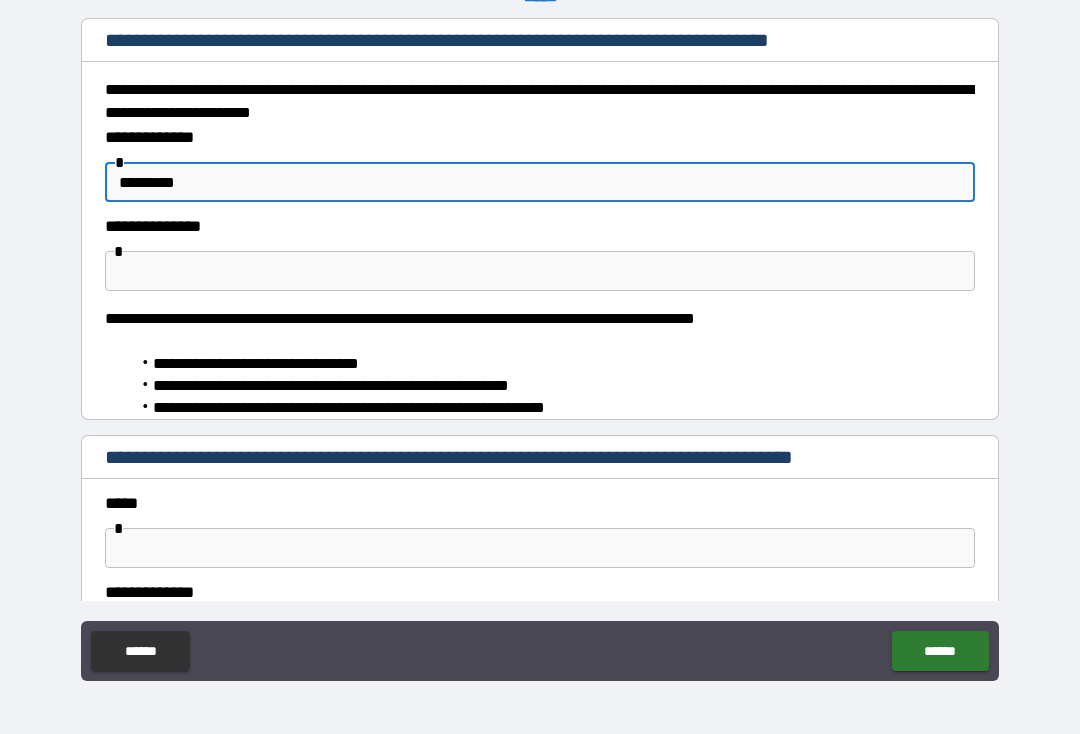 type on "*" 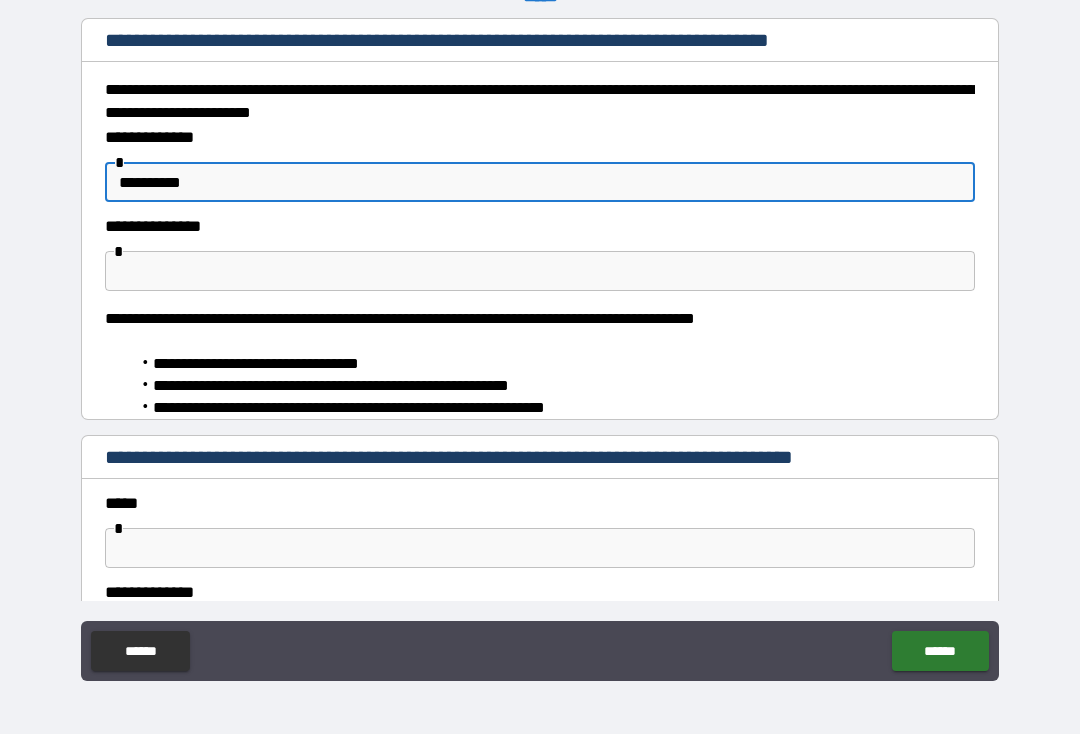 type on "*" 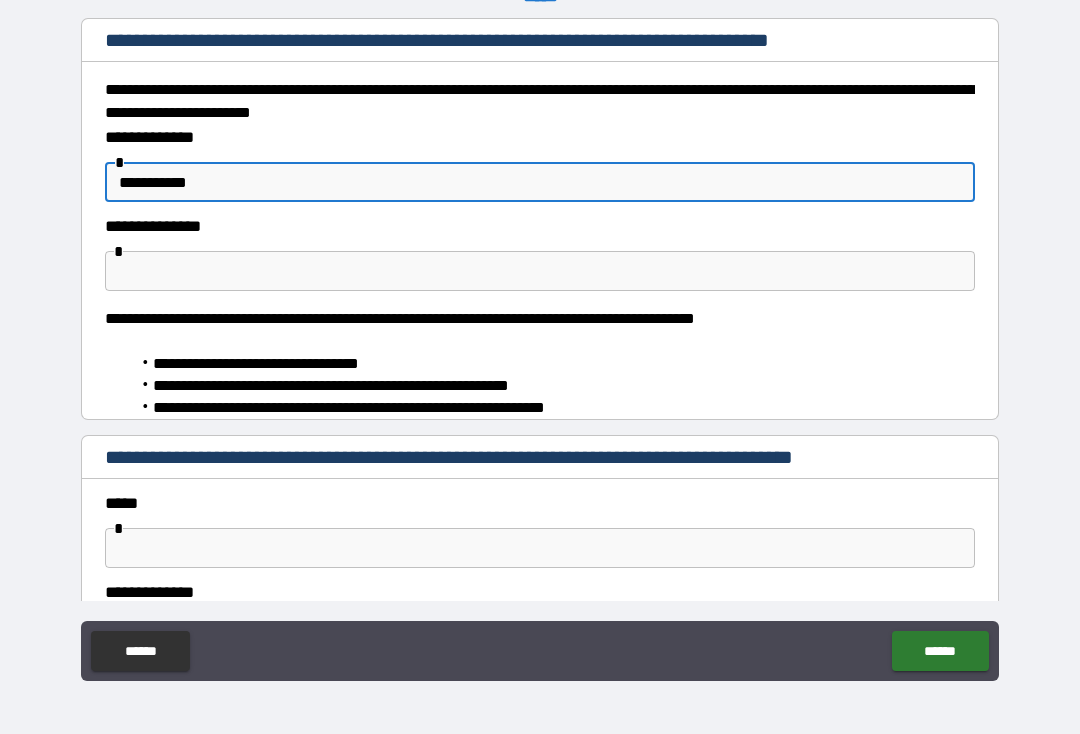 type on "*" 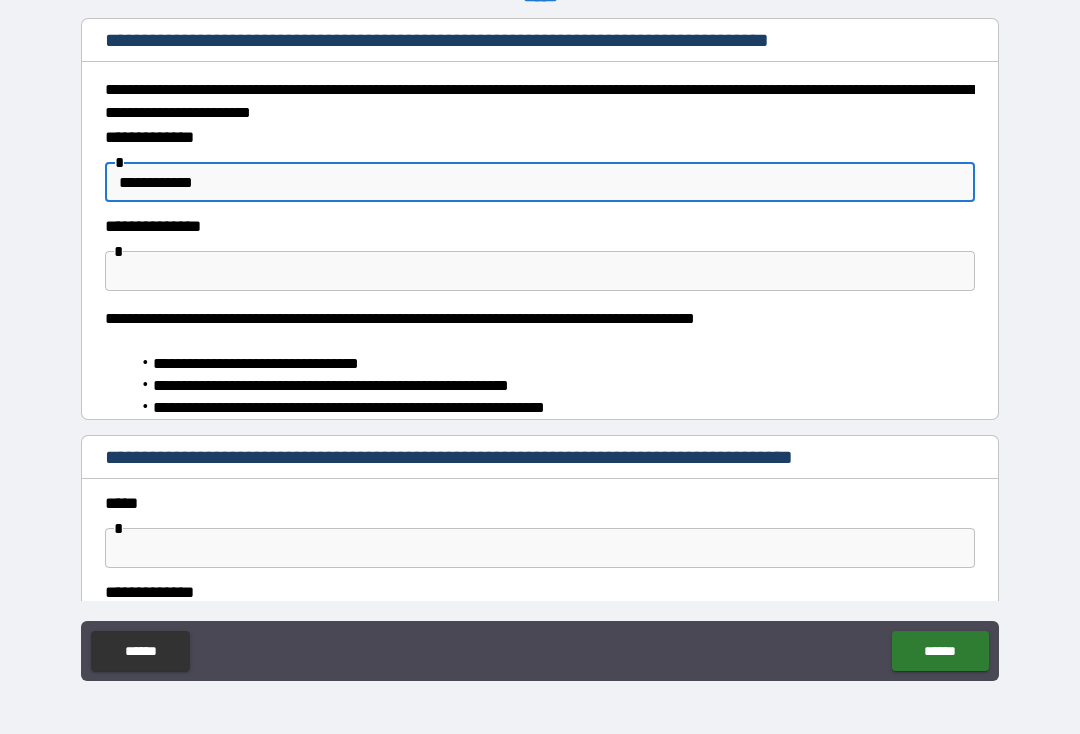type on "*" 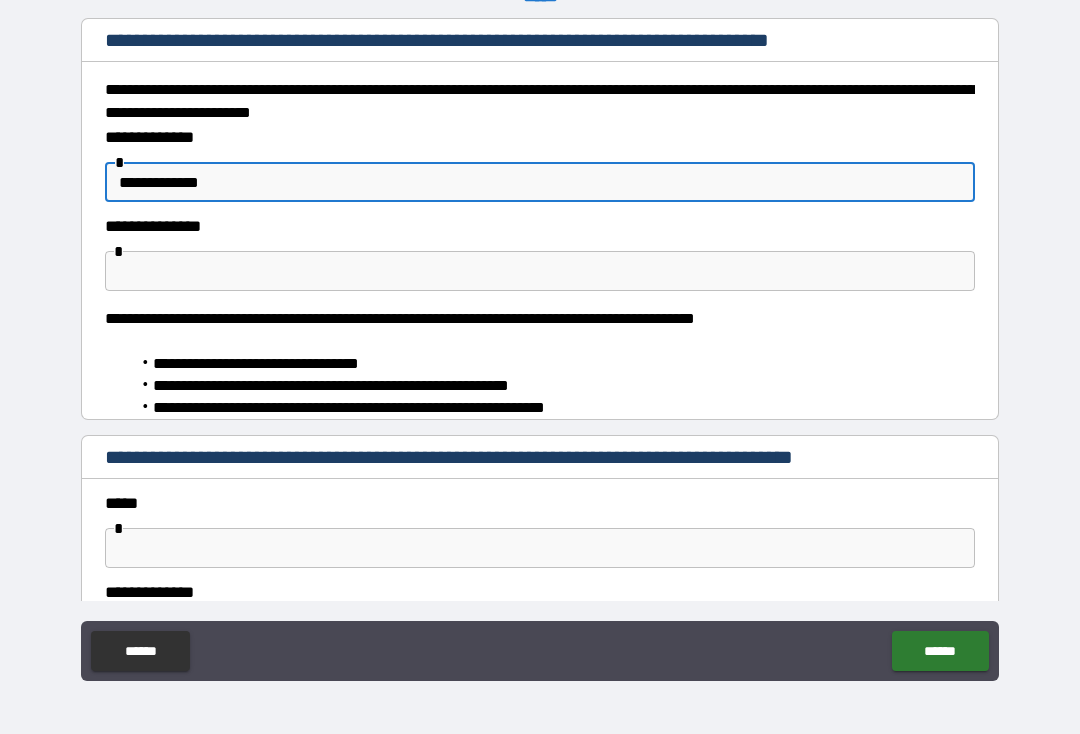 type on "*" 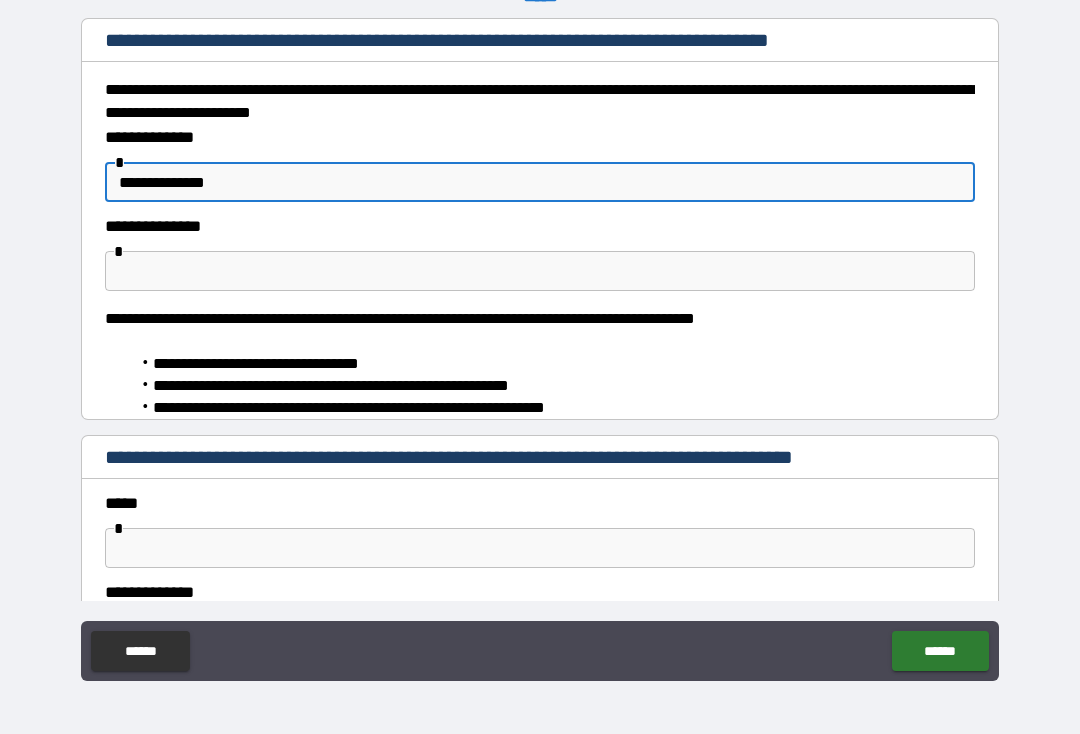 type on "*" 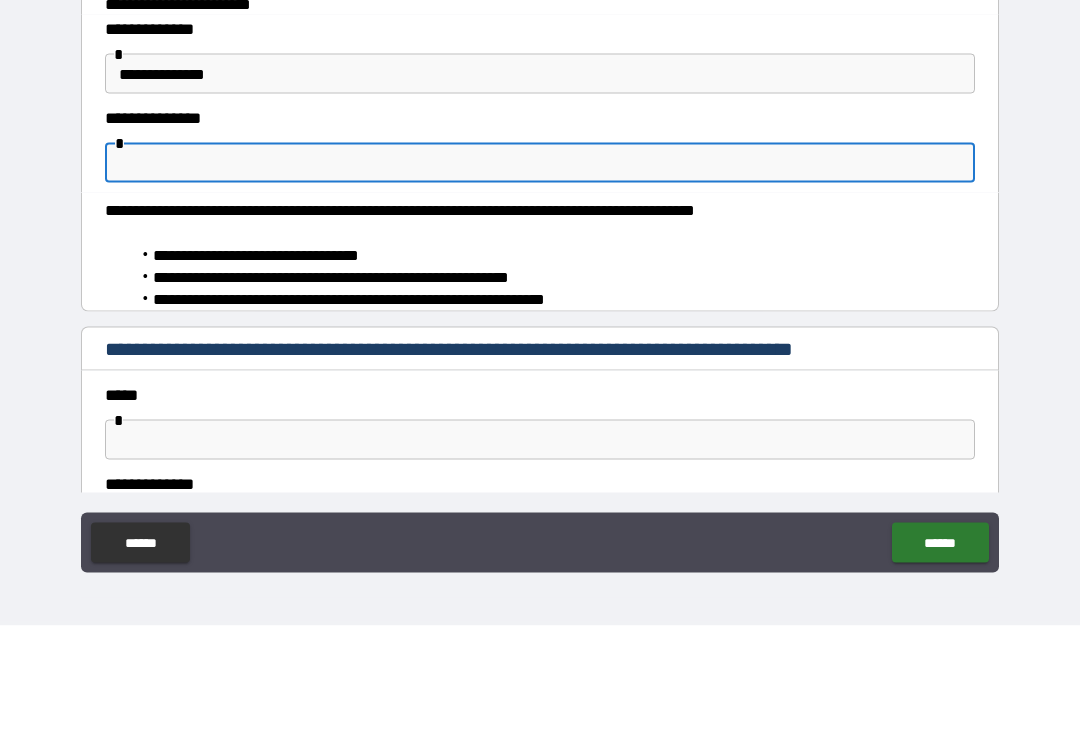 type on "*" 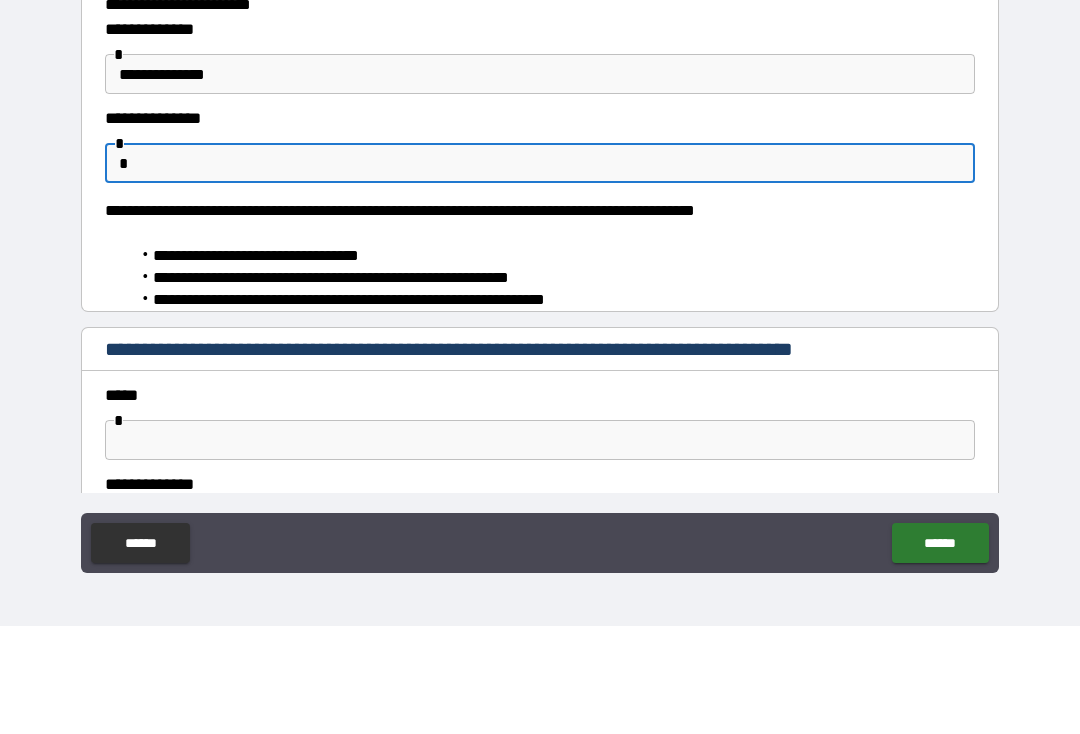 type on "*" 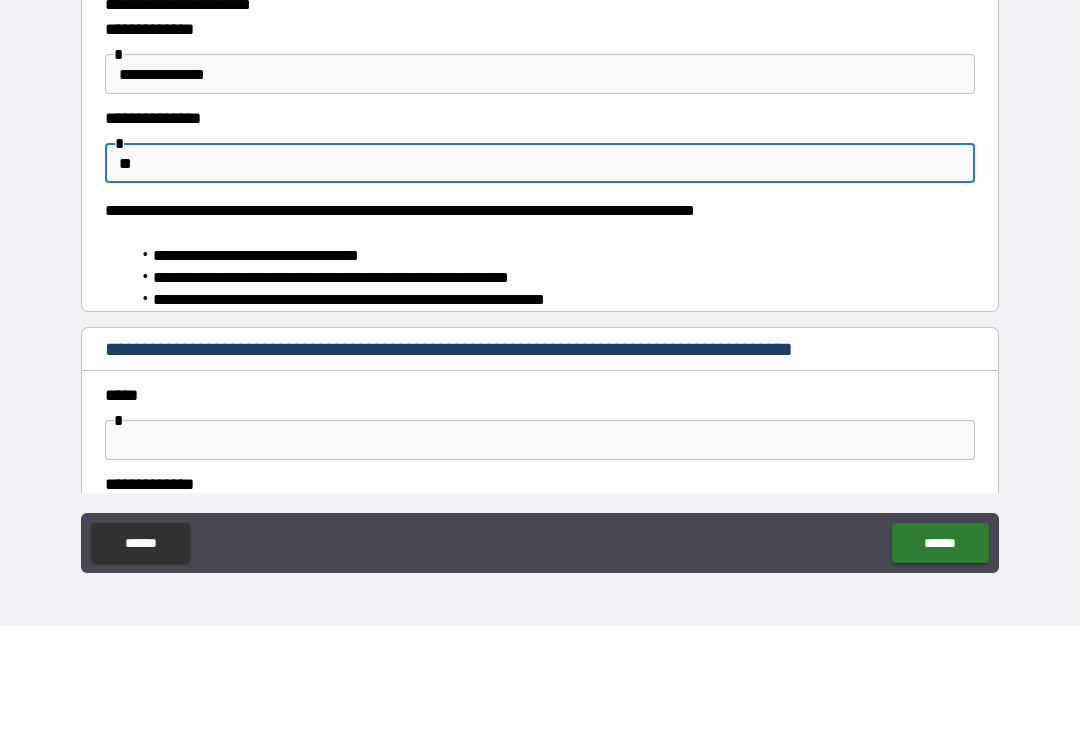 type on "*" 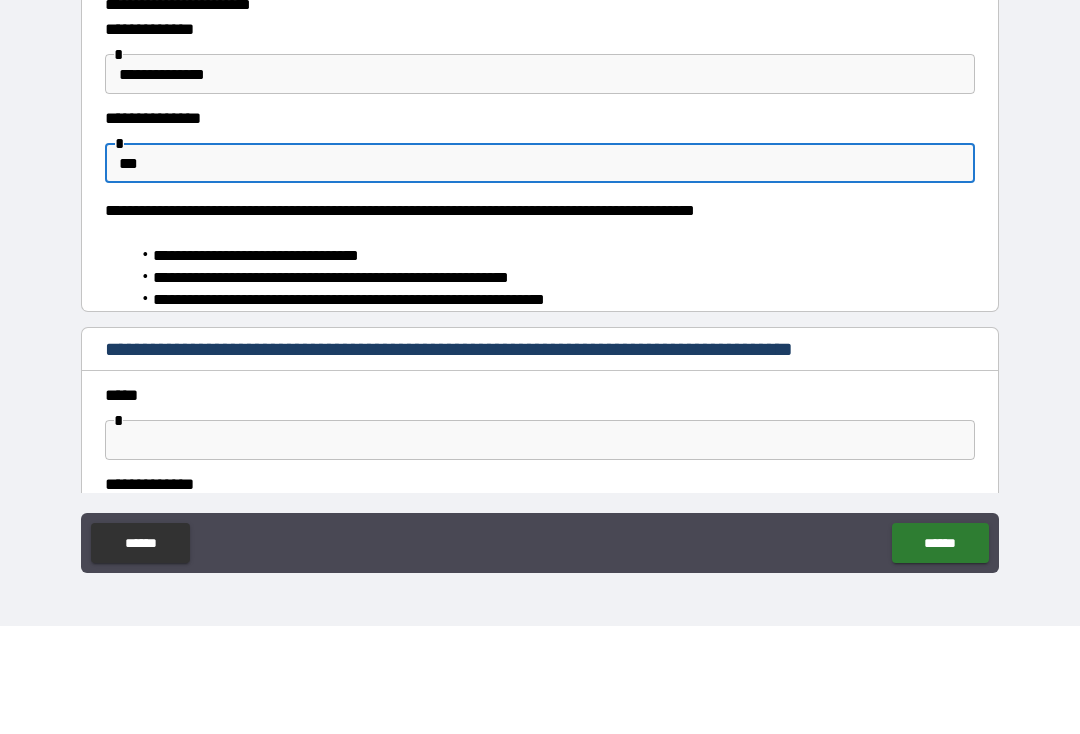type on "*" 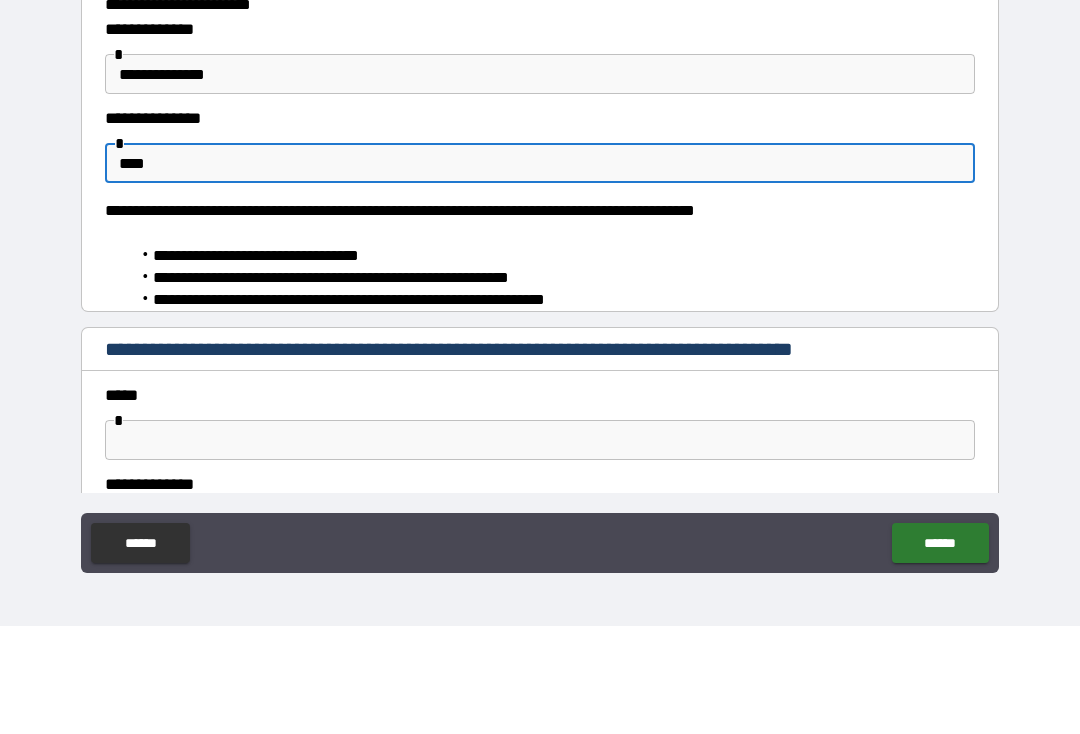 type on "*" 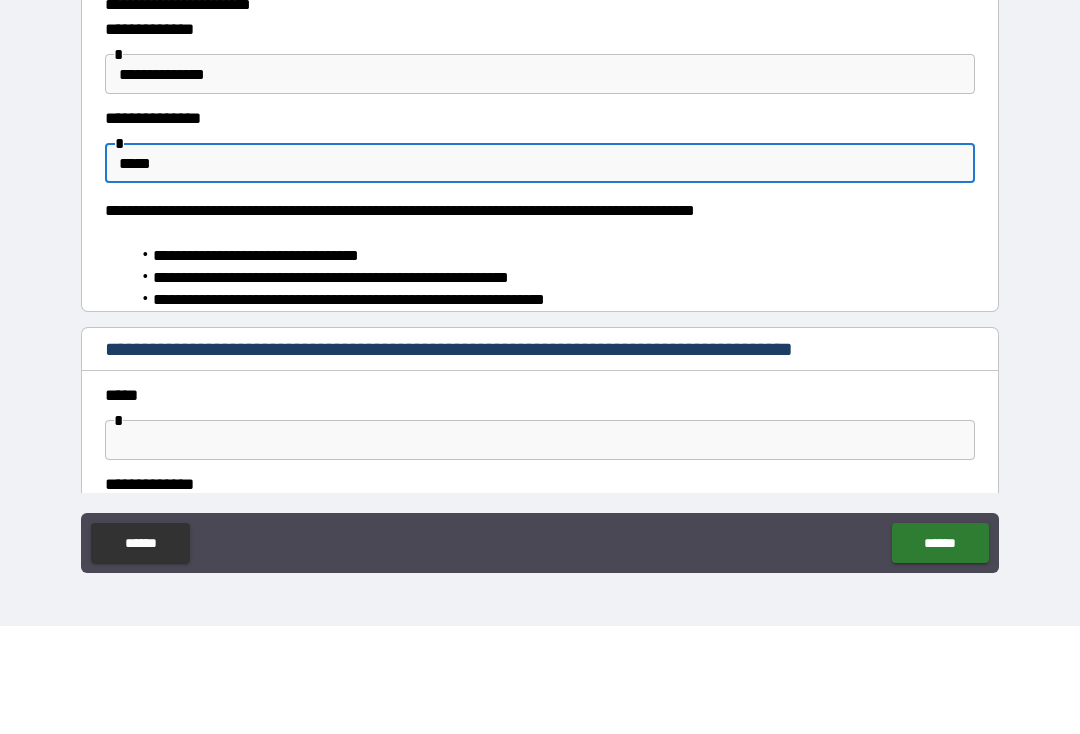 type on "*" 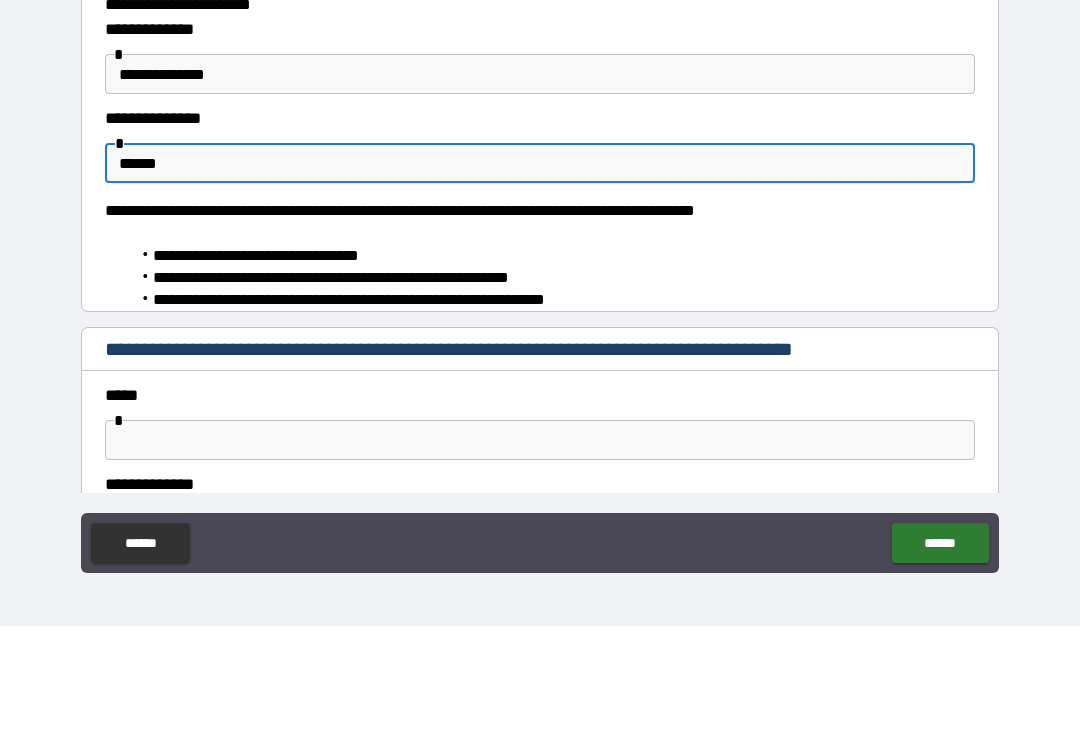 type on "*" 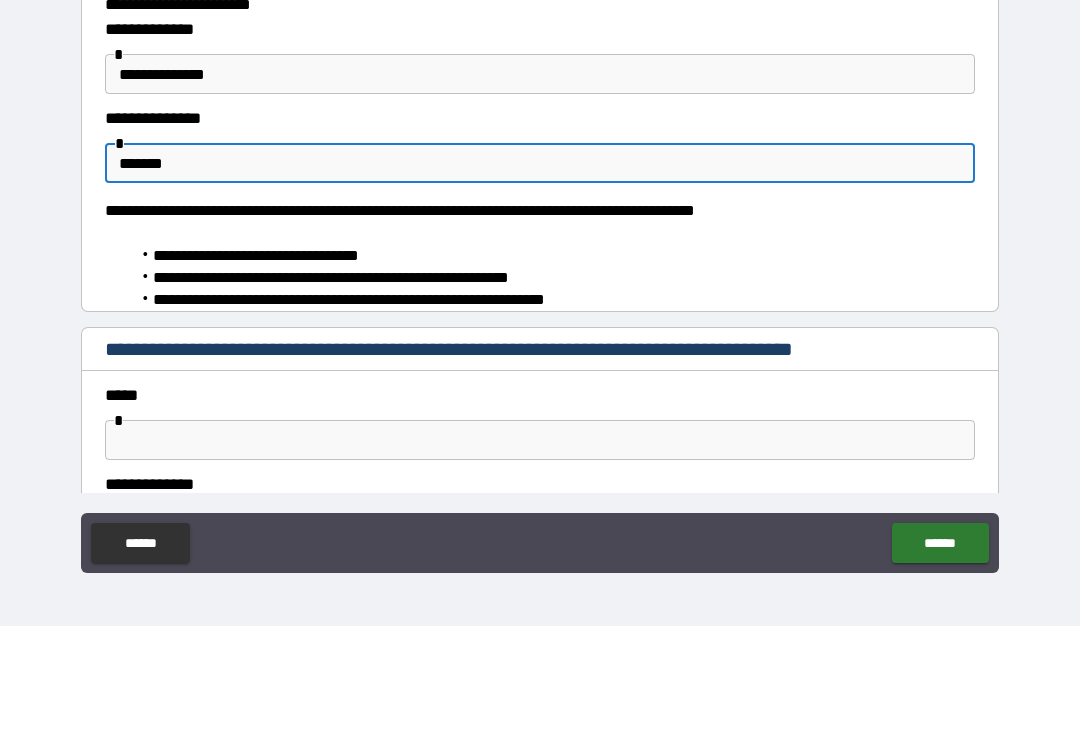 type on "*" 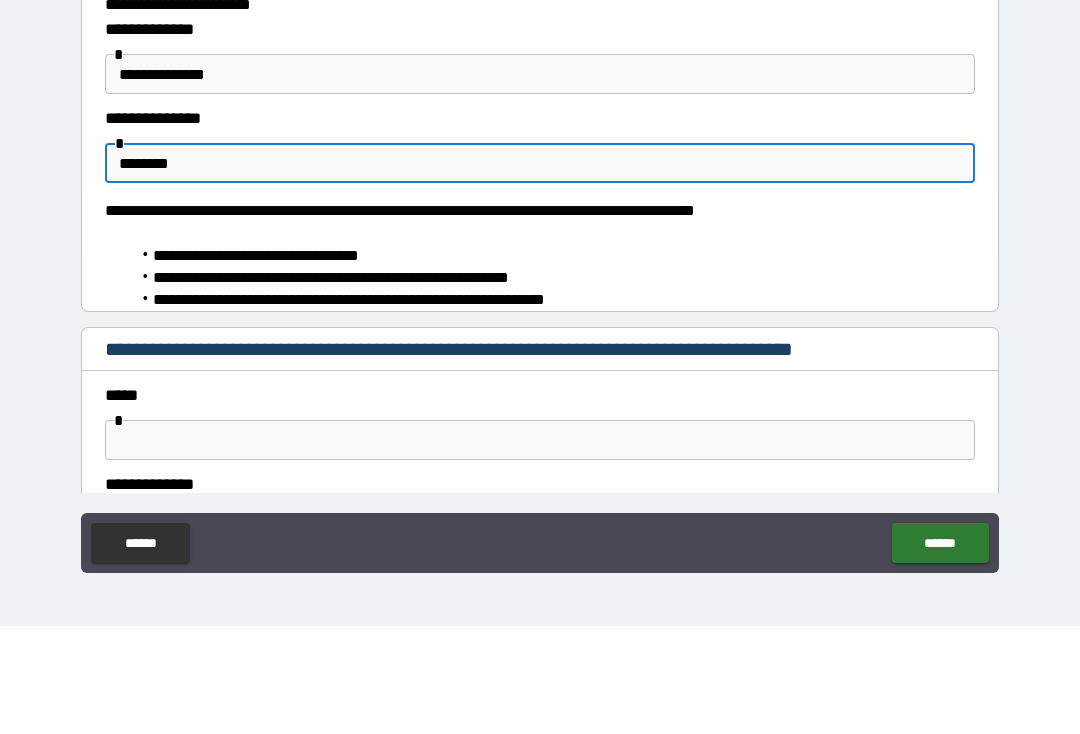 type on "*" 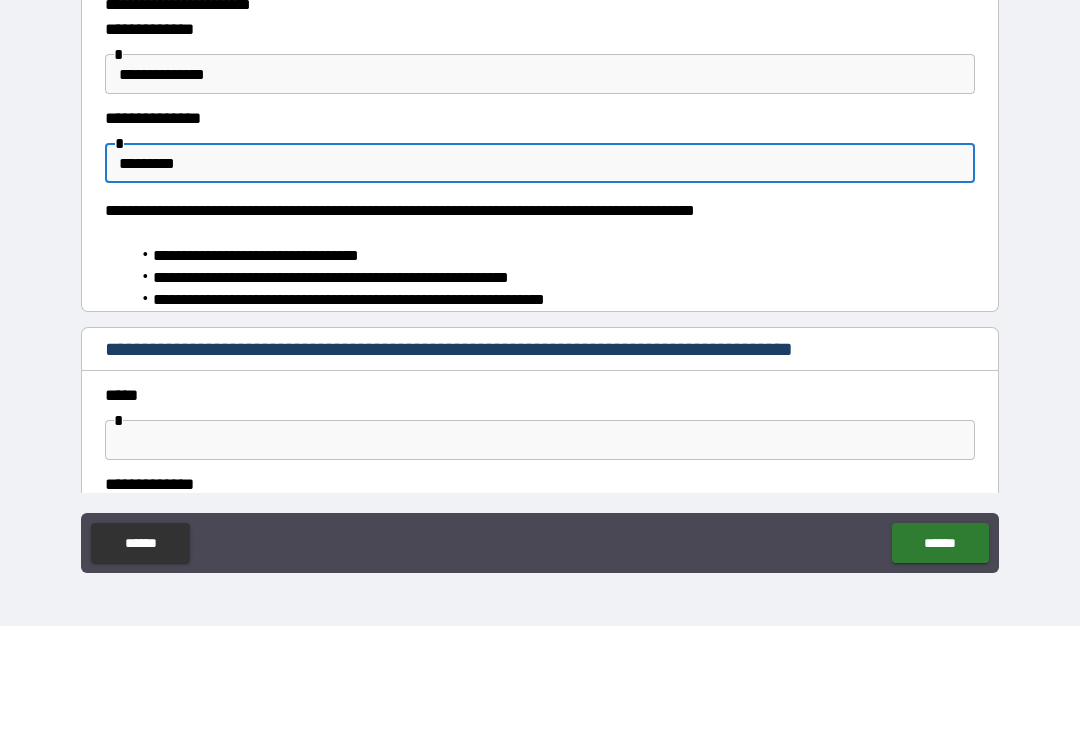 type on "*" 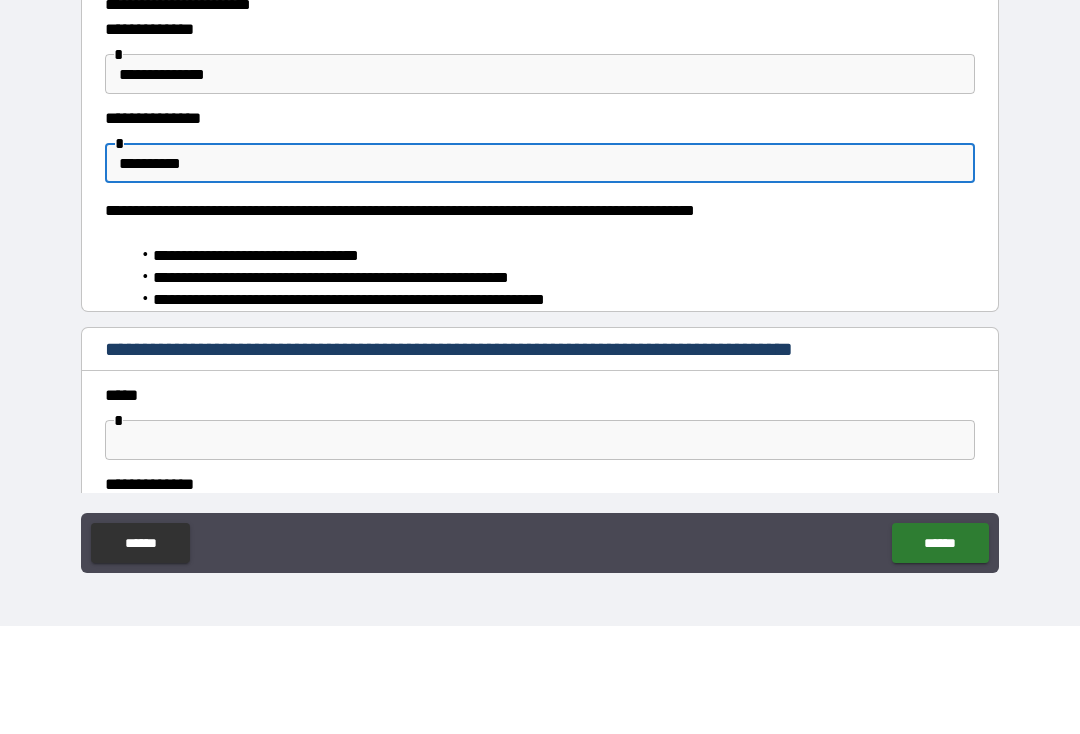 type on "*" 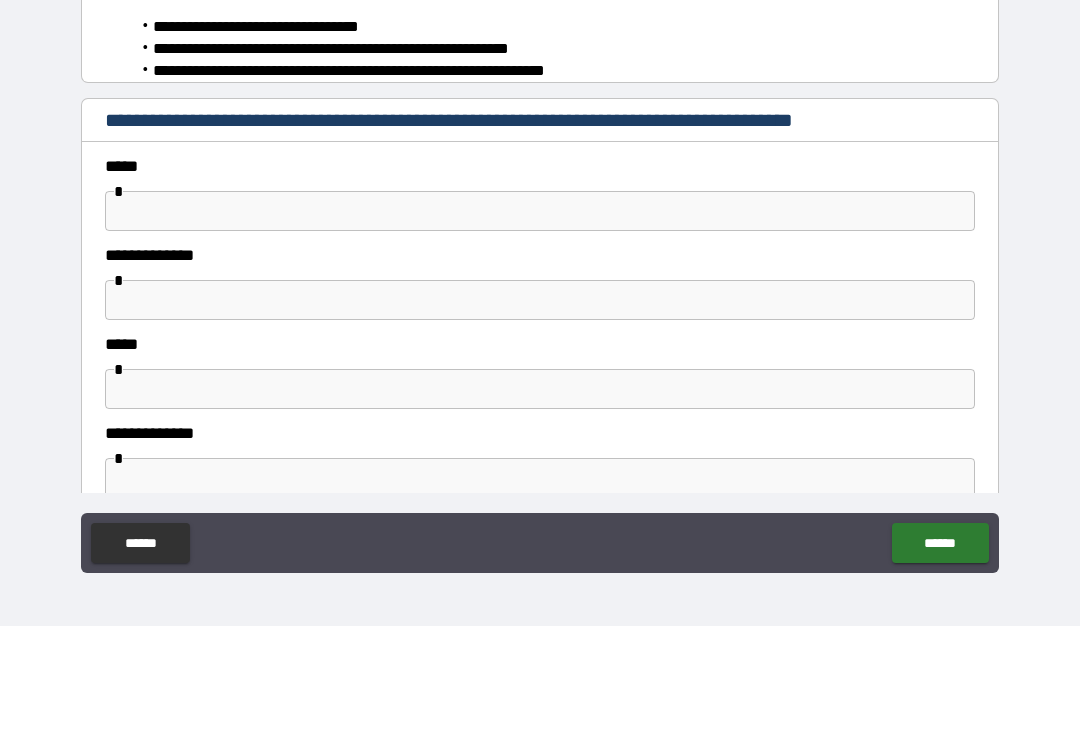 scroll, scrollTop: 230, scrollLeft: 0, axis: vertical 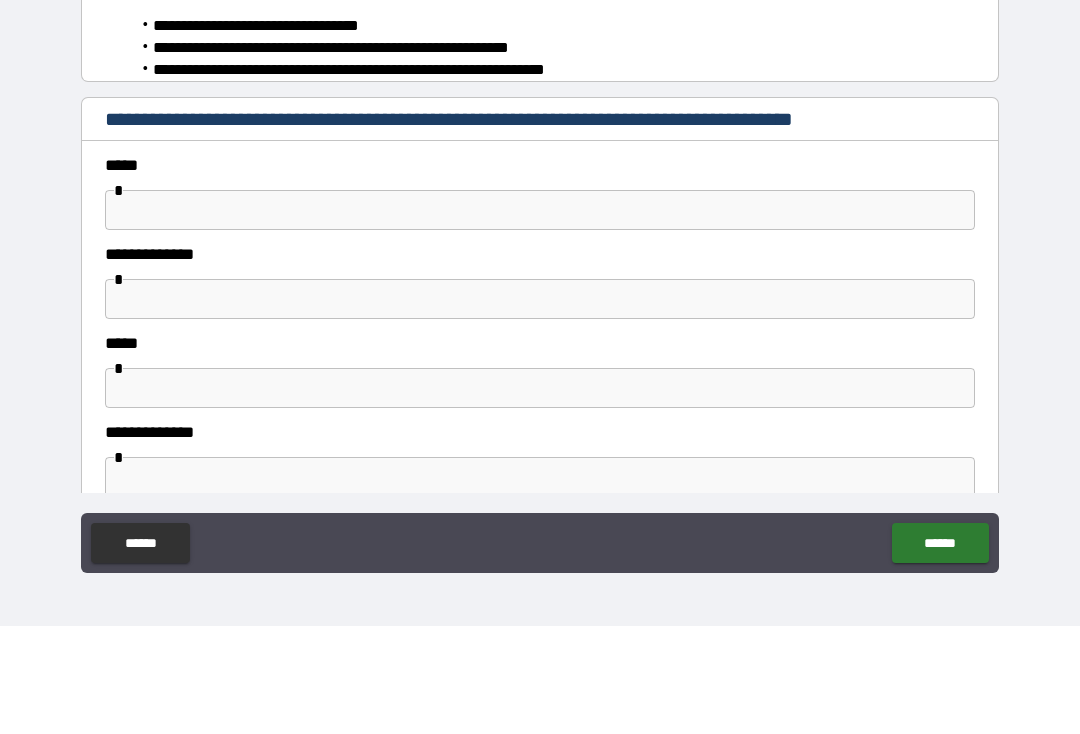type on "**********" 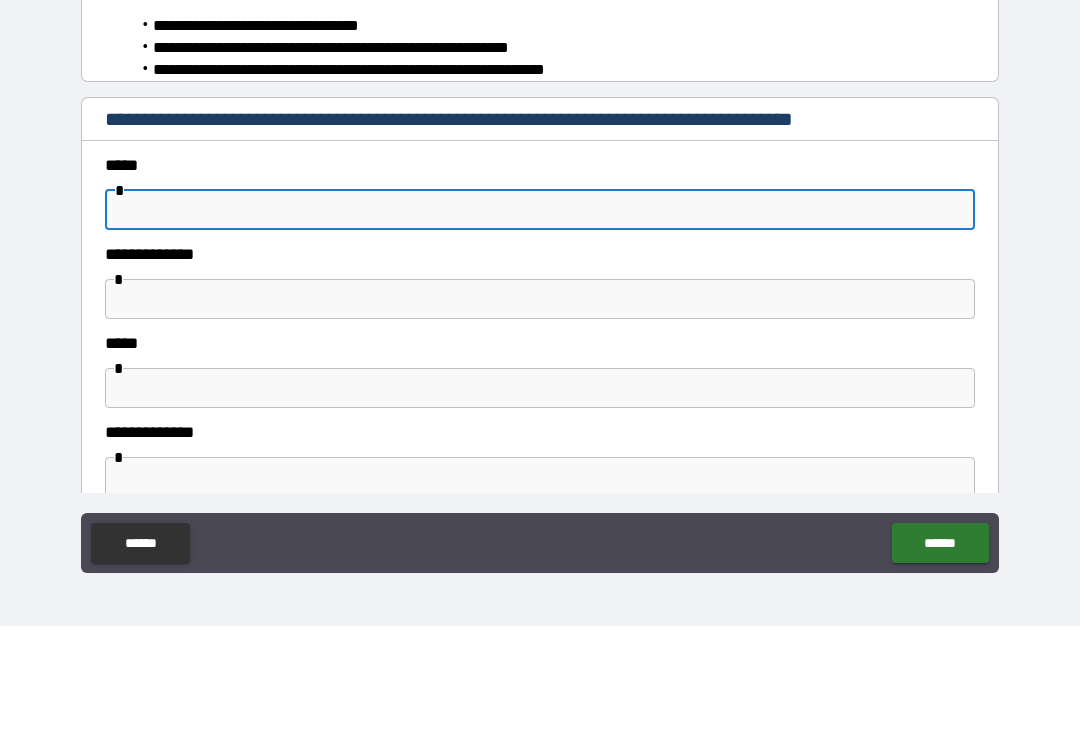type on "*" 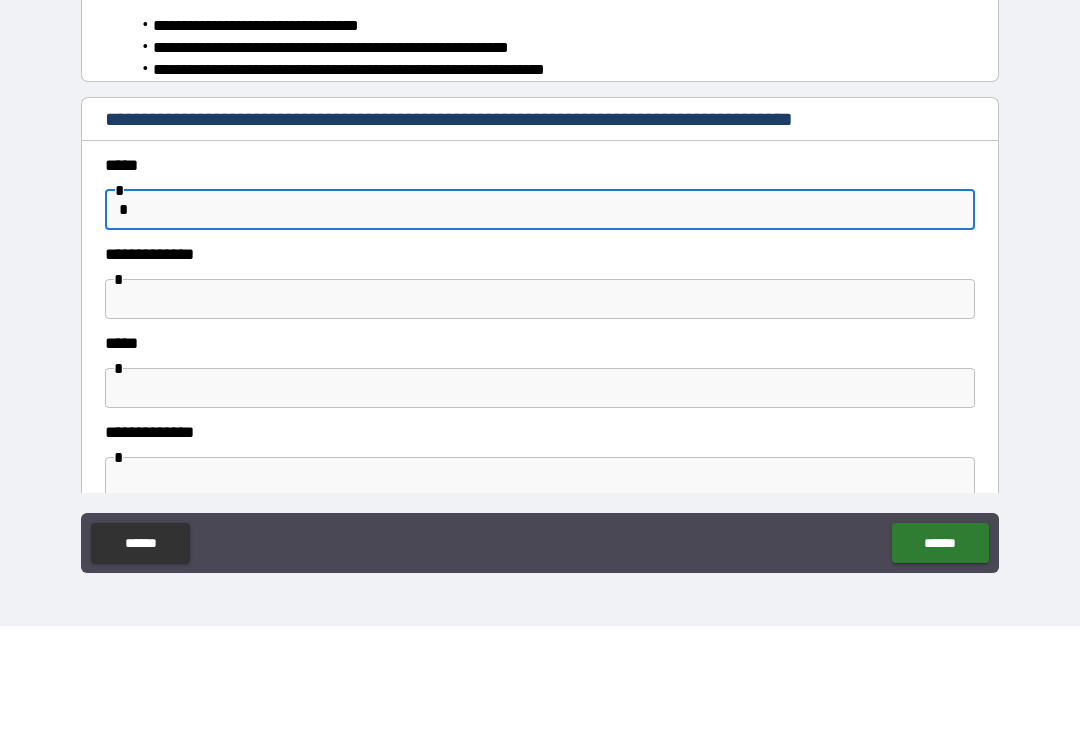 type on "*" 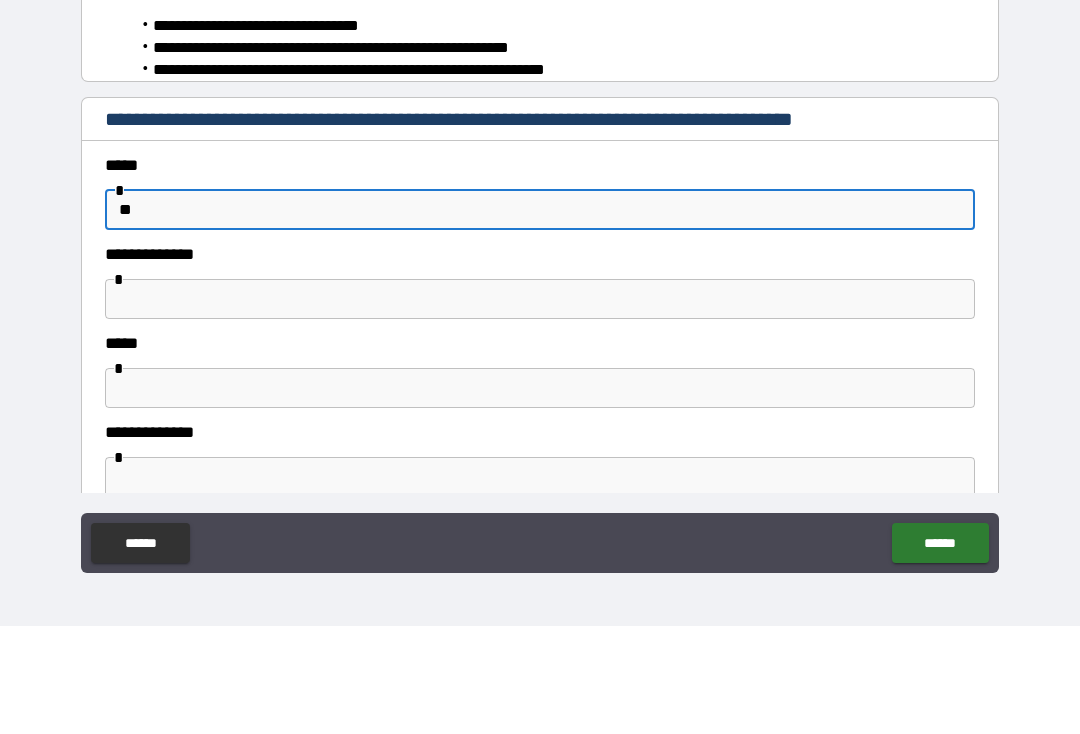 type on "*" 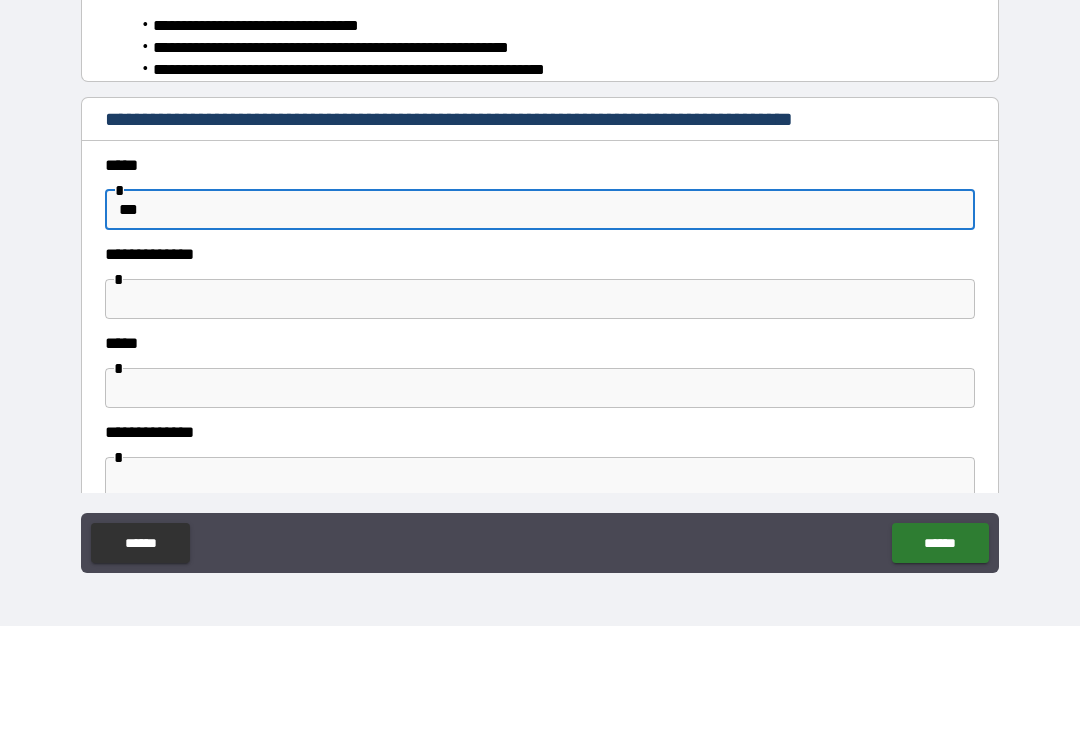 type on "*" 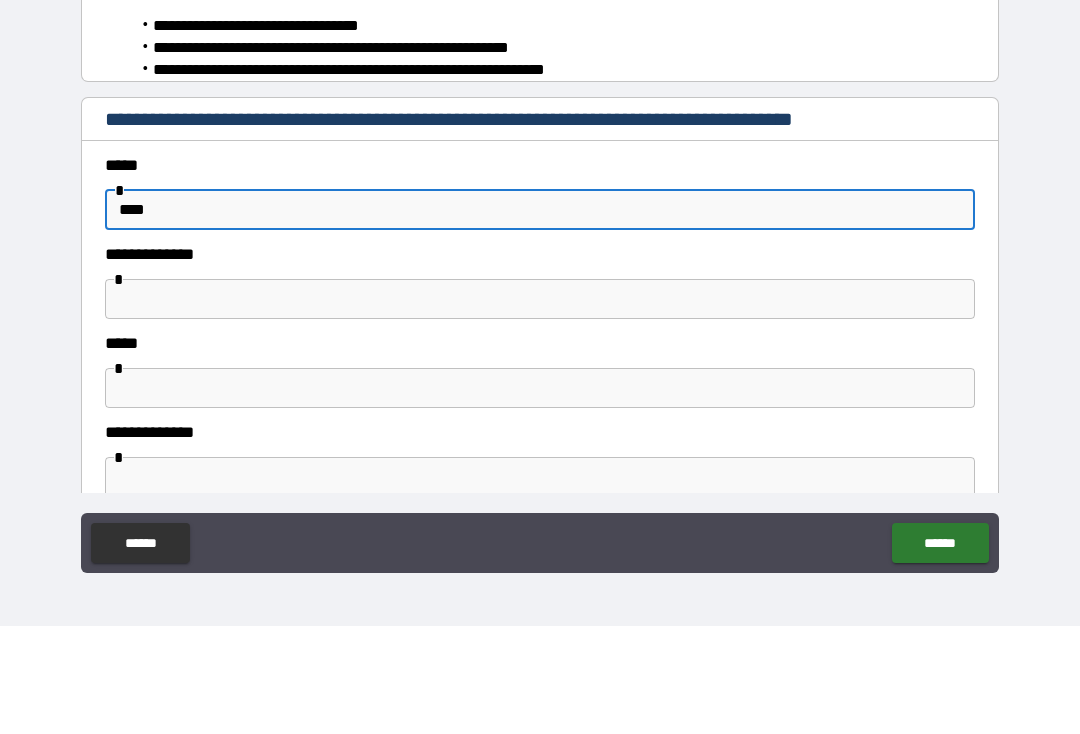 type on "*" 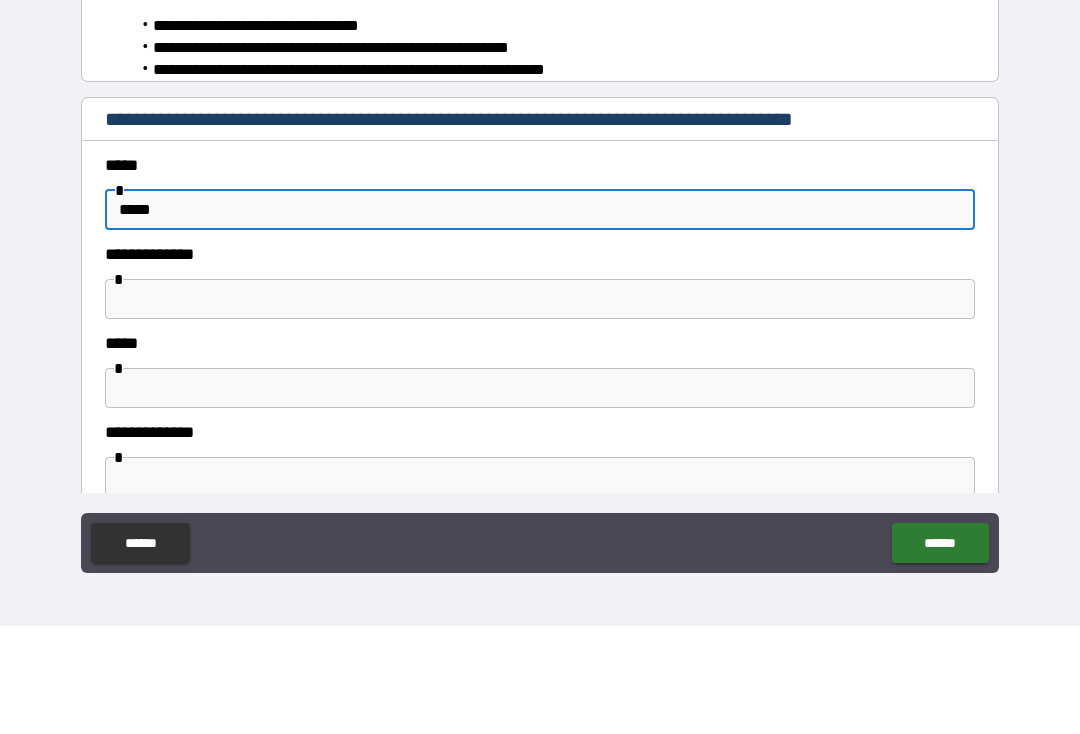 type on "*" 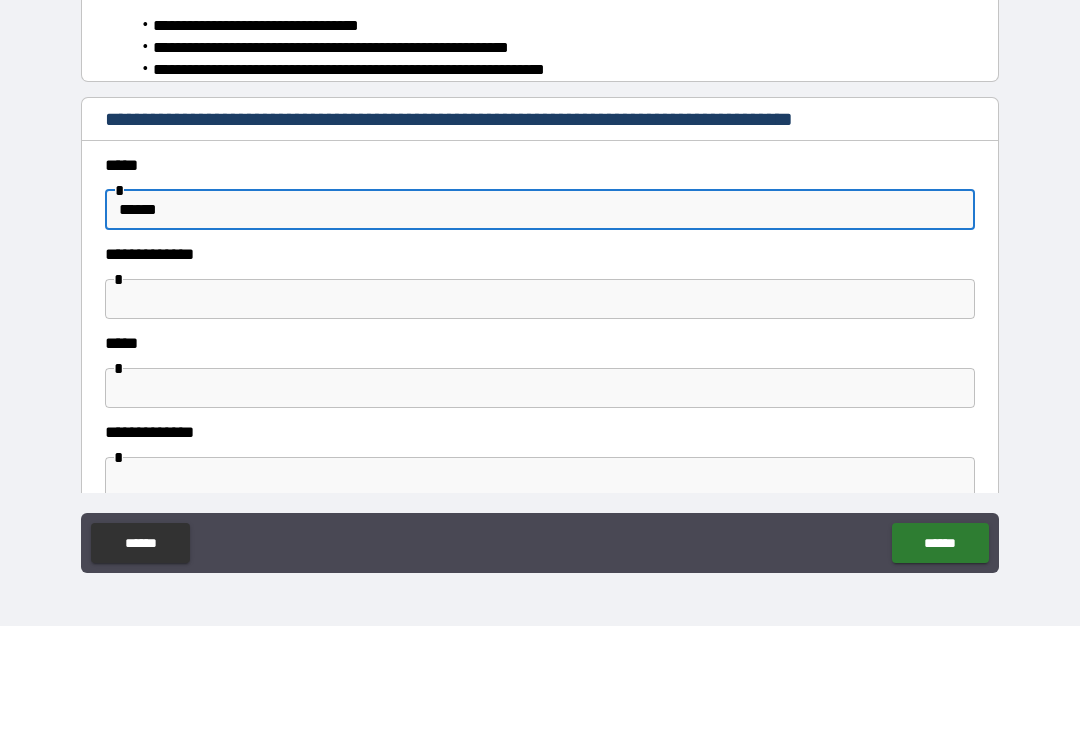 type on "*" 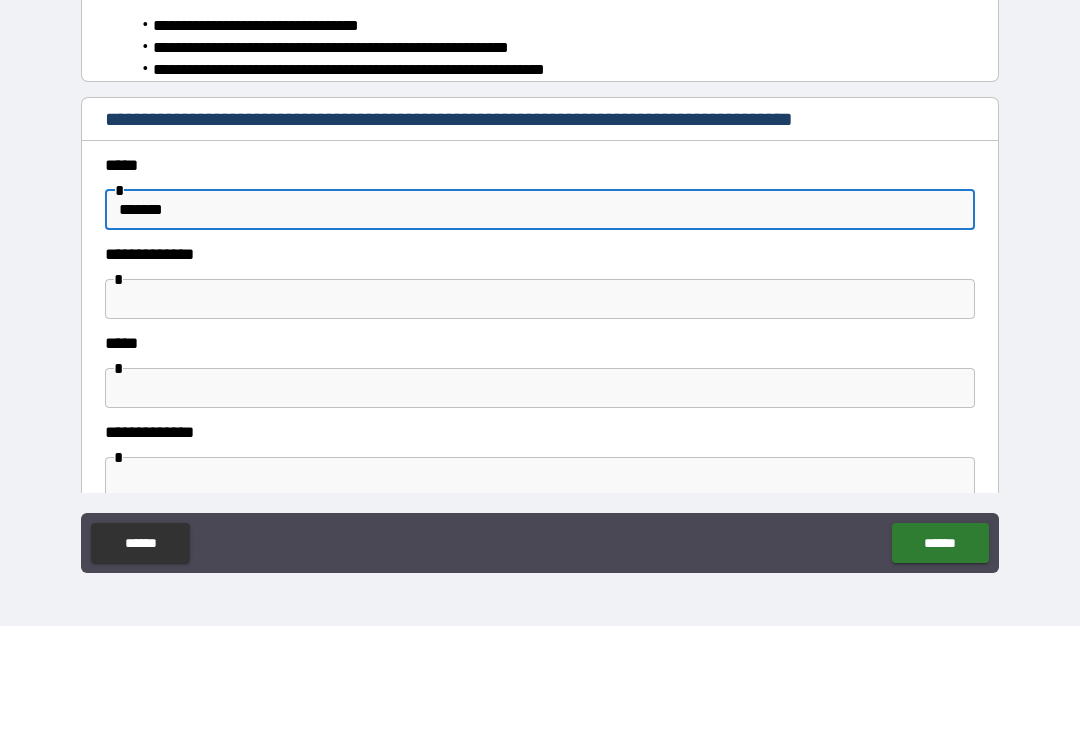 type on "*" 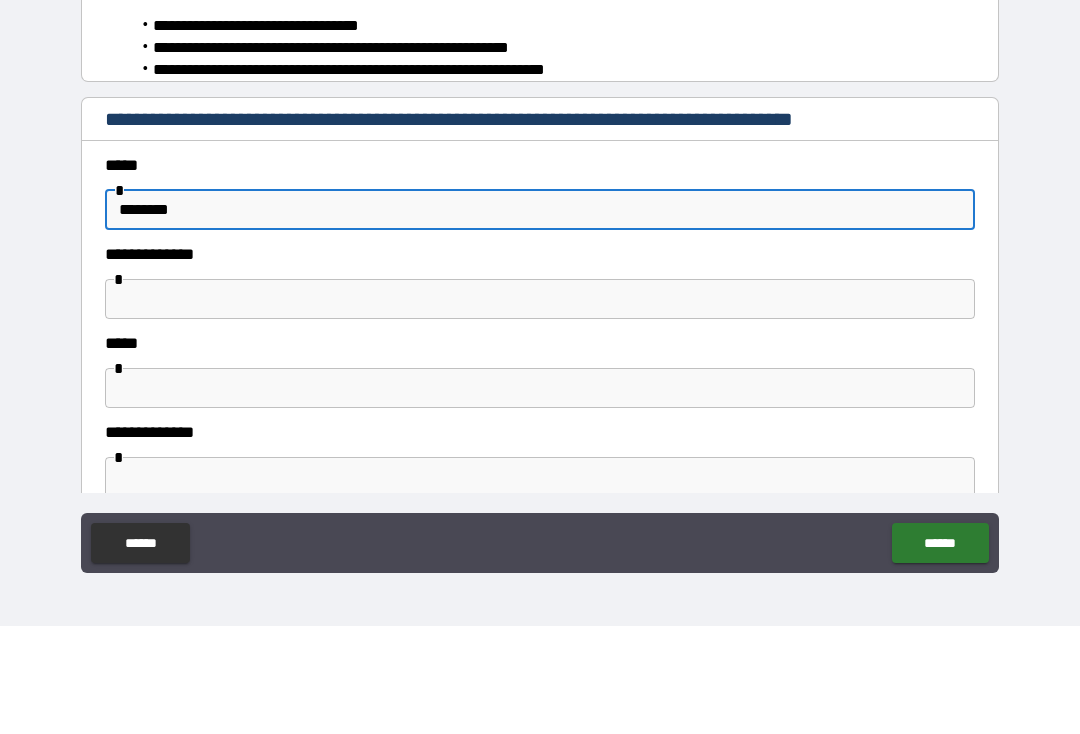 type on "*" 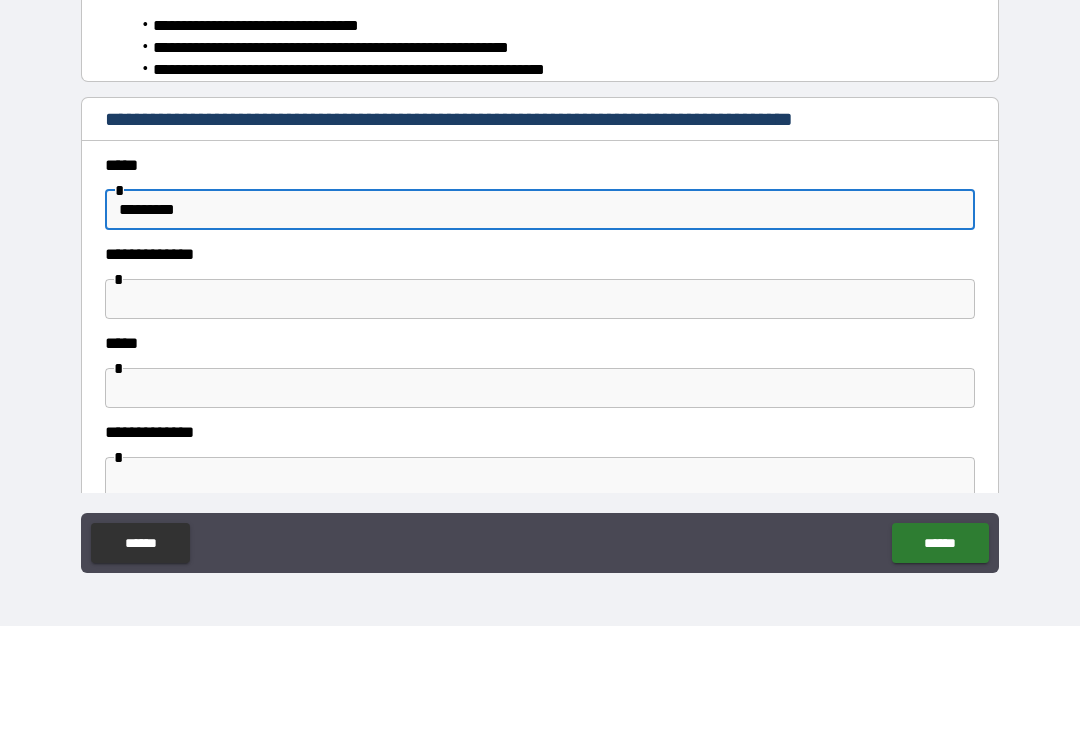 type on "*" 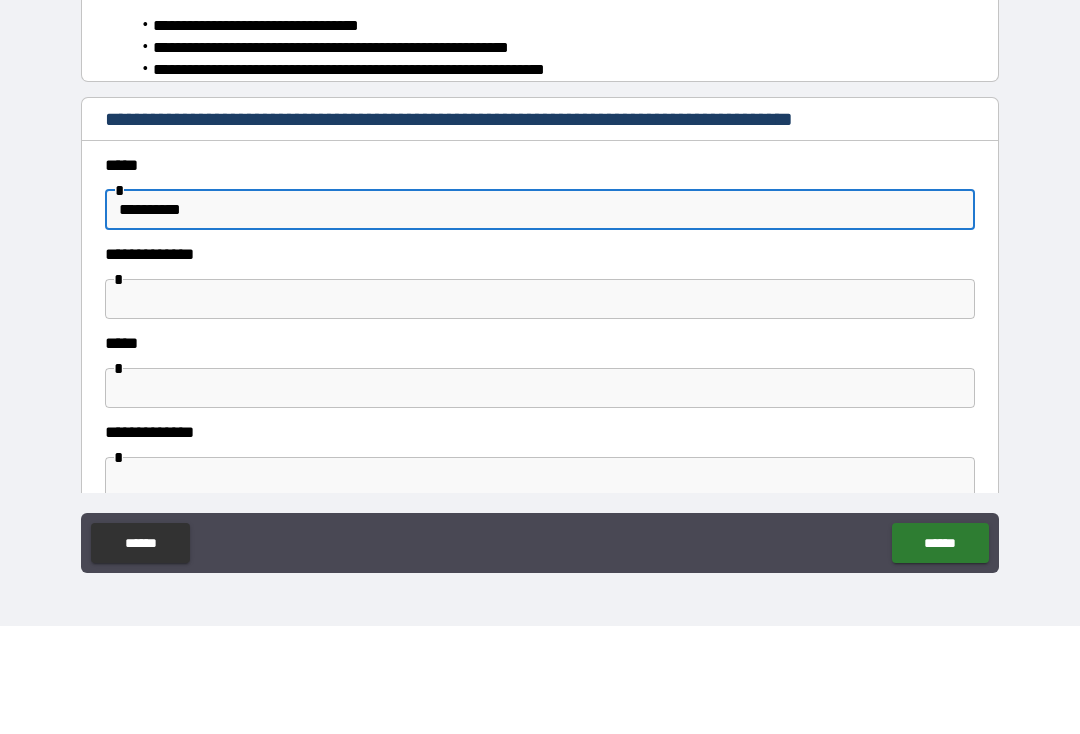 type on "*" 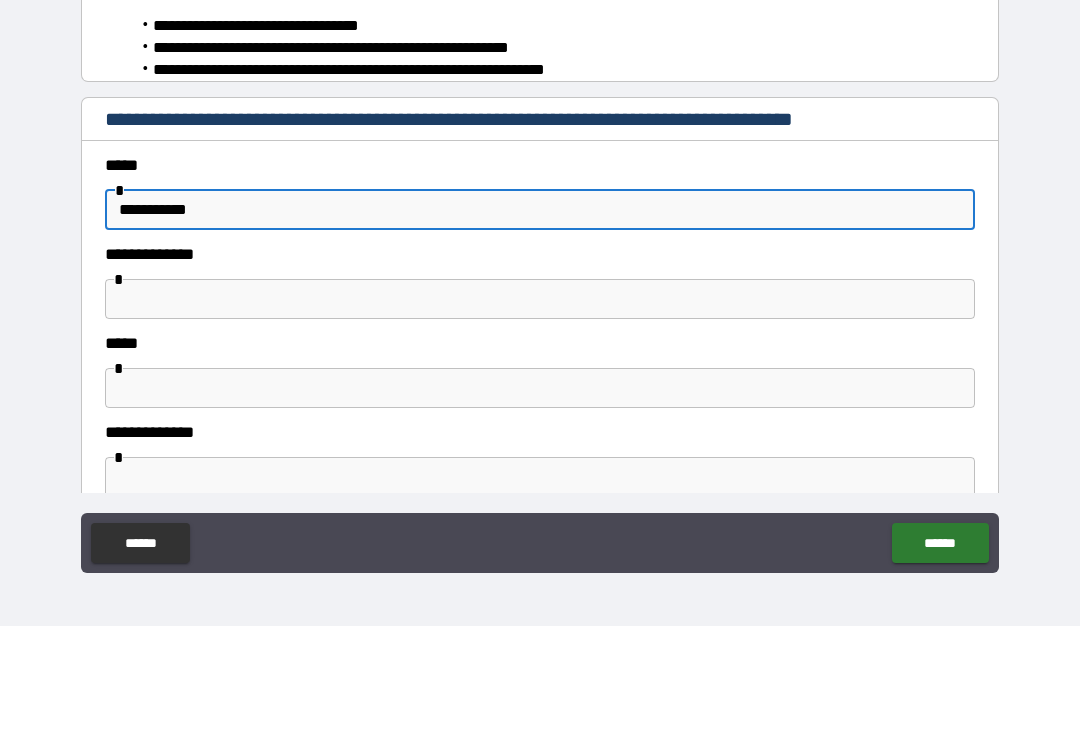 type on "*" 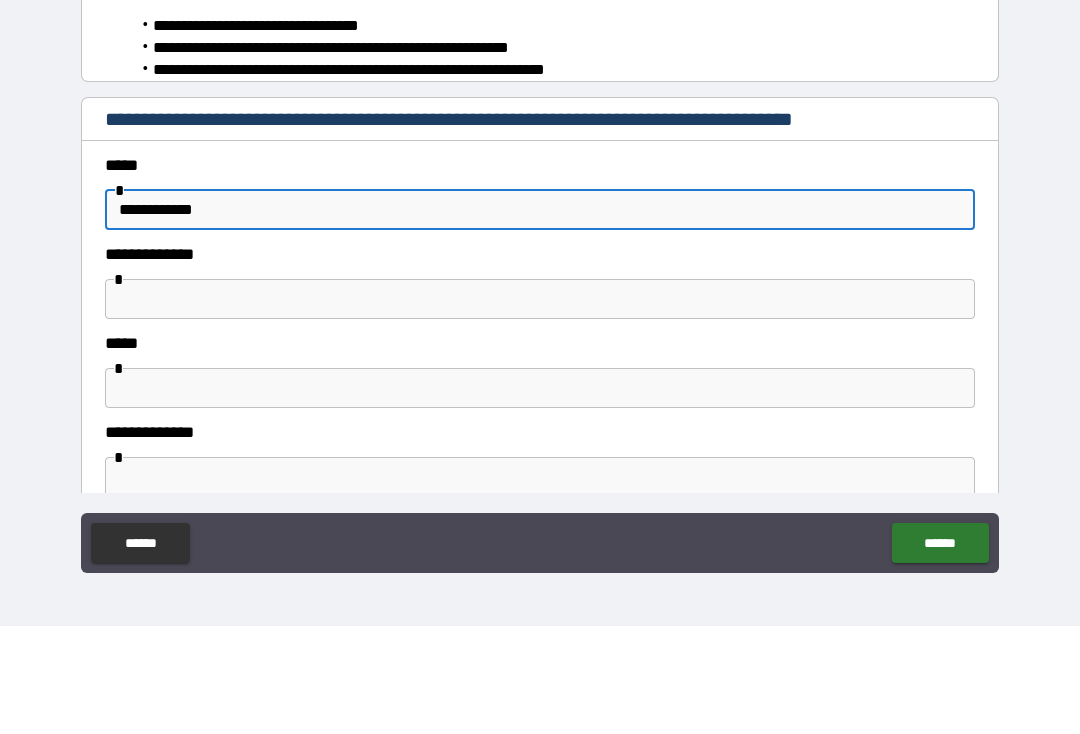 type on "*" 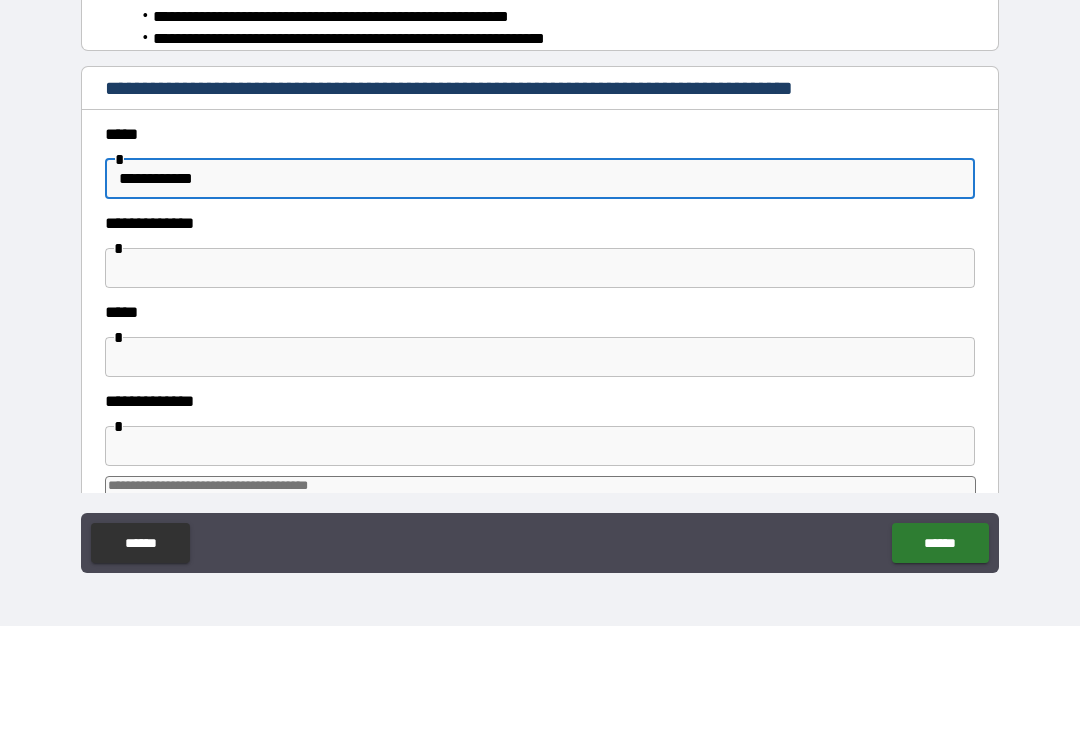 scroll, scrollTop: 266, scrollLeft: 0, axis: vertical 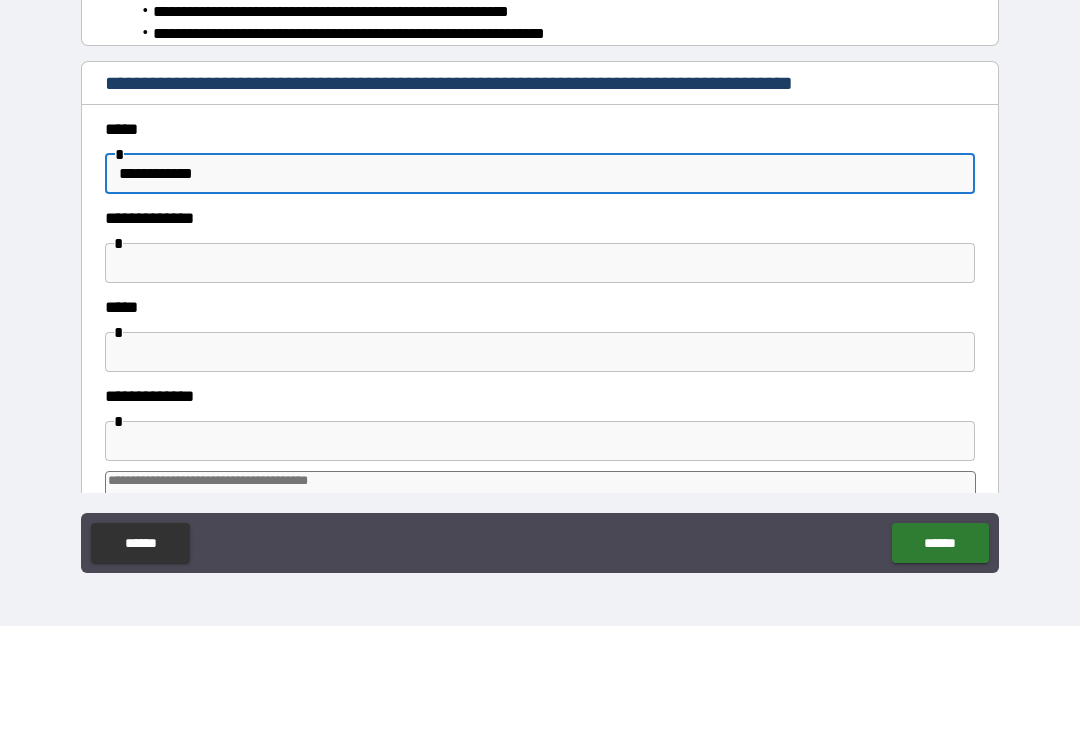 type on "**********" 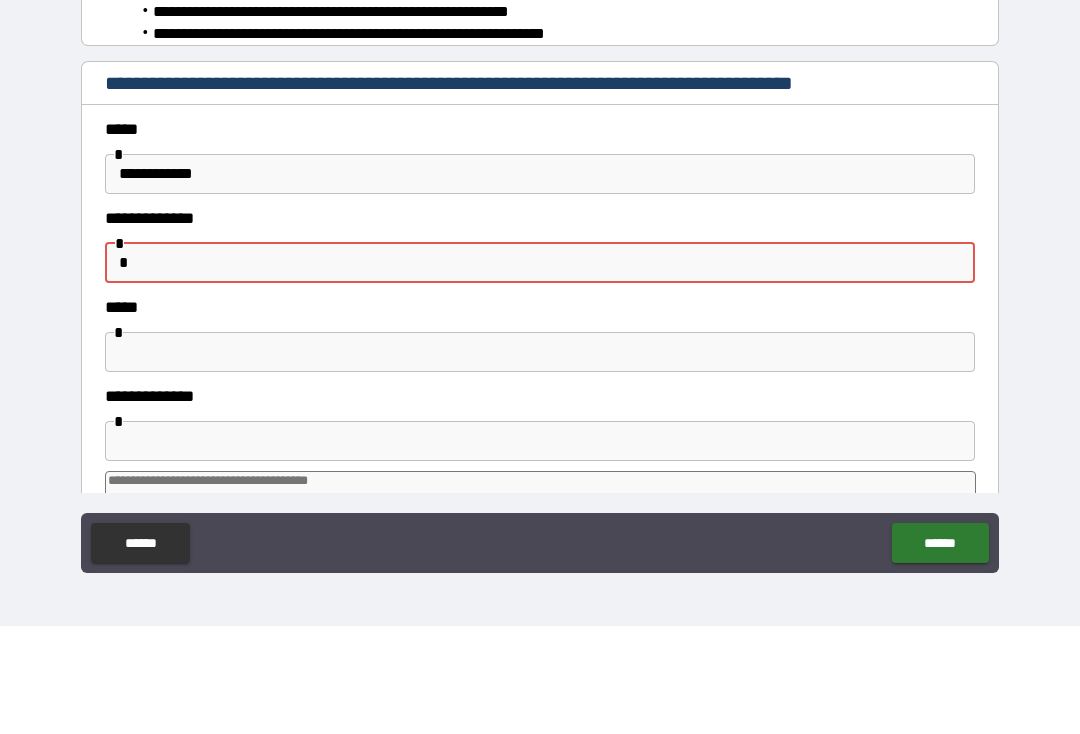 type on "*" 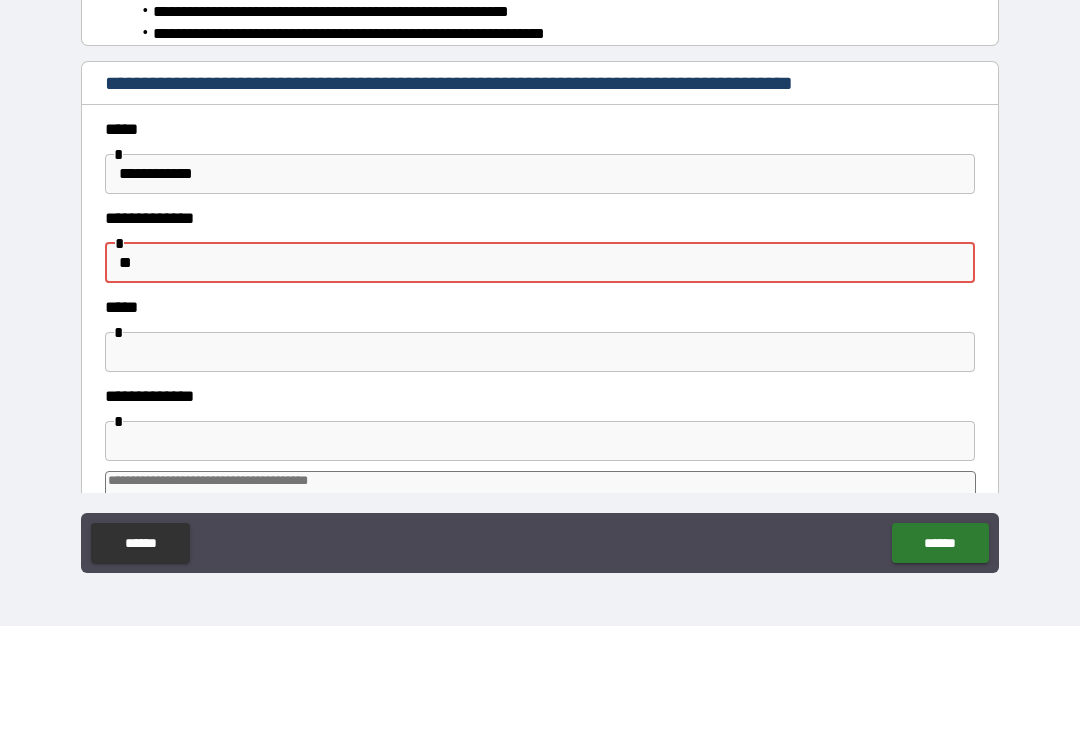 type on "*" 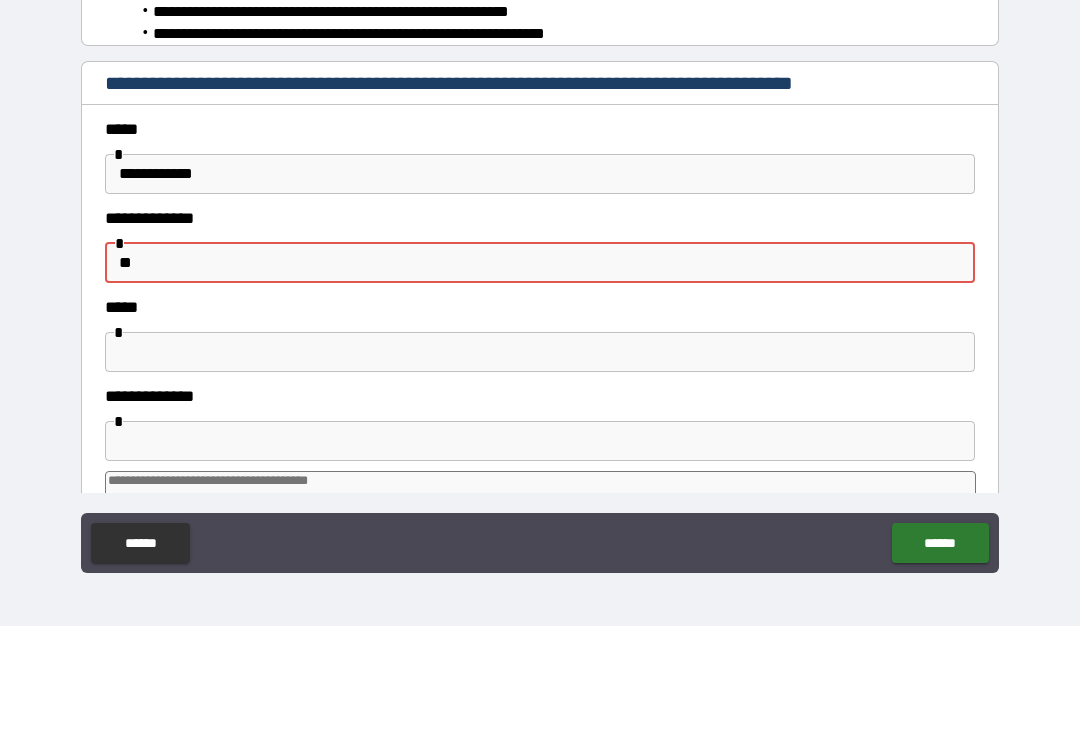 type on "***" 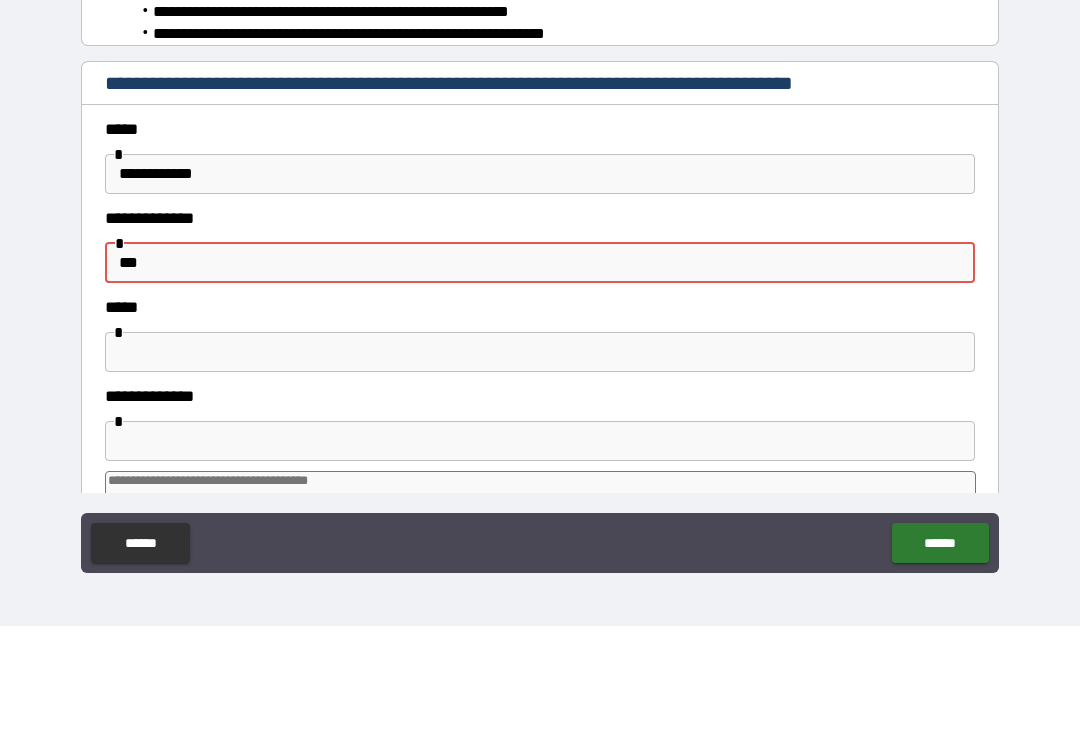 type on "*" 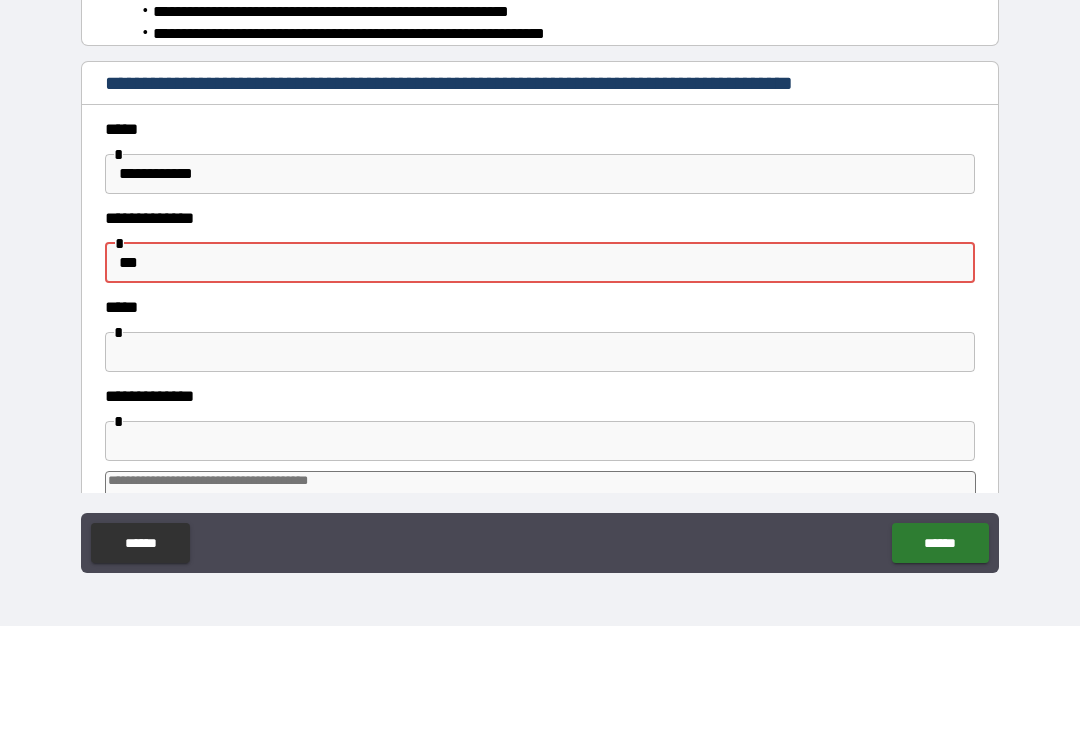 type on "*****" 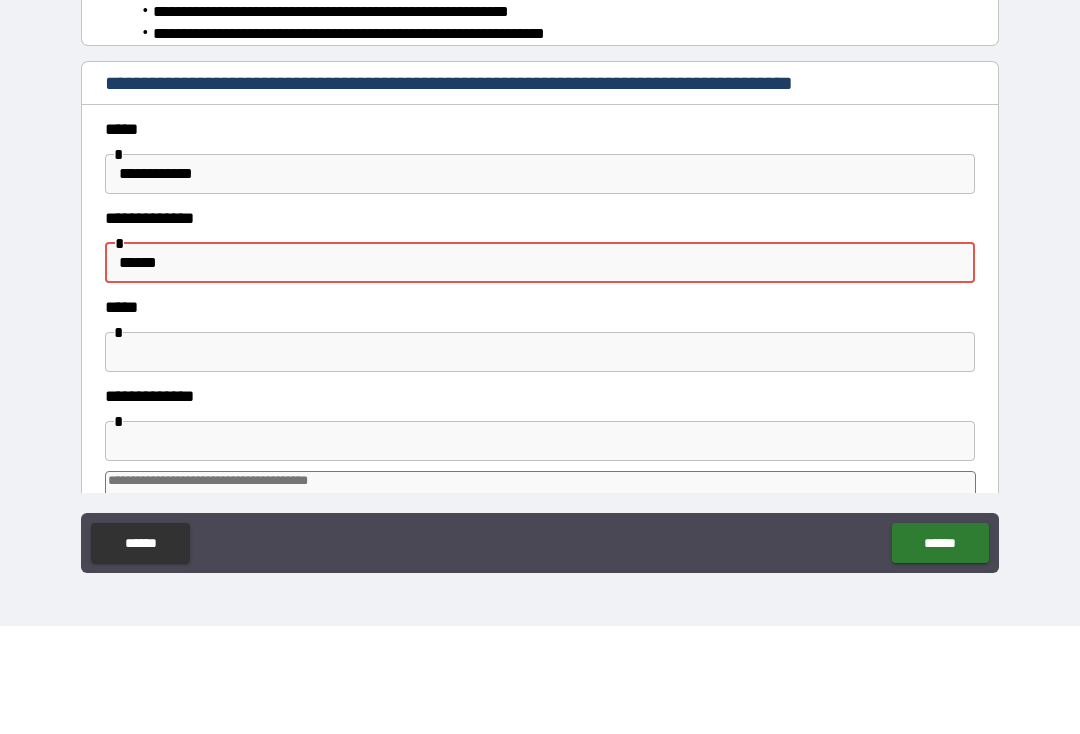 type on "*" 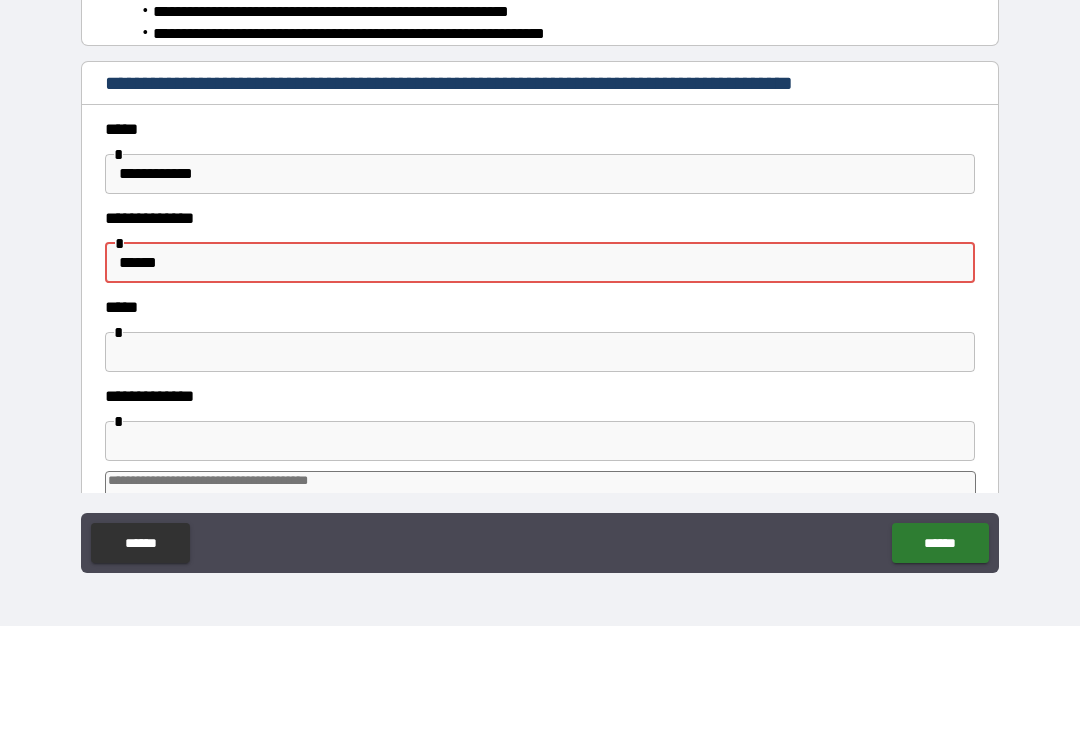 type on "*******" 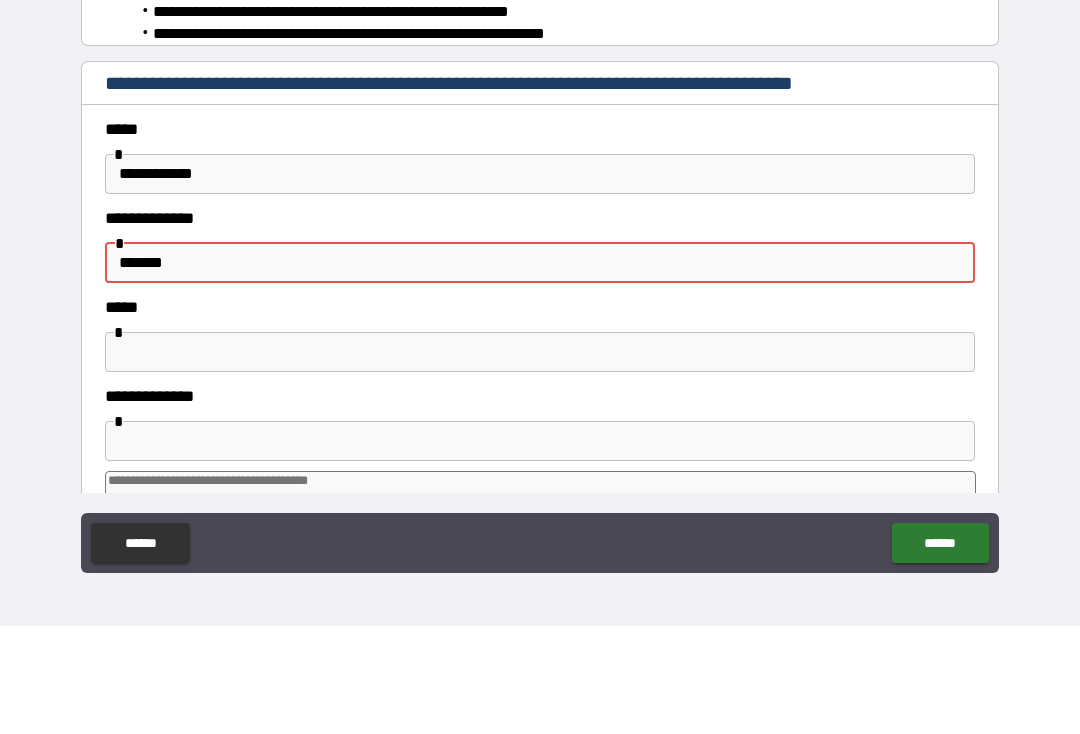 type on "*" 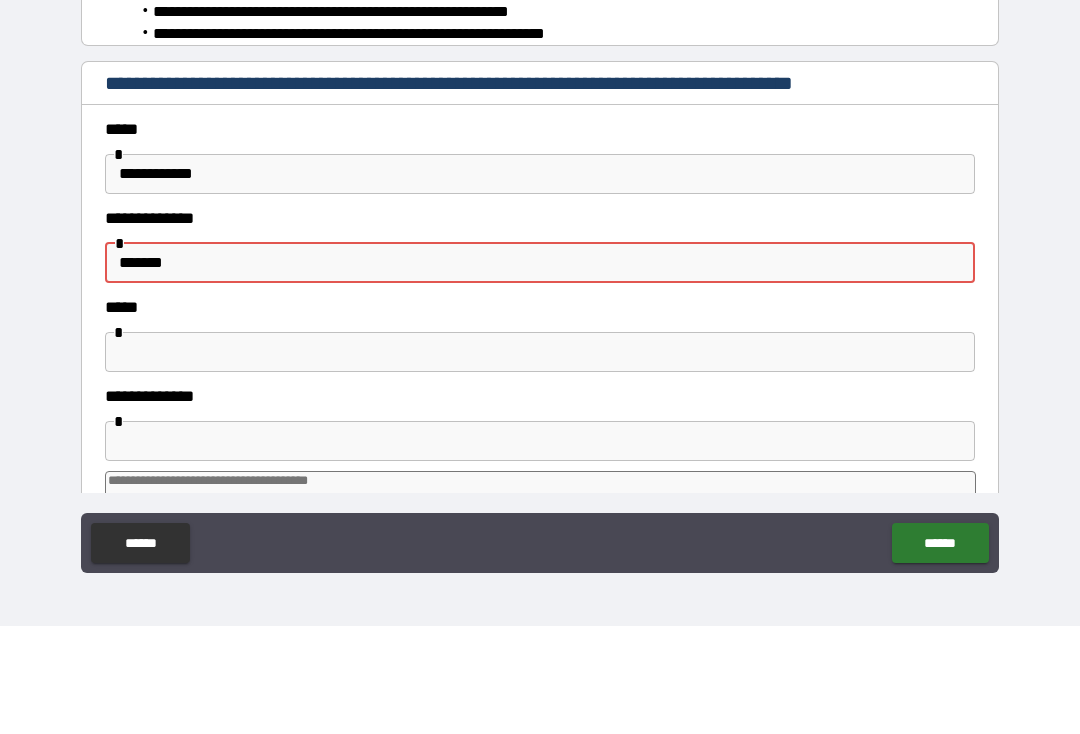 type on "********" 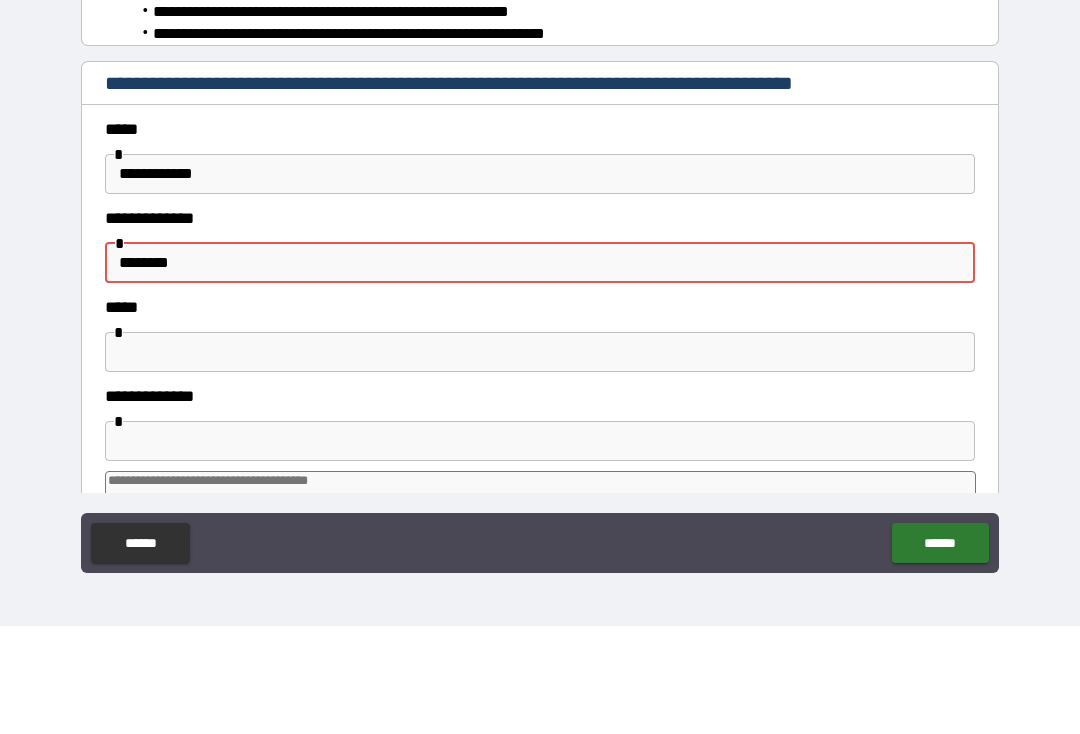 type on "*" 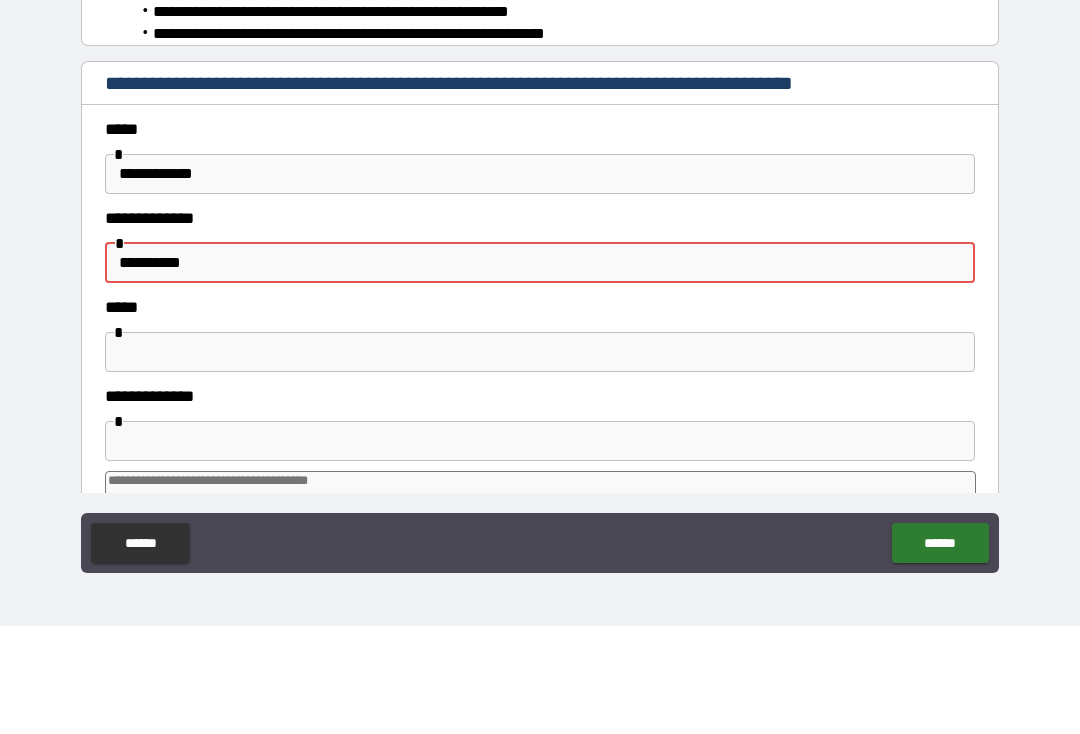 type on "*" 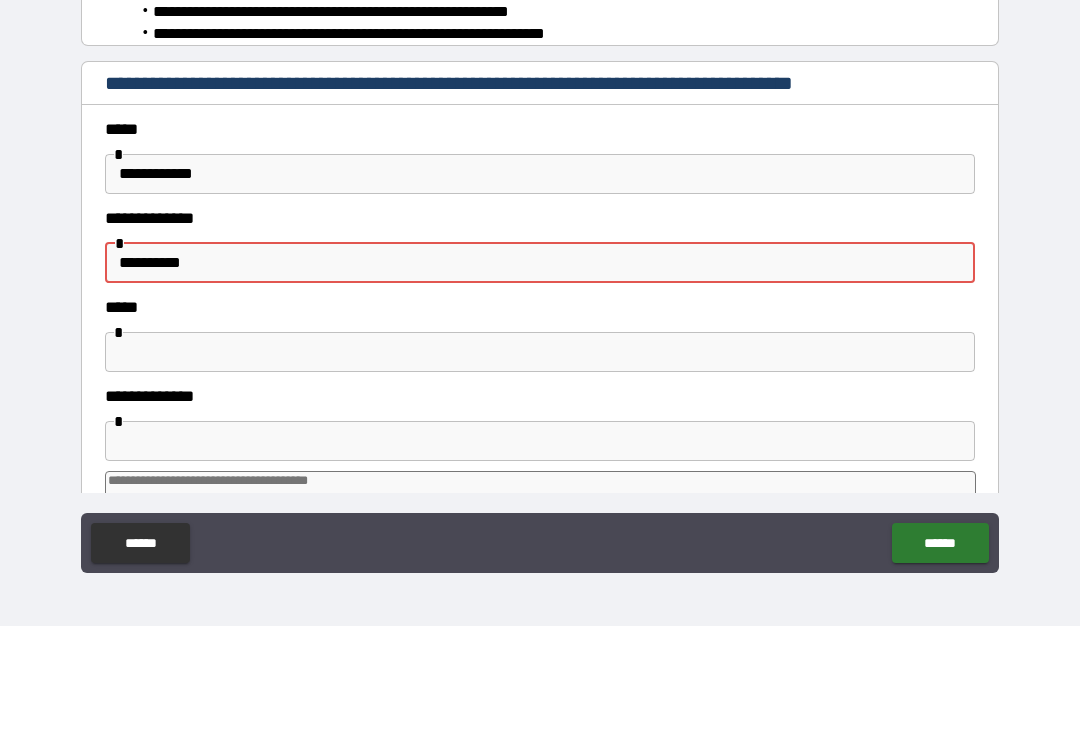 type on "**********" 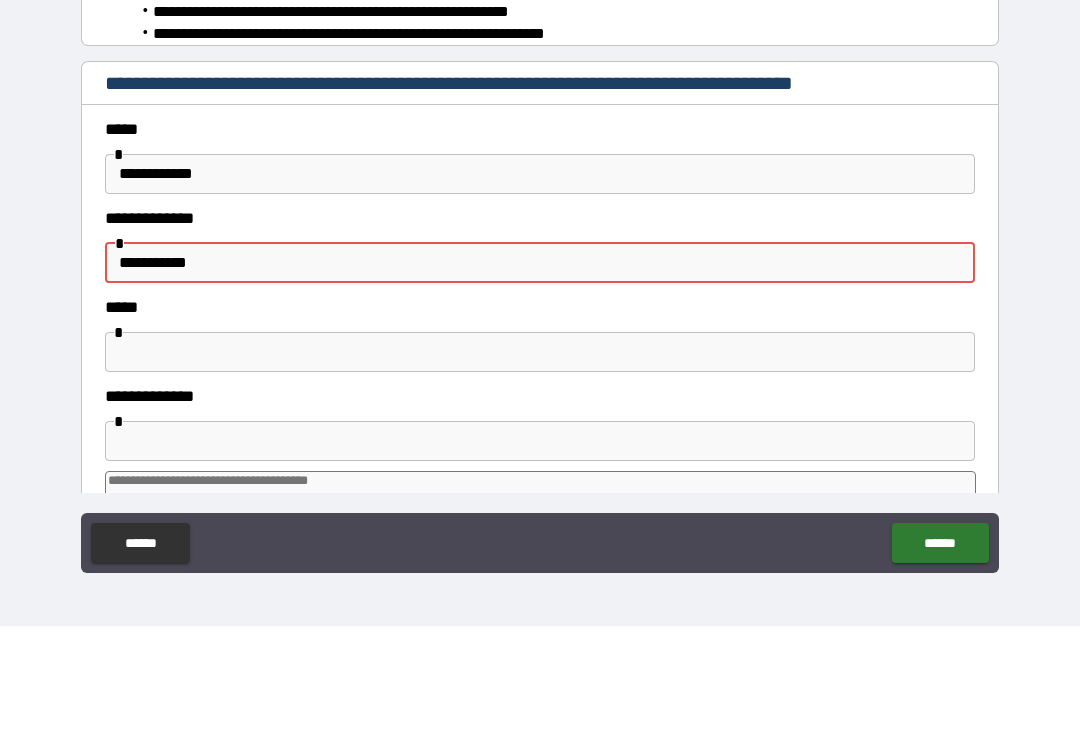 type on "*" 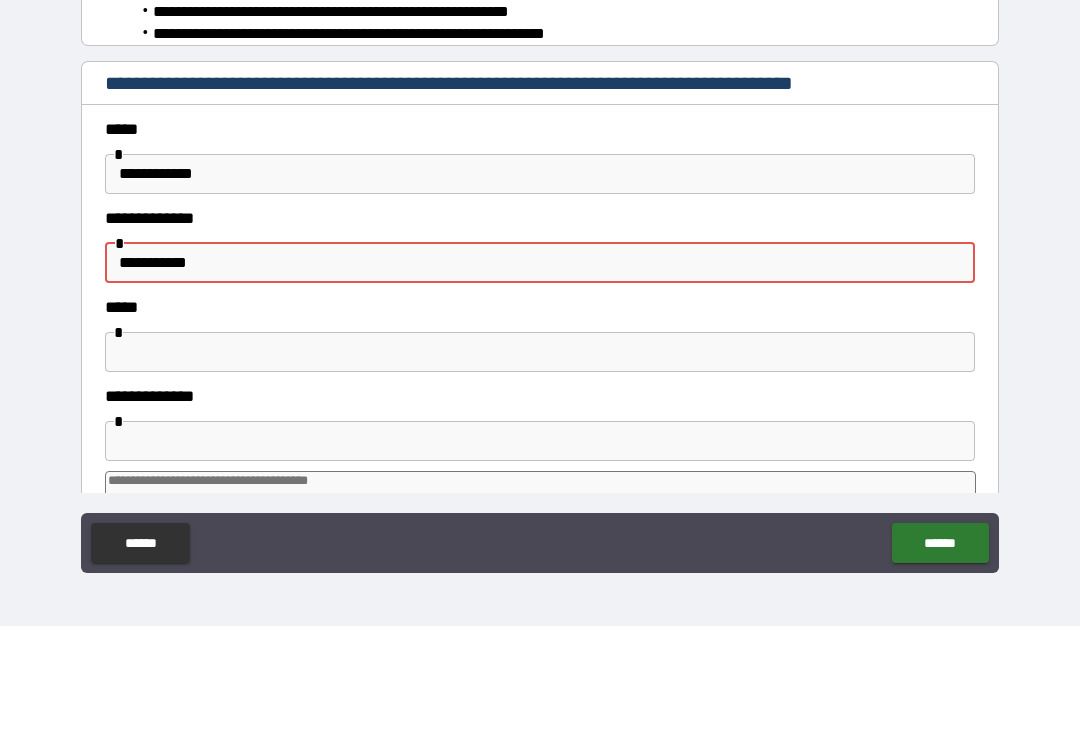 type on "**********" 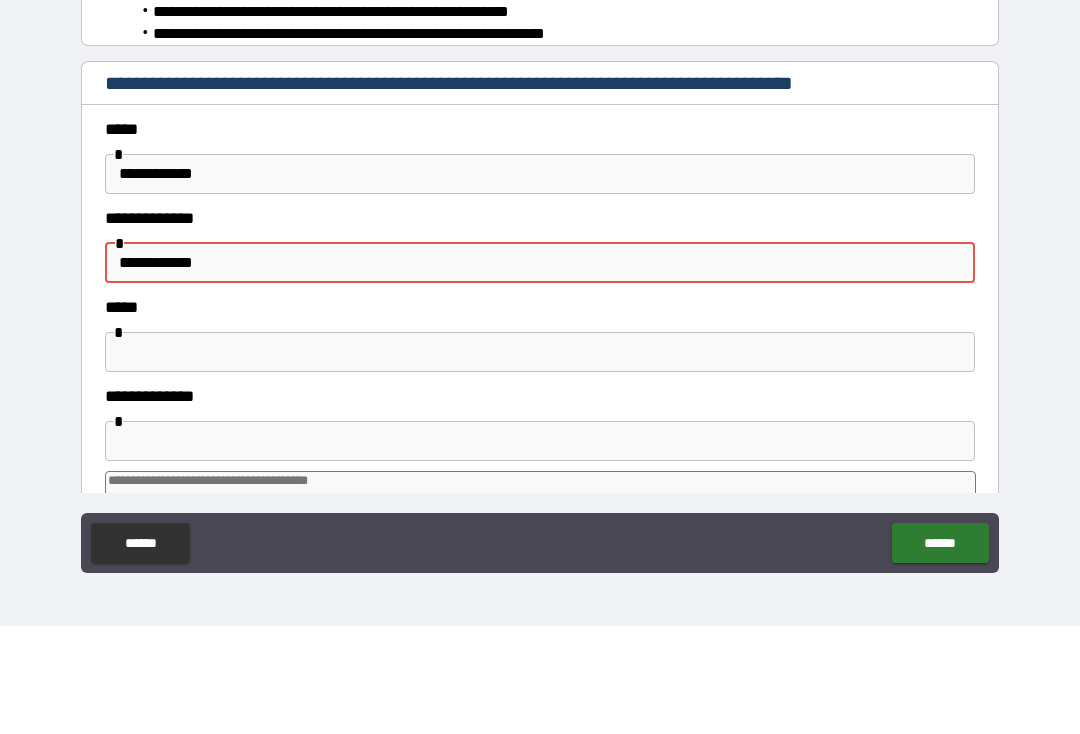 type on "*" 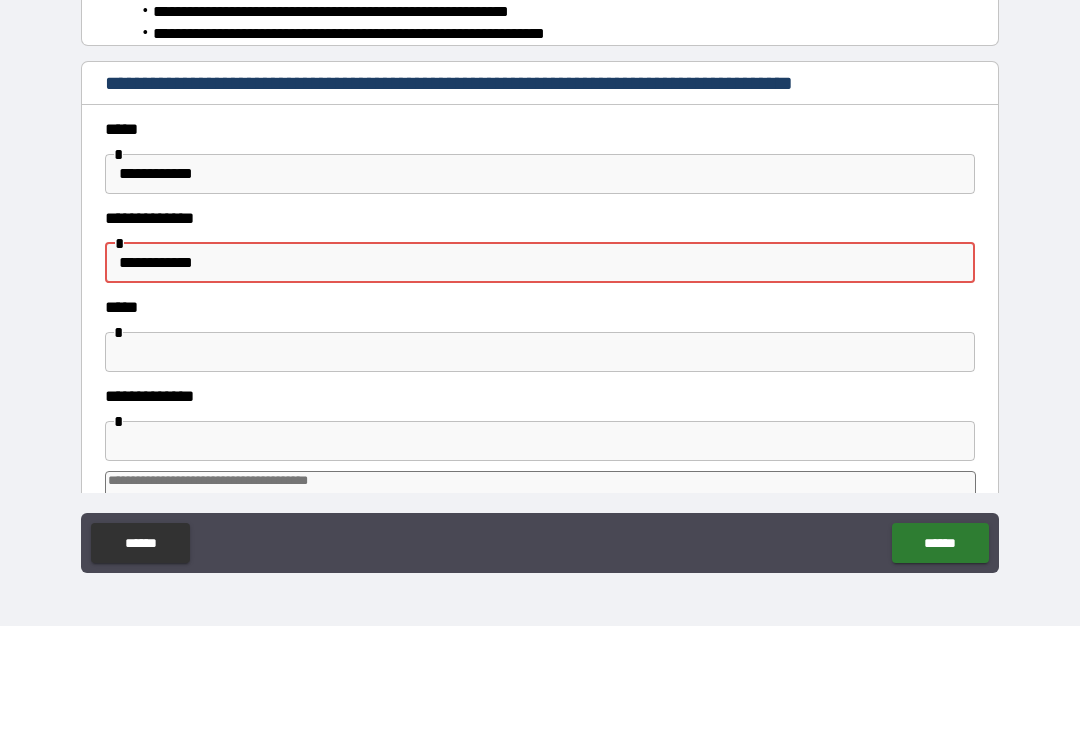 type on "**********" 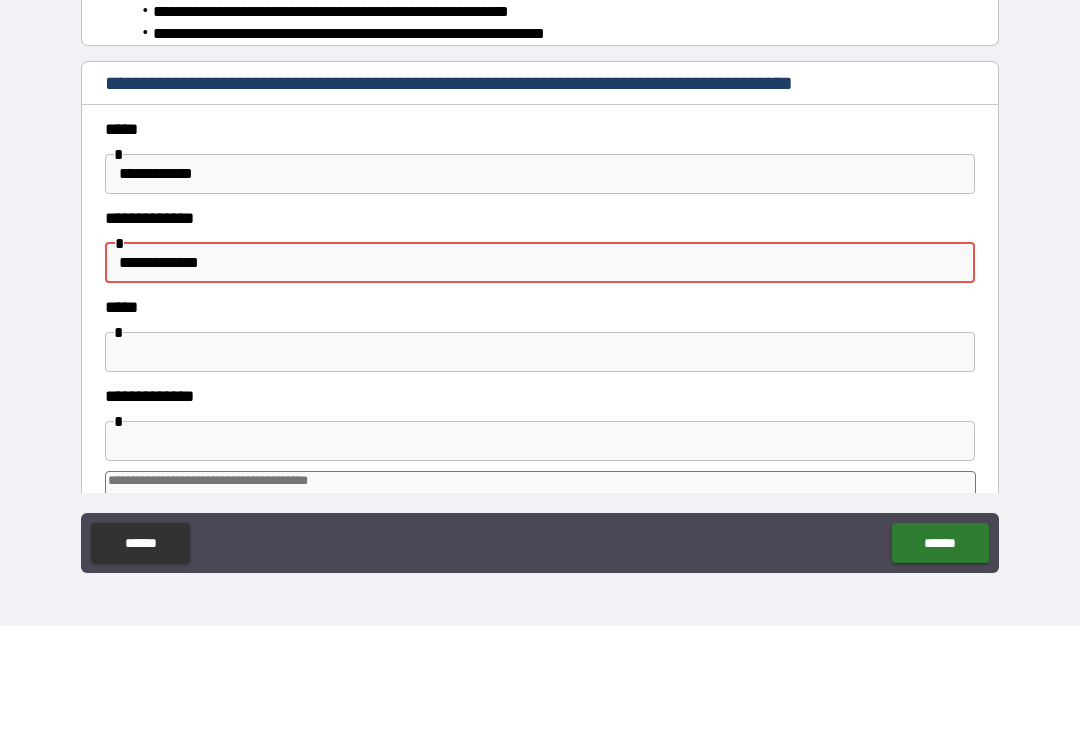 type on "*" 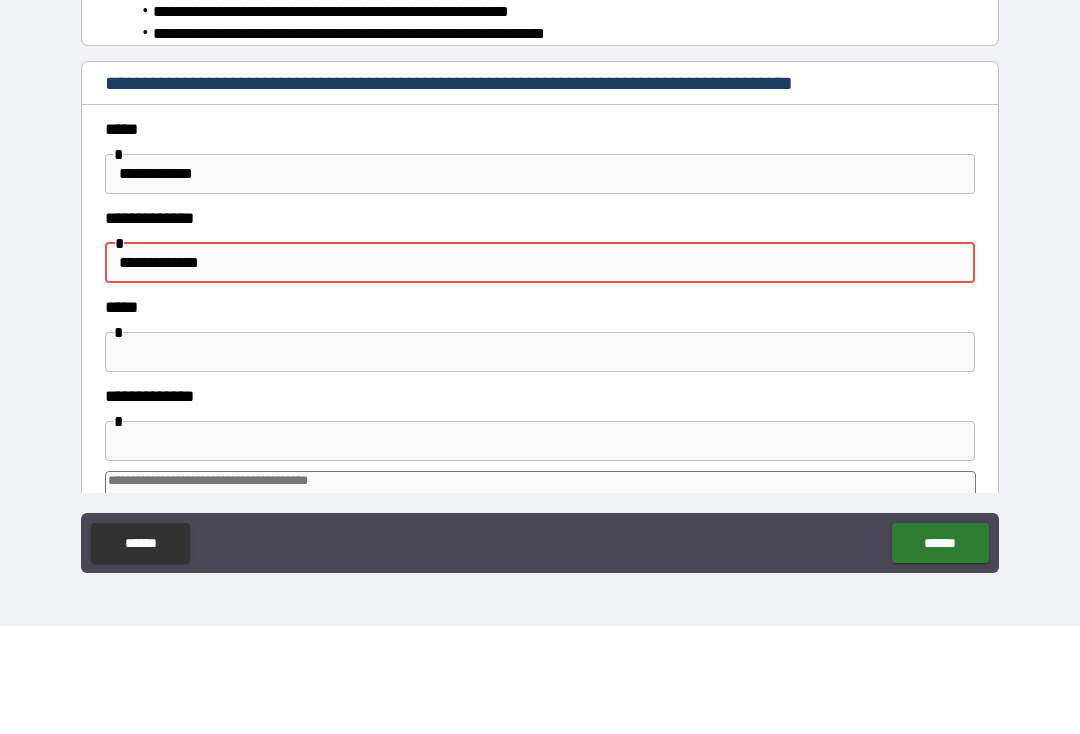 type on "**********" 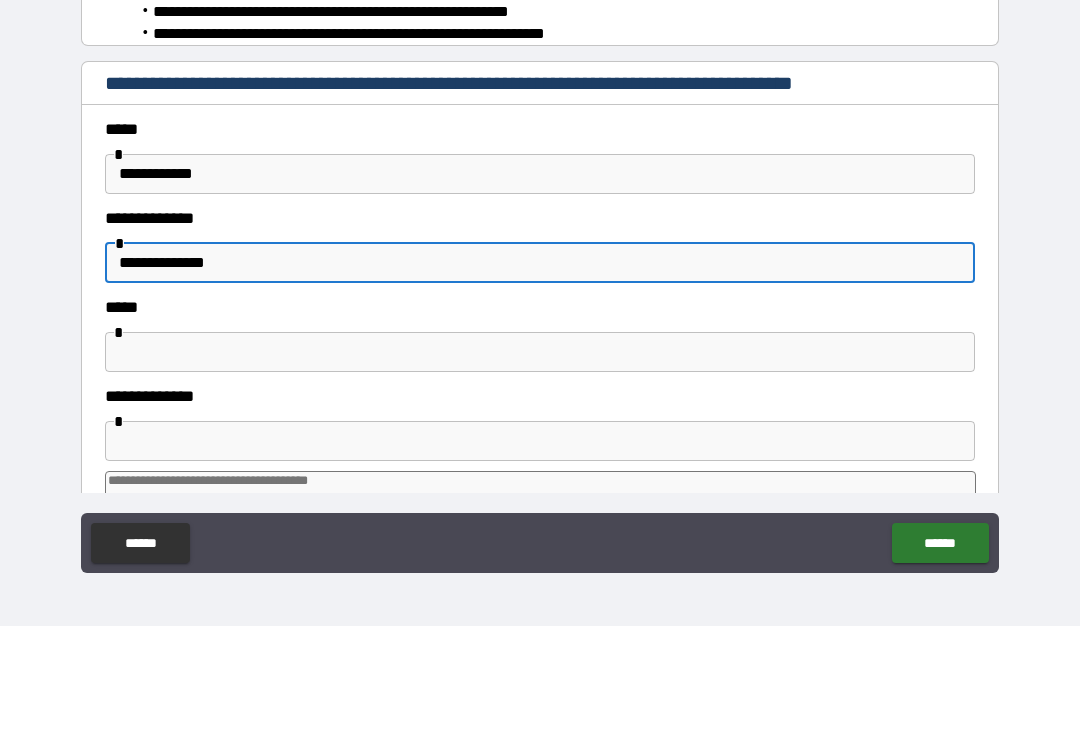 type on "*" 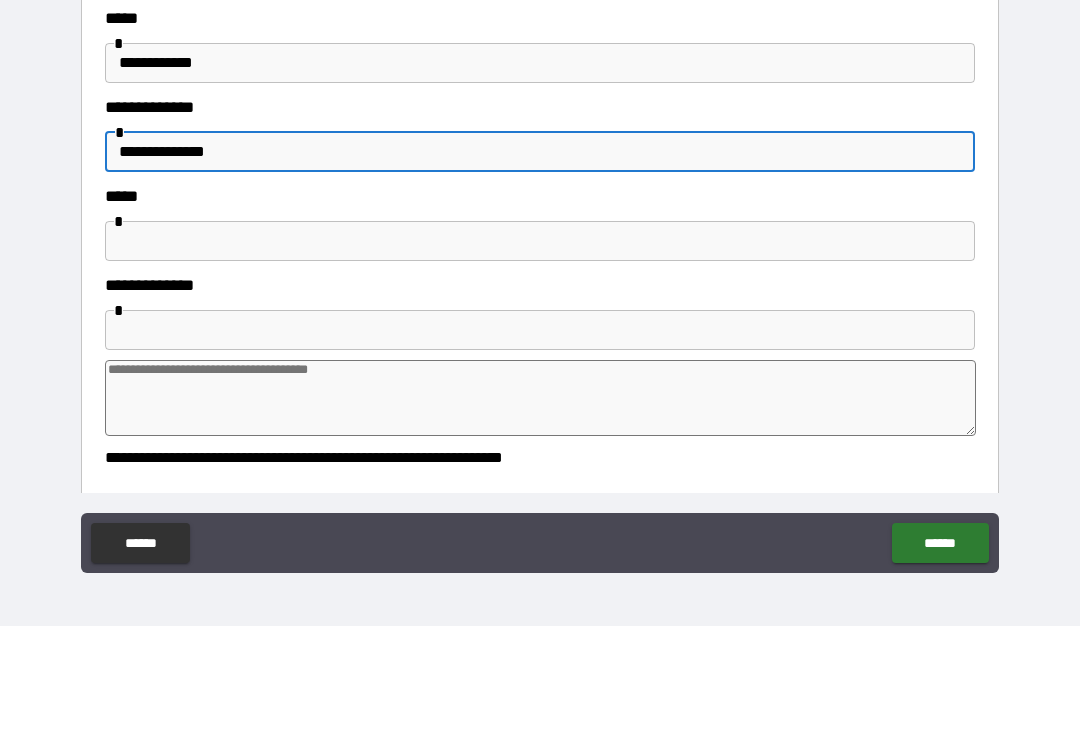 scroll, scrollTop: 378, scrollLeft: 0, axis: vertical 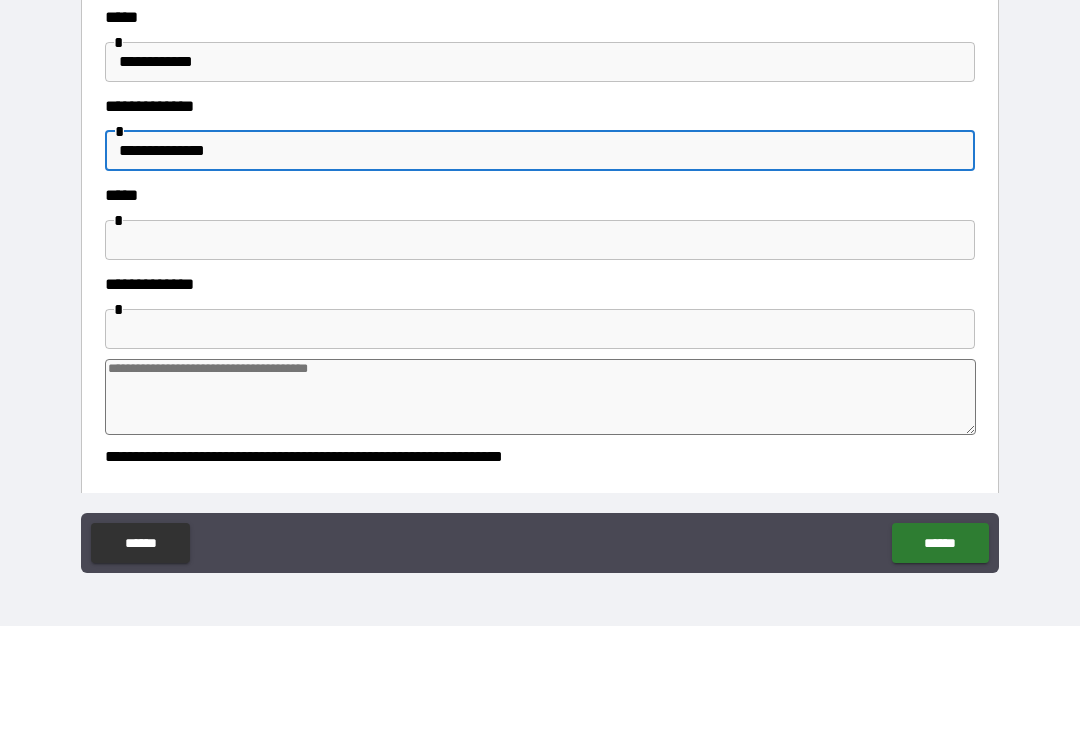 type on "**********" 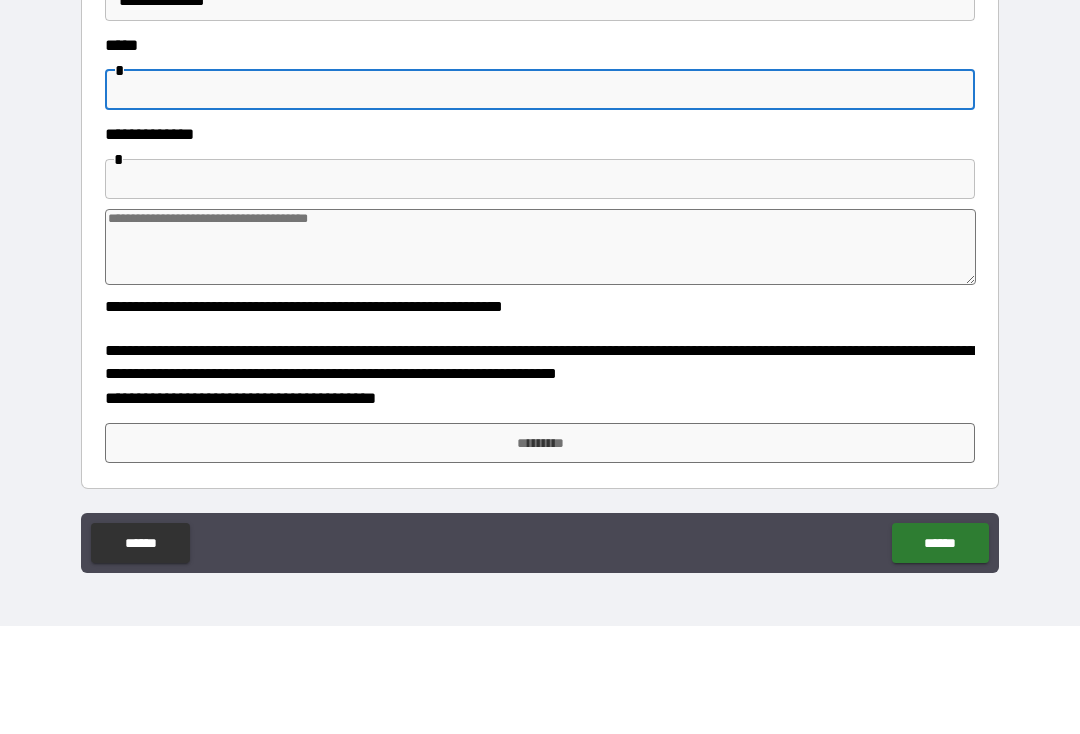 scroll, scrollTop: 528, scrollLeft: 0, axis: vertical 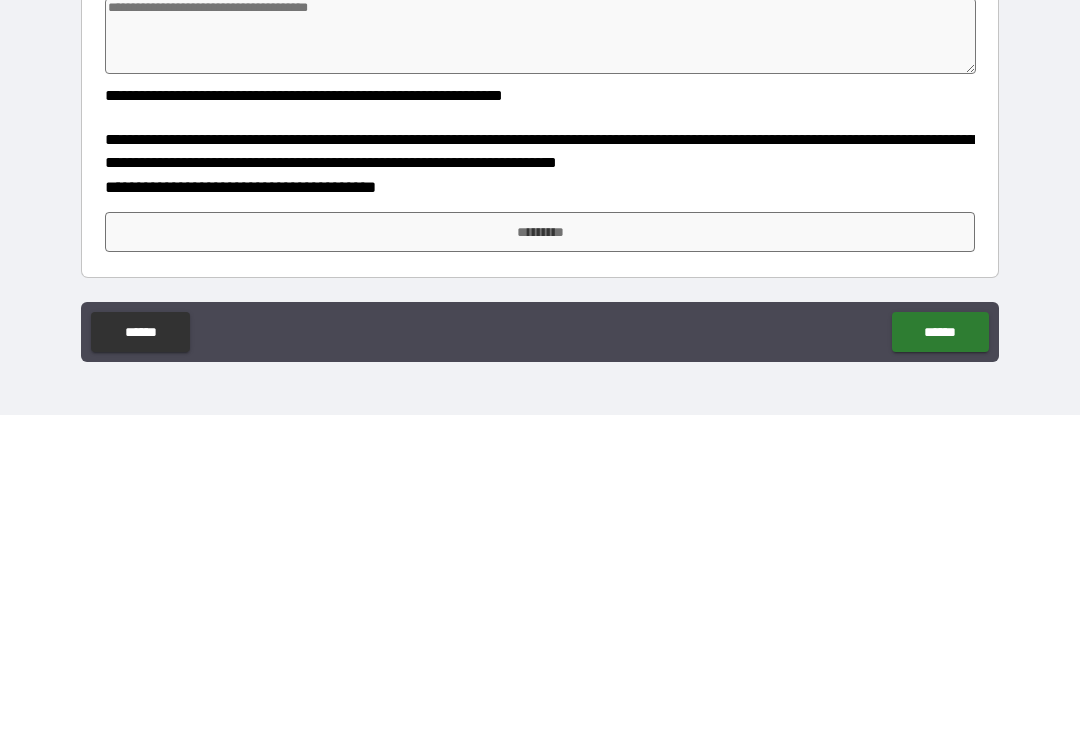 click on "*********" at bounding box center [540, 551] 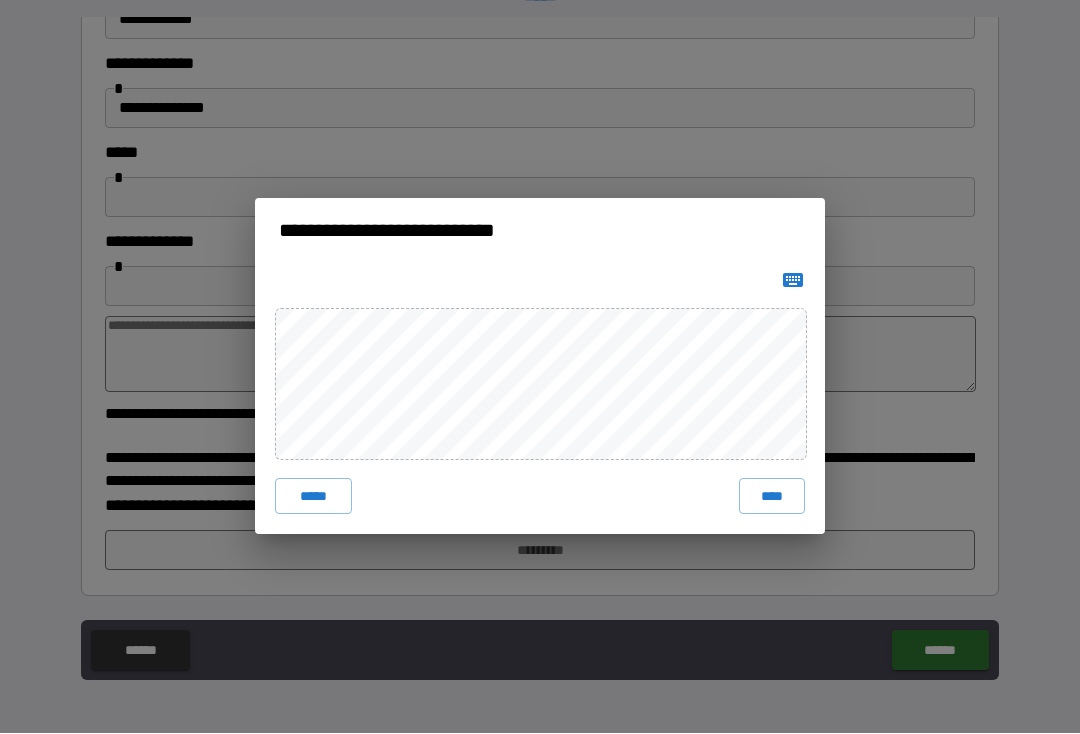 click on "****" at bounding box center (772, 497) 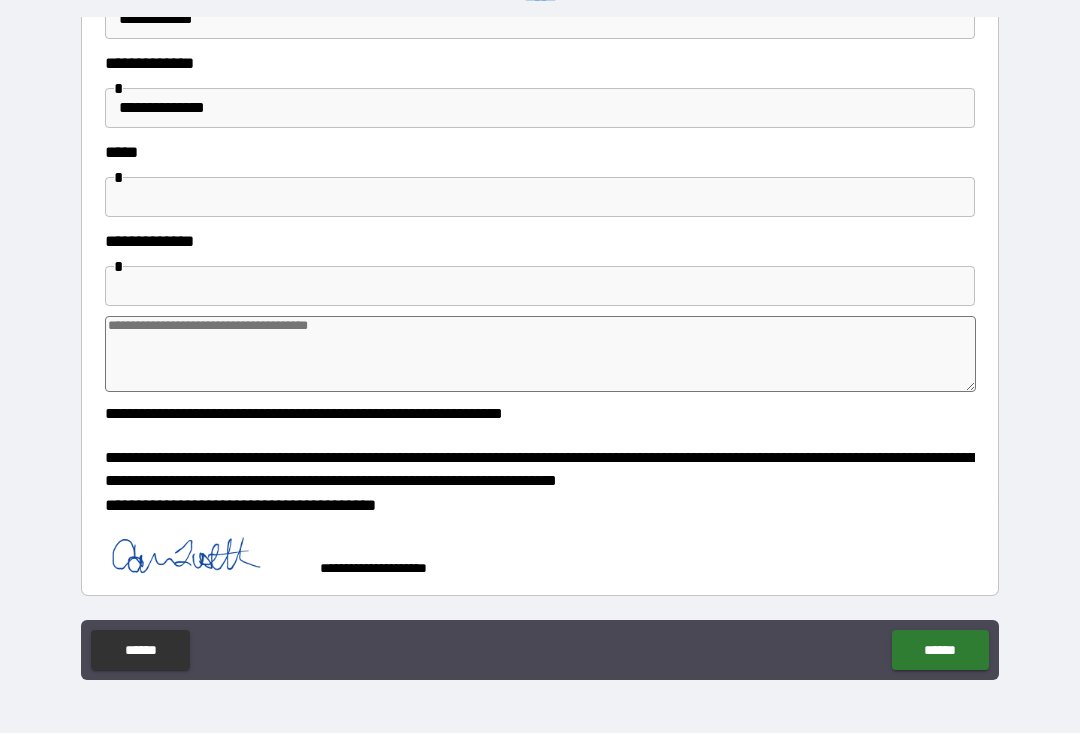 scroll, scrollTop: 518, scrollLeft: 0, axis: vertical 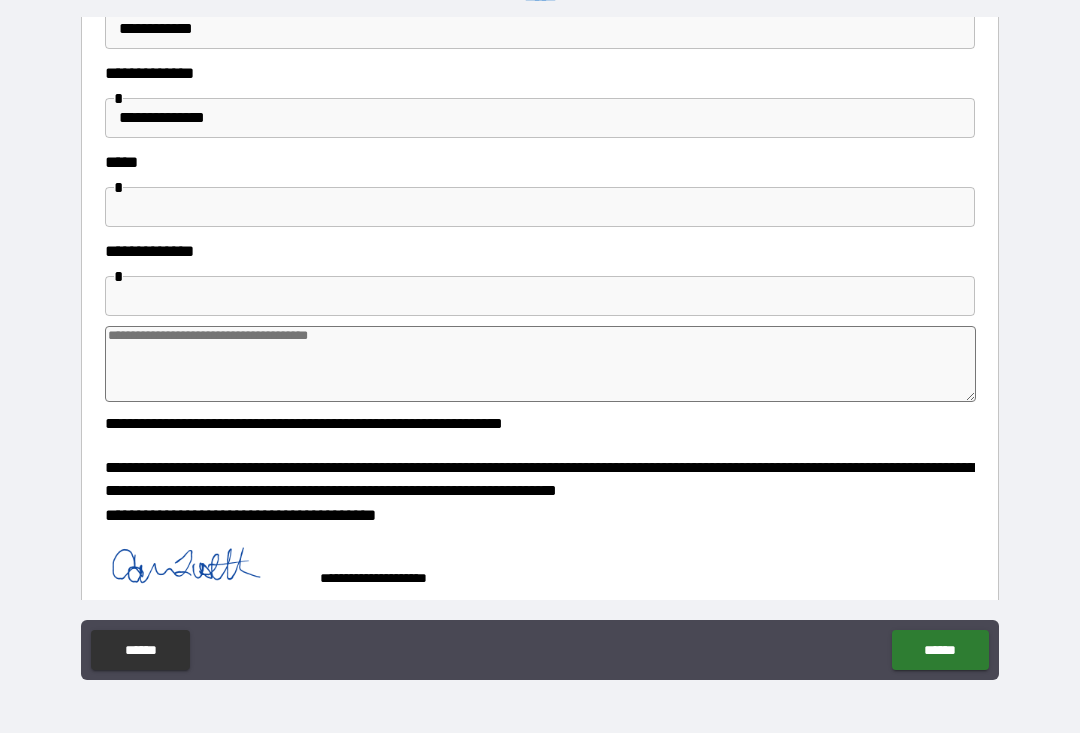 type on "*" 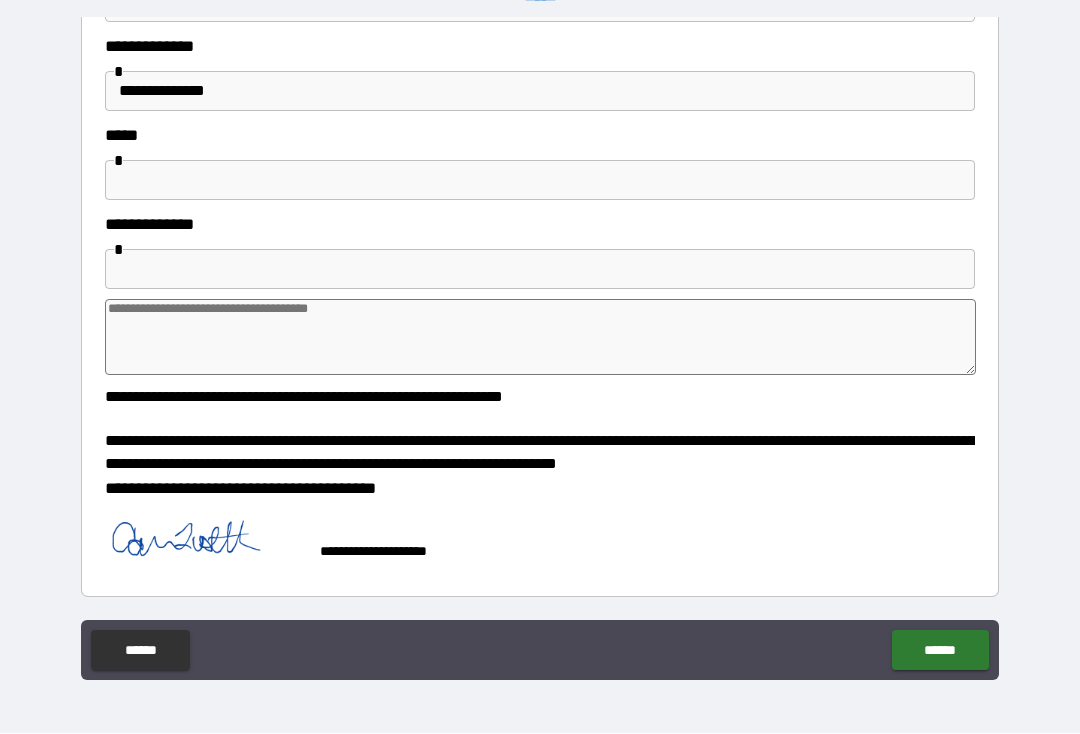 scroll, scrollTop: 545, scrollLeft: 0, axis: vertical 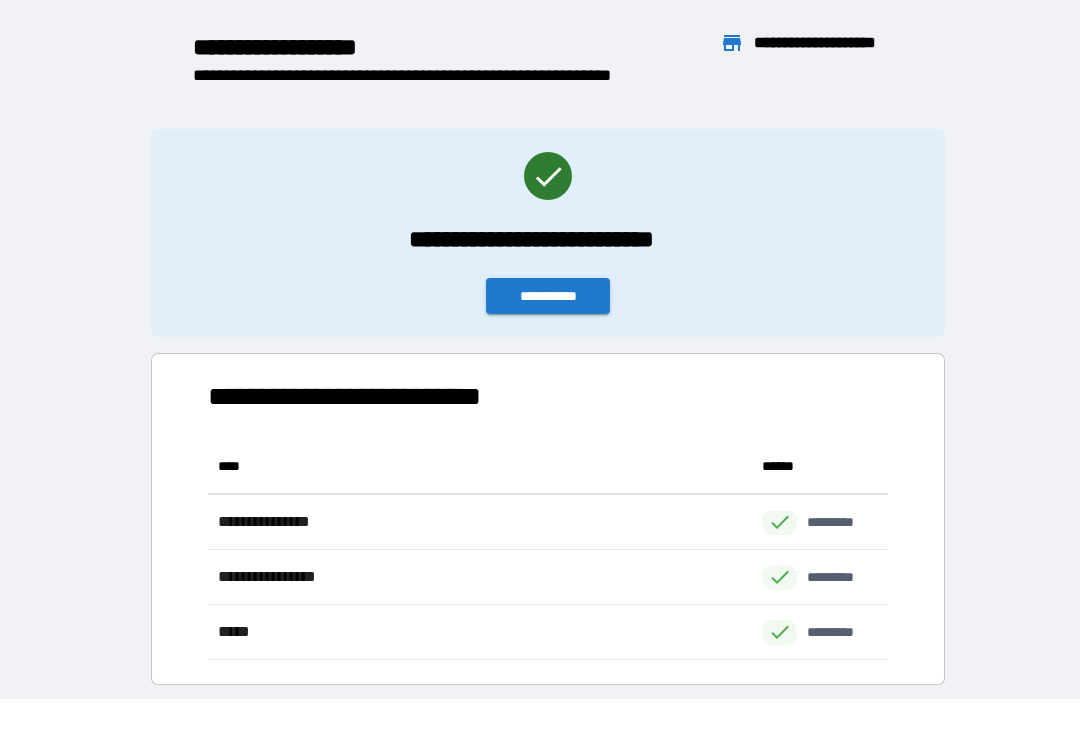 click on "**********" at bounding box center [548, 297] 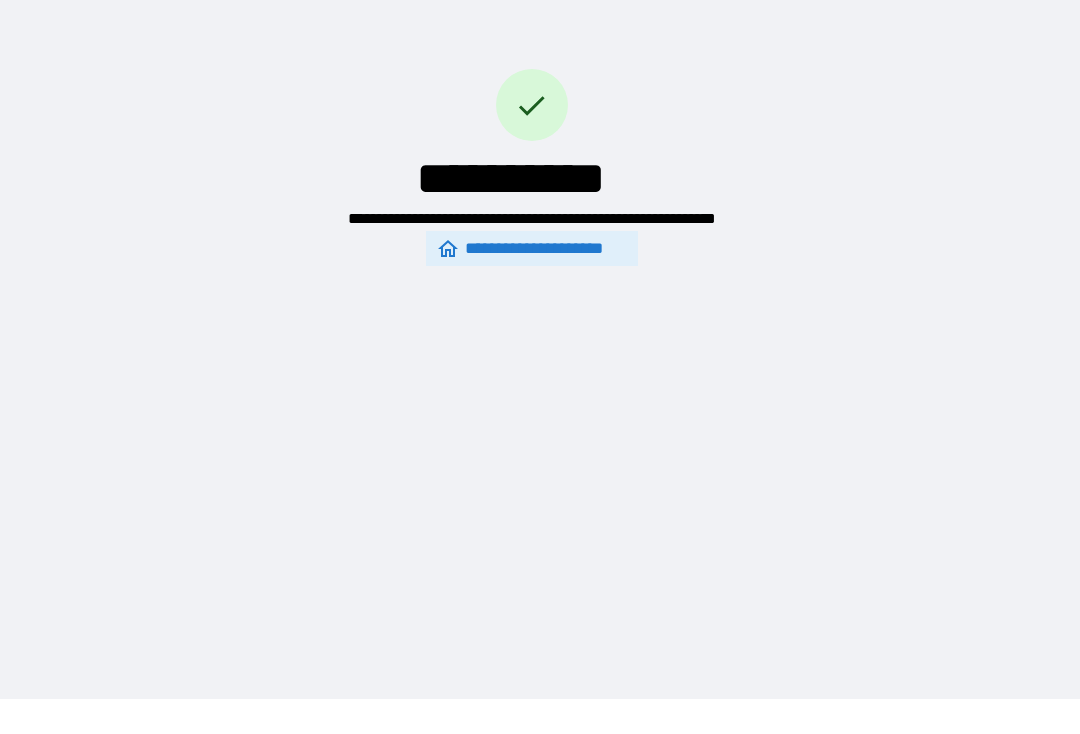 click on "**********" at bounding box center [532, 249] 